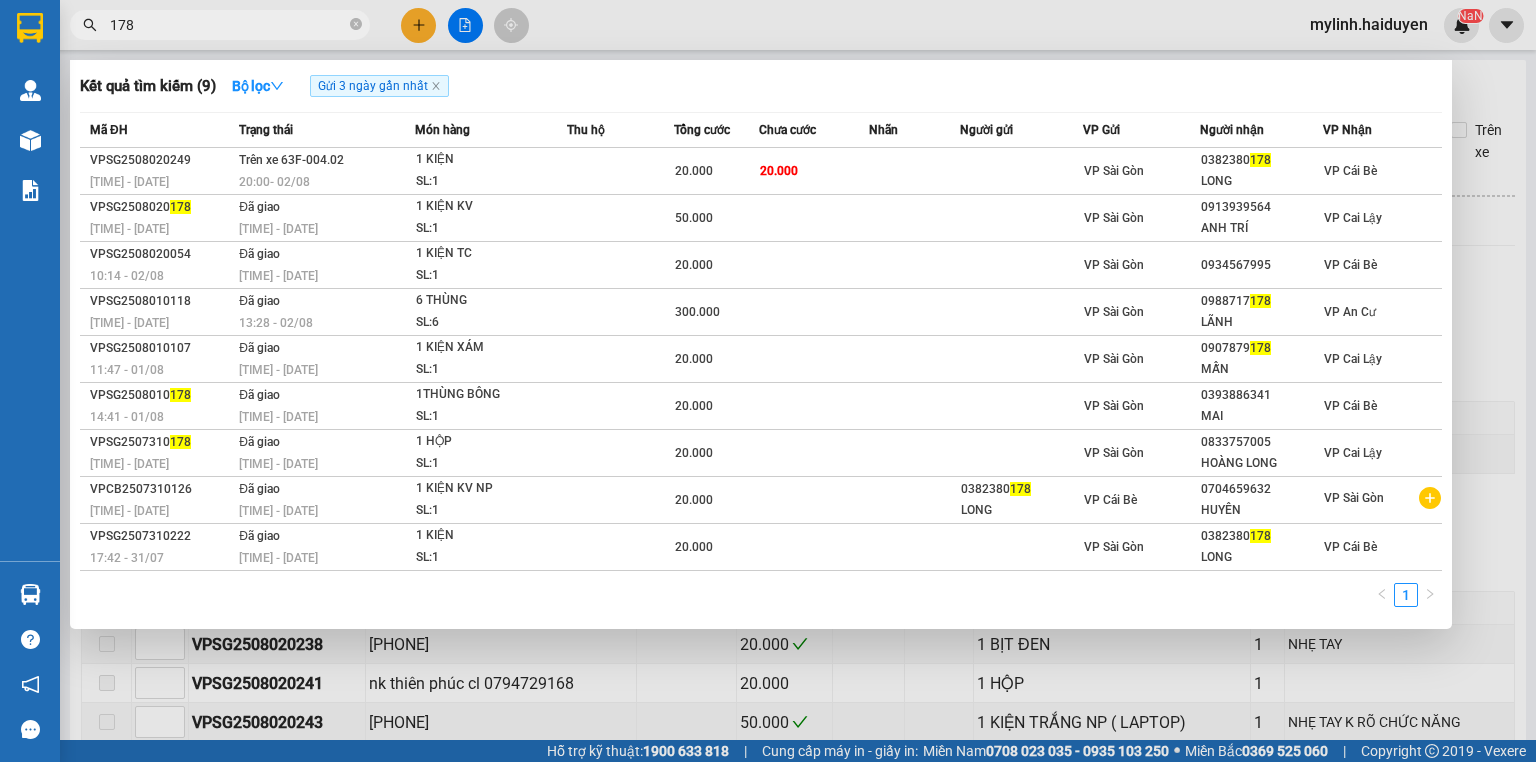 scroll, scrollTop: 0, scrollLeft: 0, axis: both 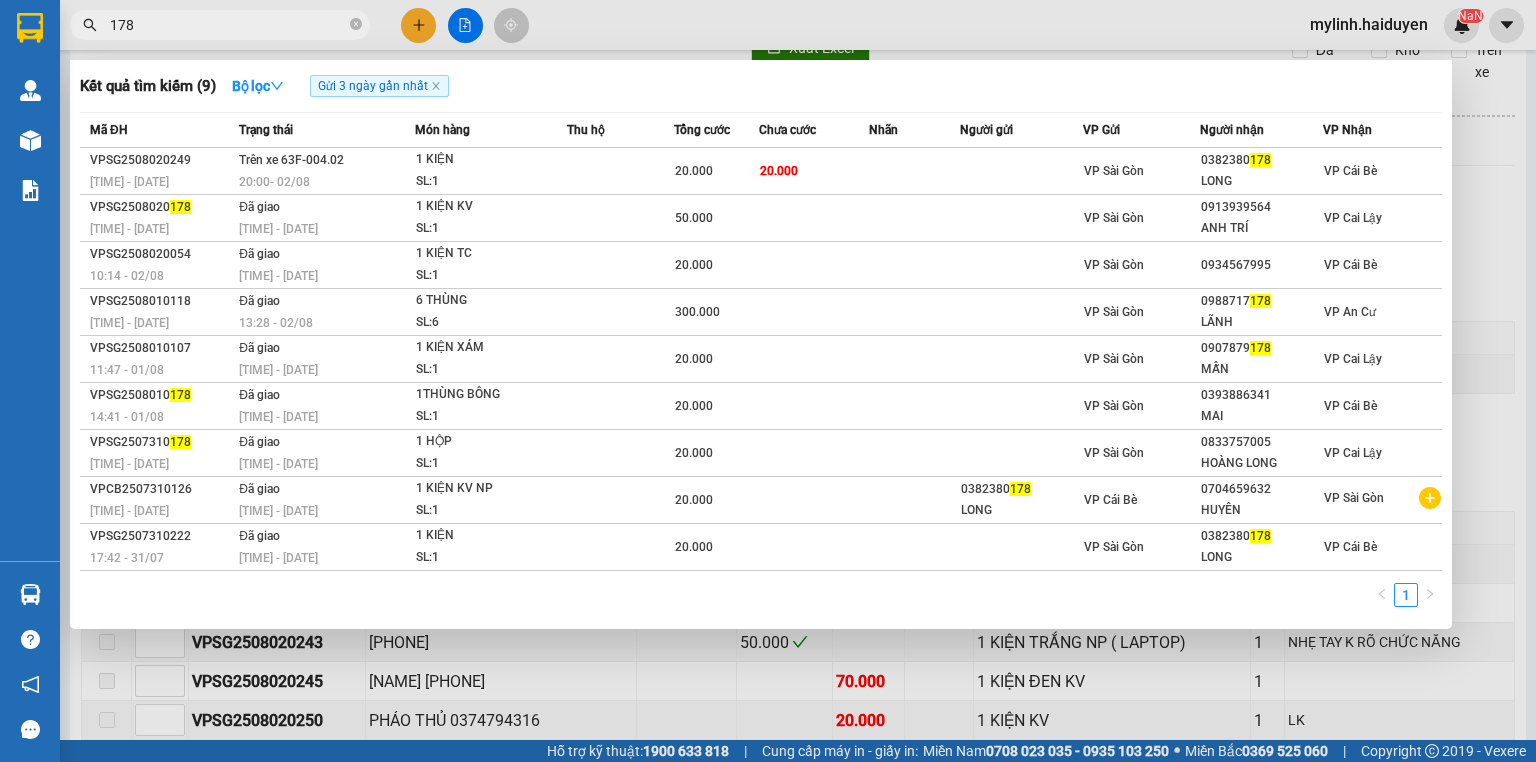 click at bounding box center [768, 381] 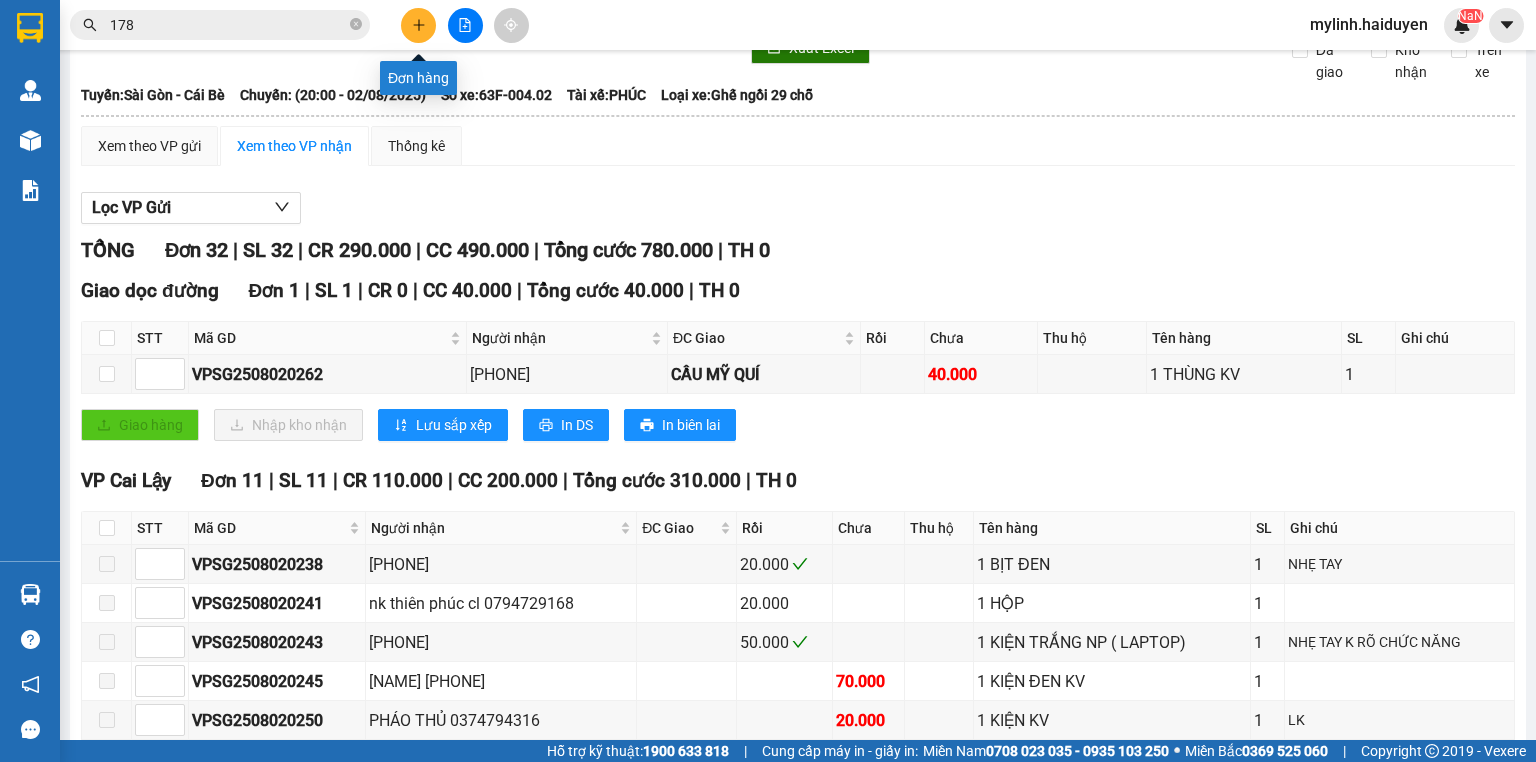 click at bounding box center (418, 25) 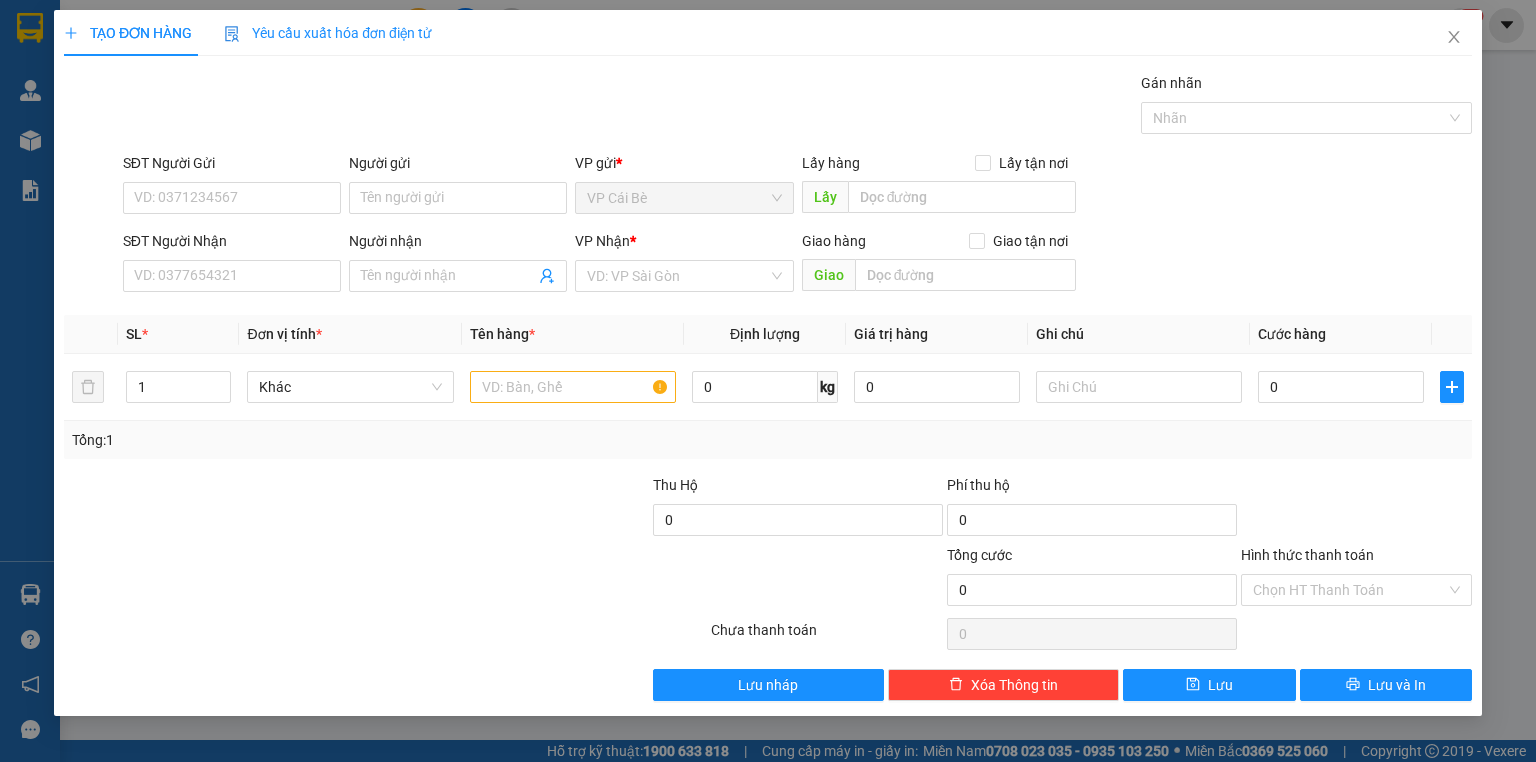 scroll, scrollTop: 0, scrollLeft: 0, axis: both 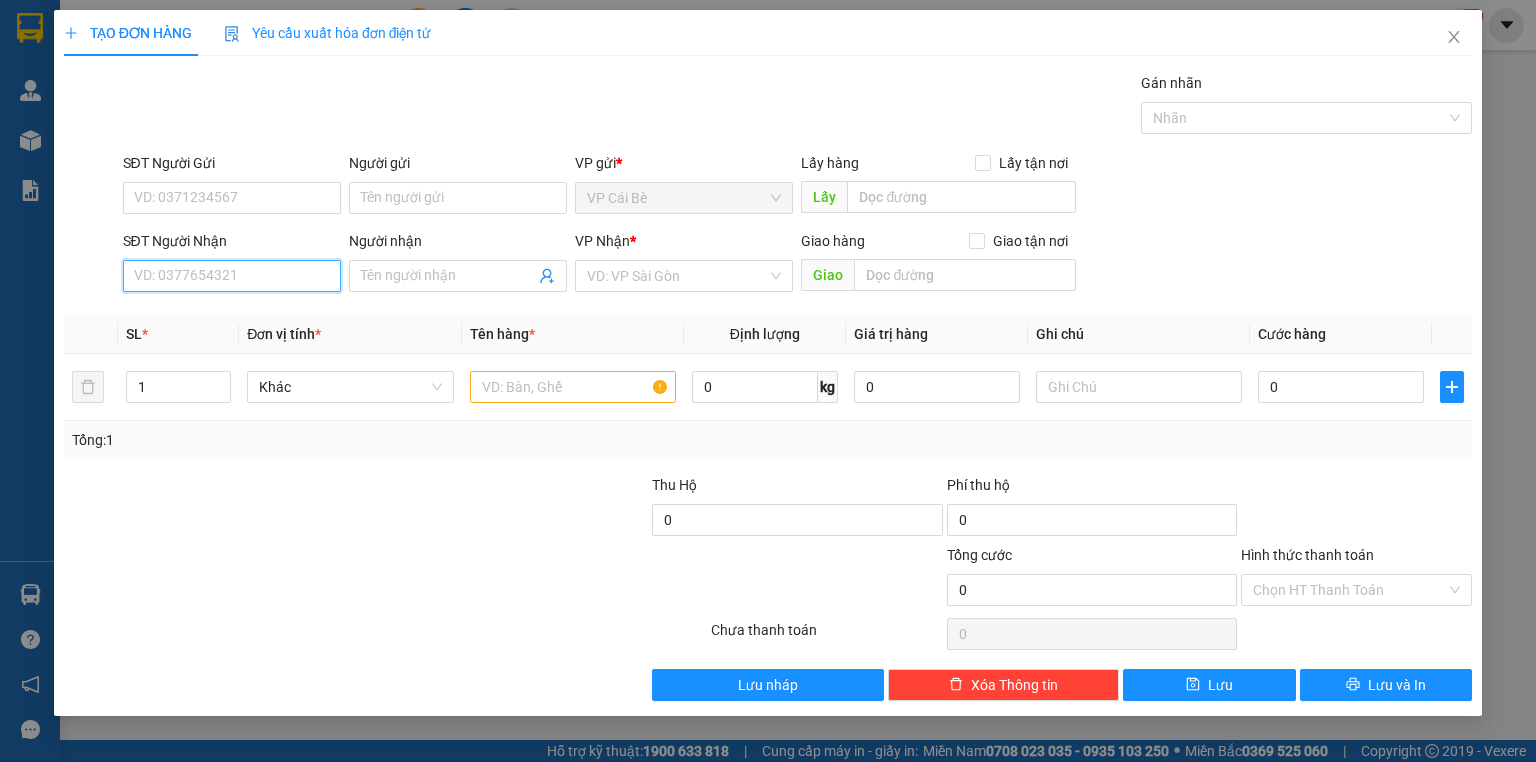 click on "SĐT Người Nhận" at bounding box center [232, 276] 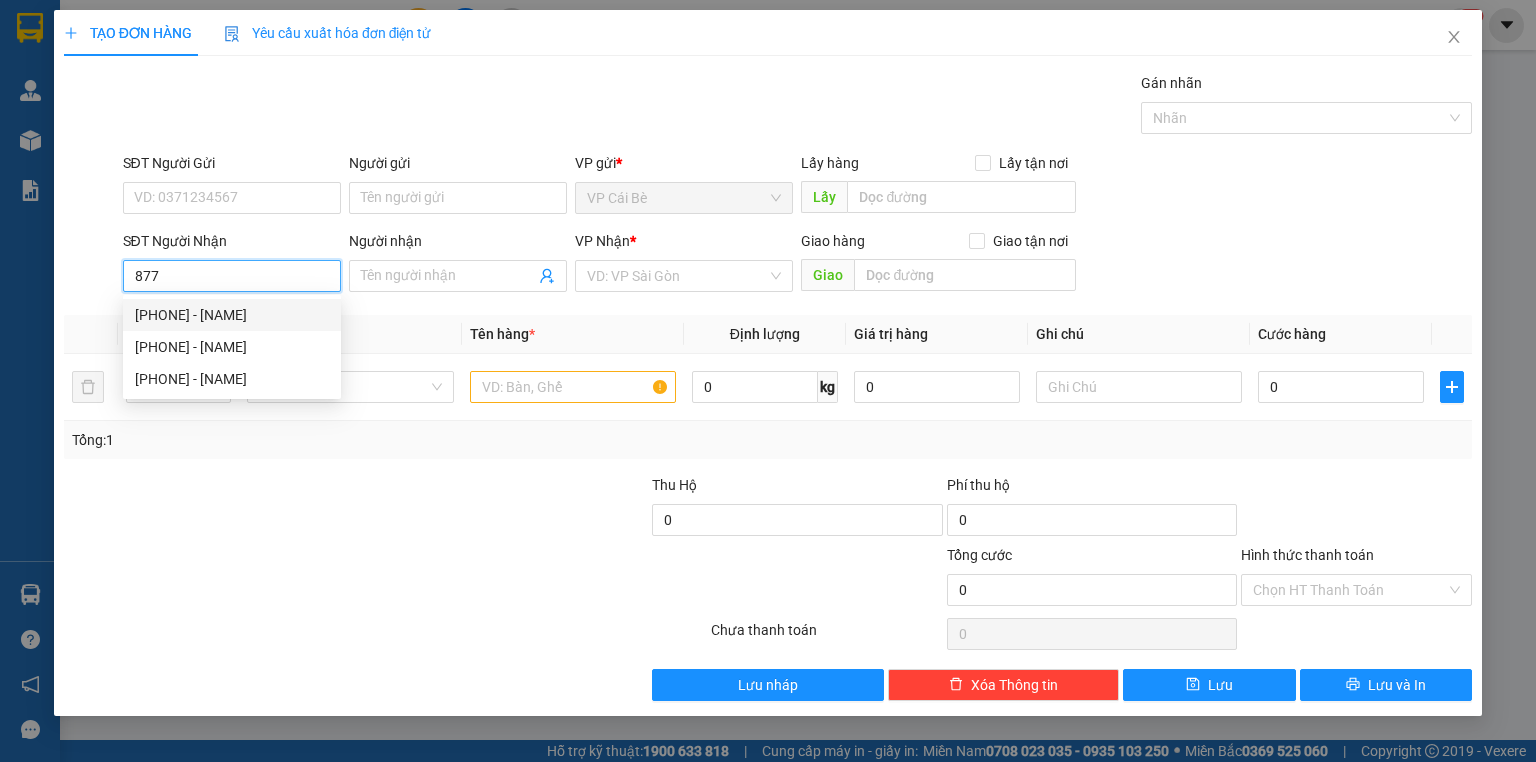 click on "[PHONE] - [NAME]" at bounding box center [232, 315] 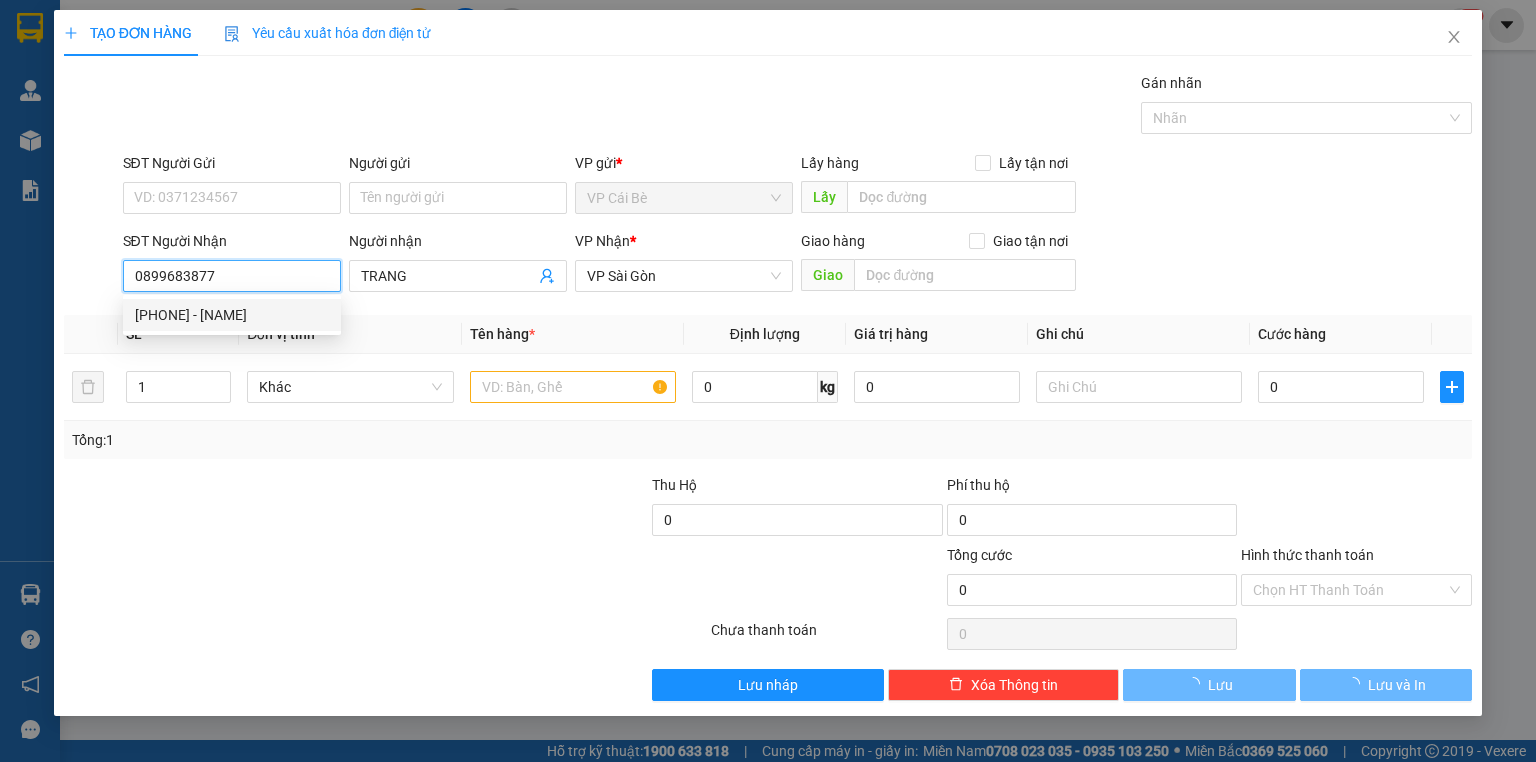 type on "100.000" 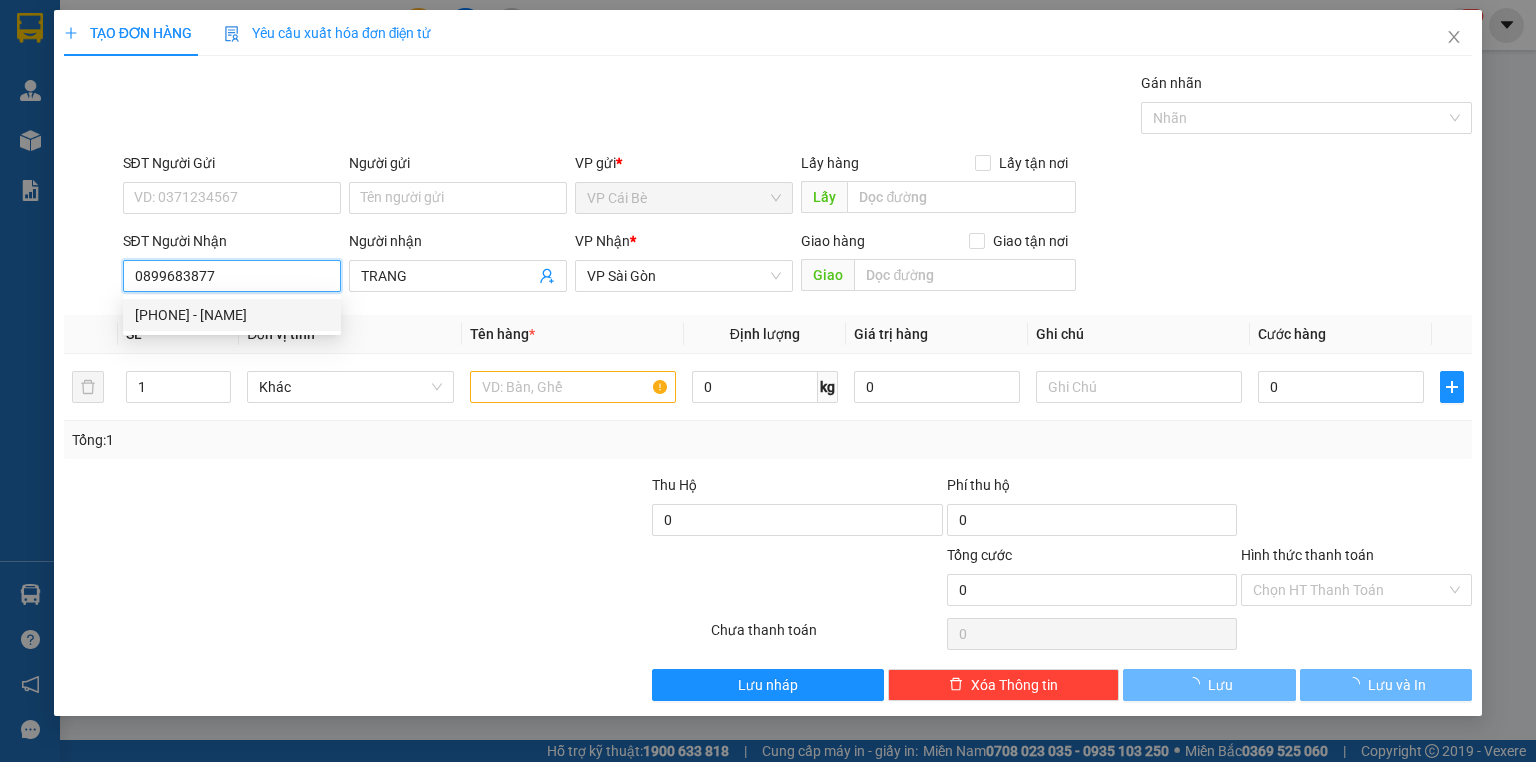 type on "100.000" 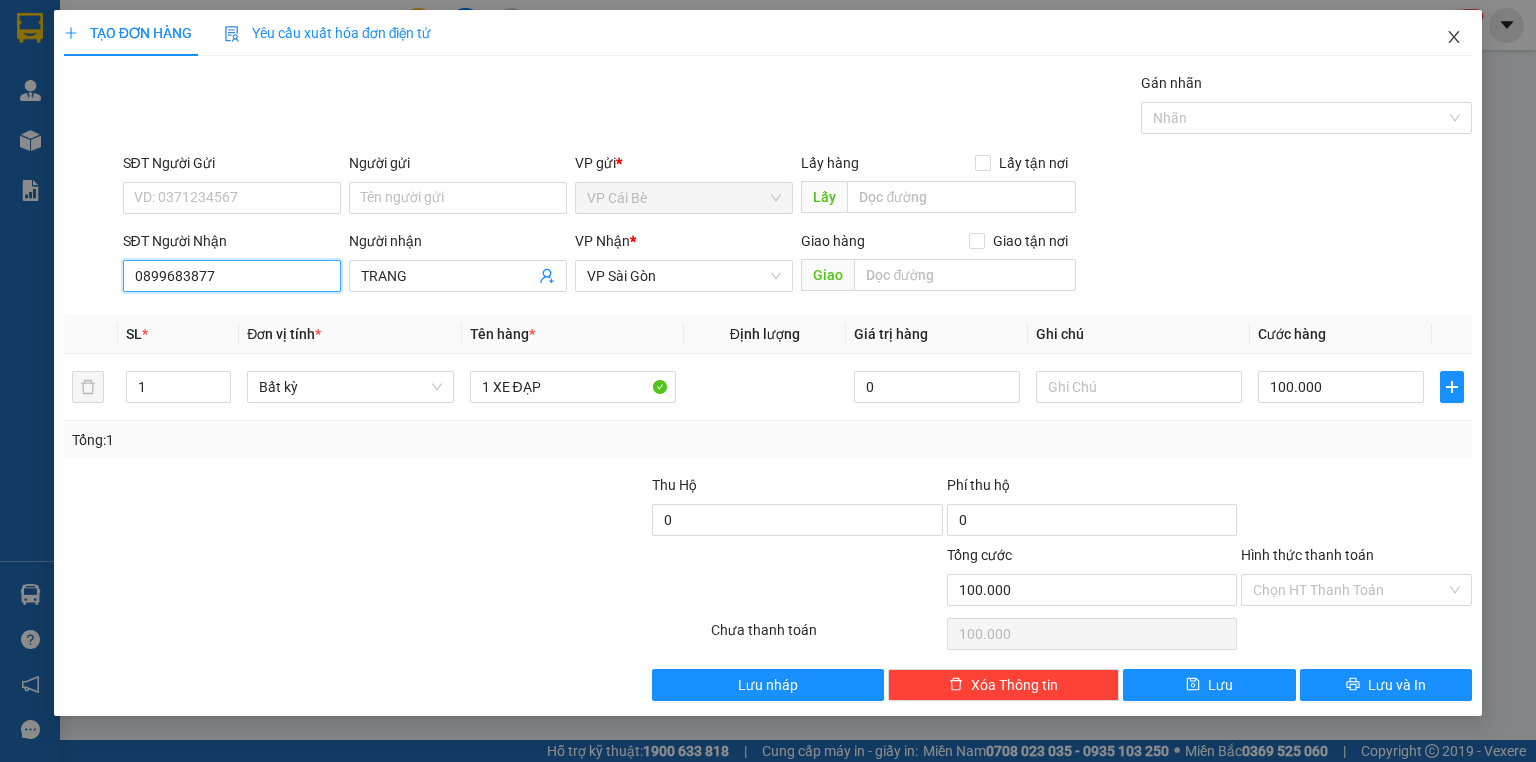 type on "0899683877" 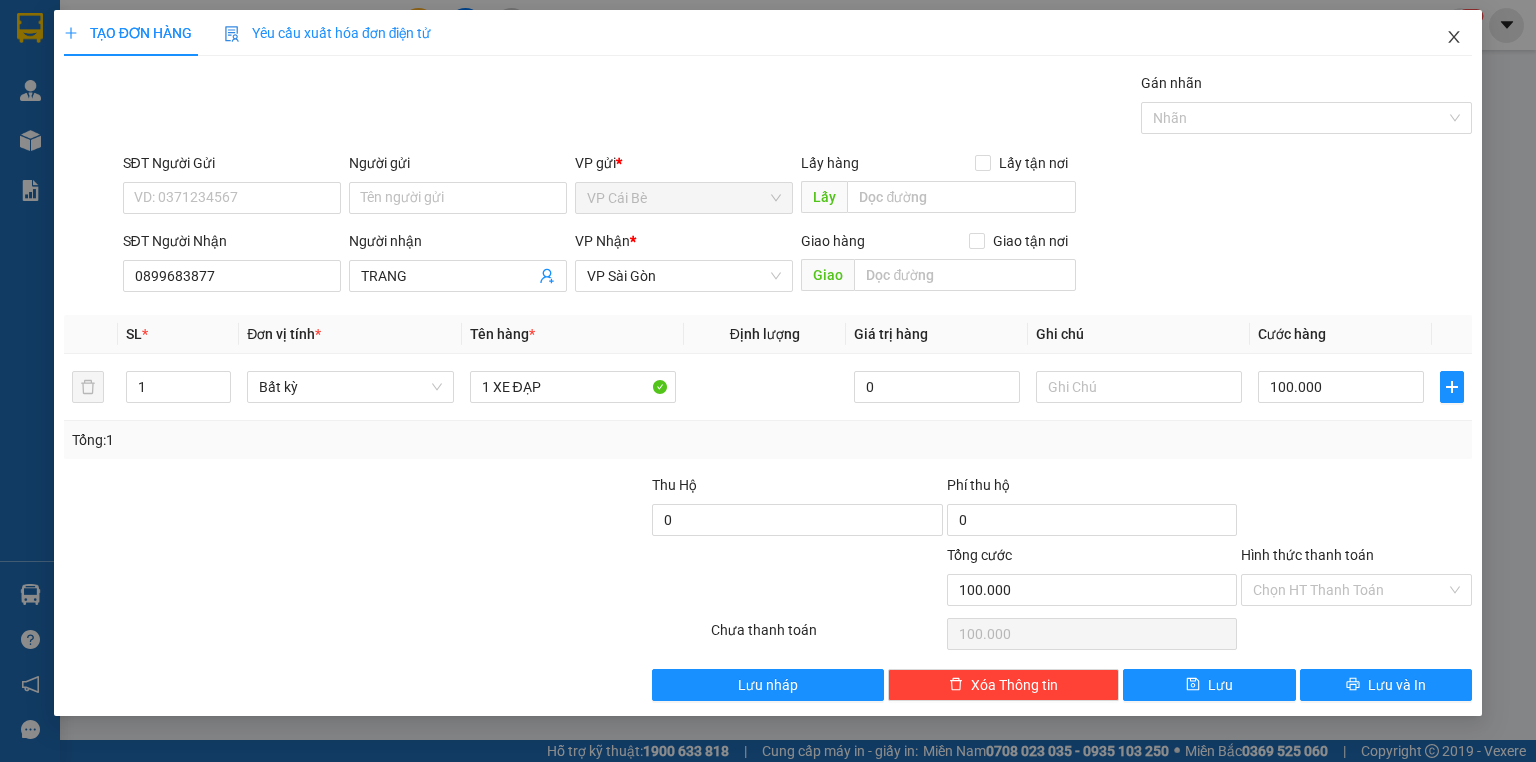 click 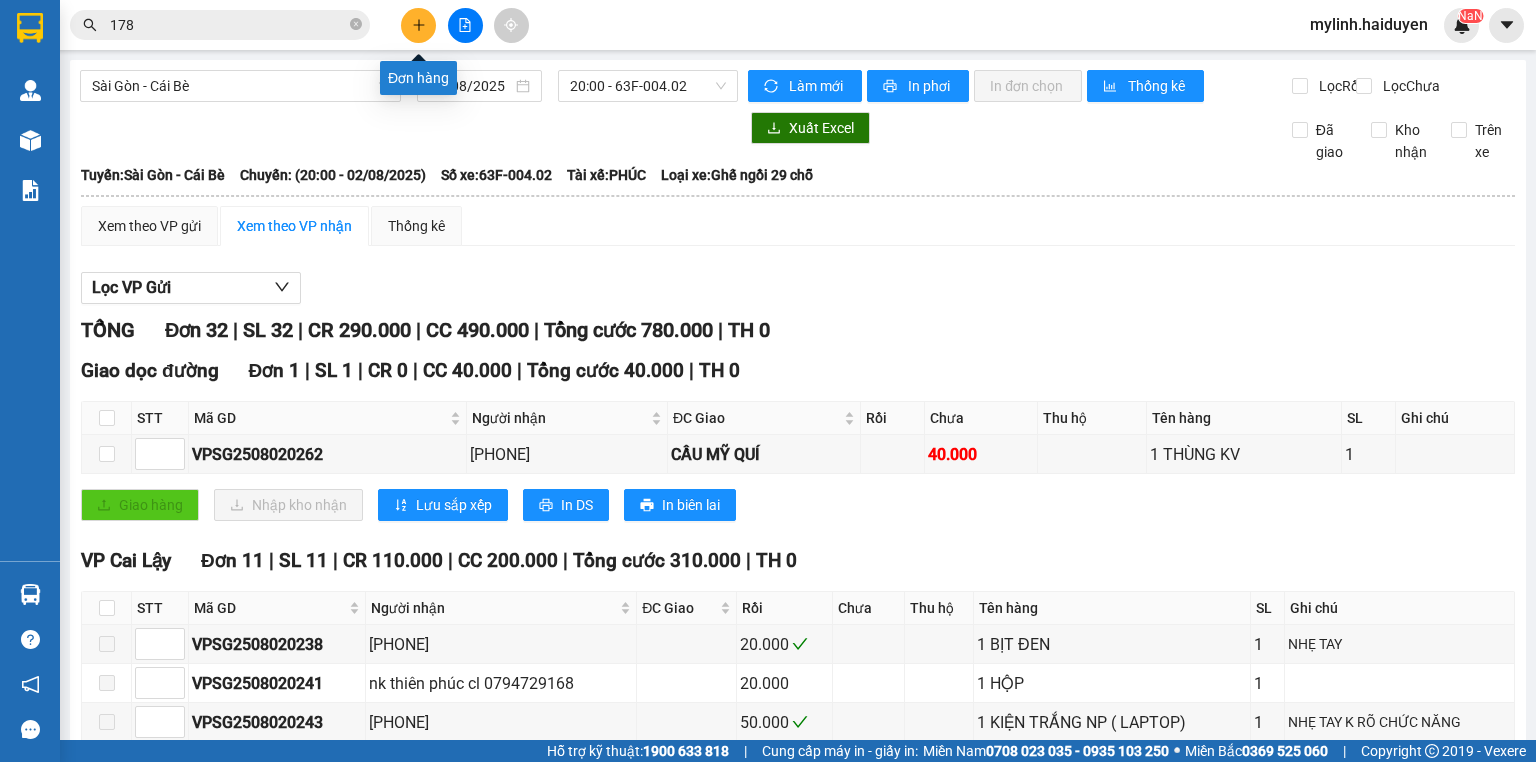 click 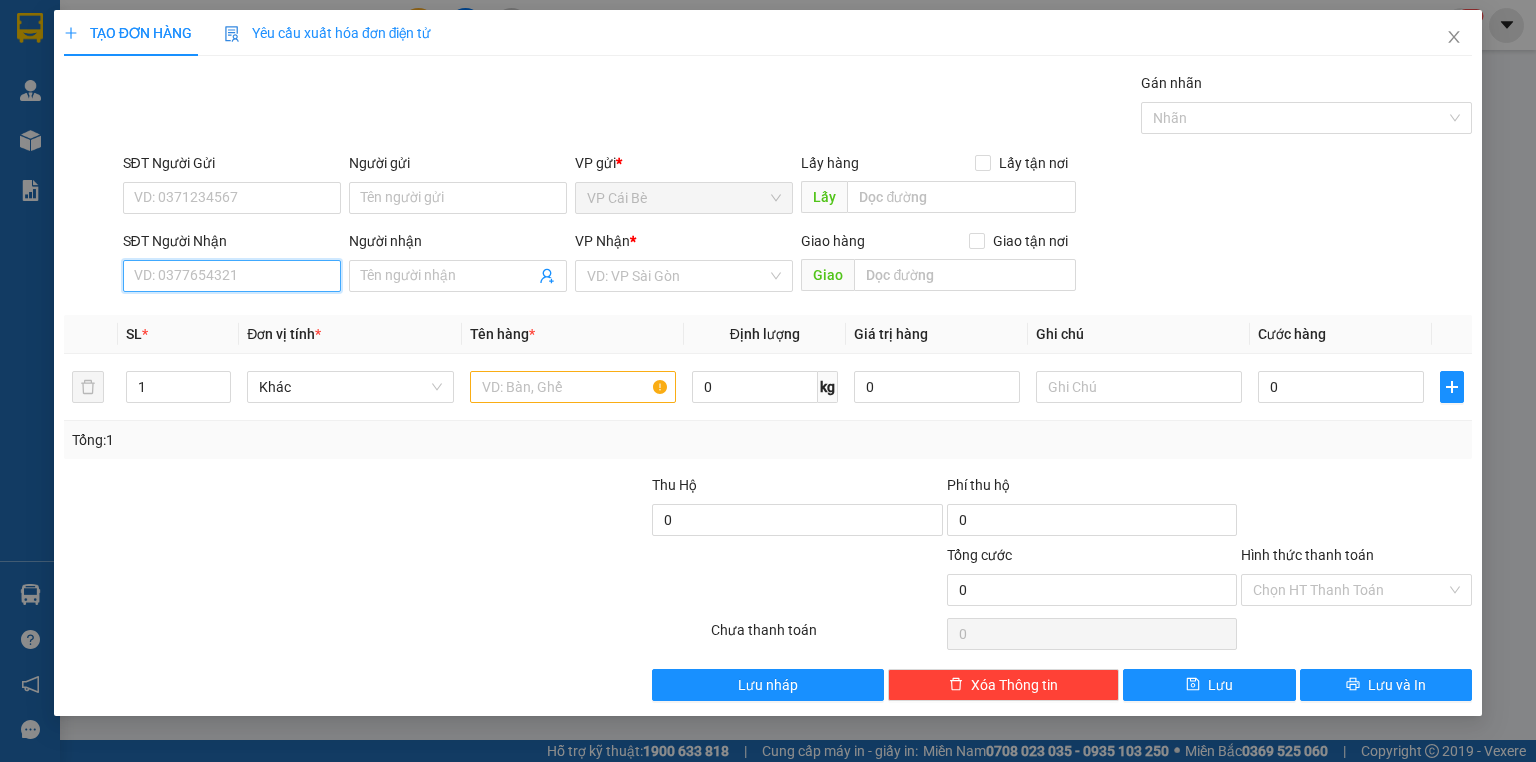 drag, startPoint x: 228, startPoint y: 274, endPoint x: 249, endPoint y: 269, distance: 21.587032 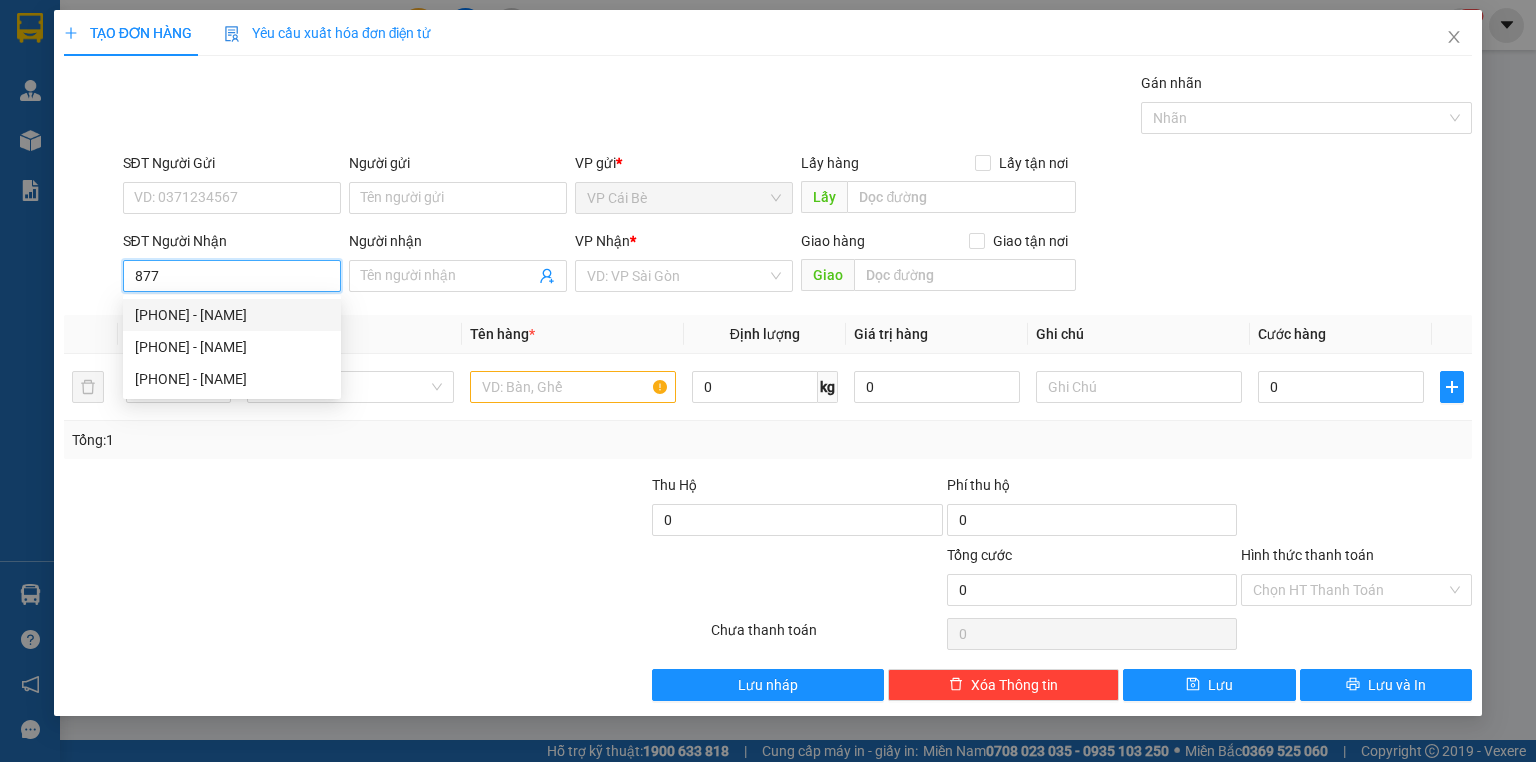 click on "[PHONE] - [NAME]" at bounding box center (232, 315) 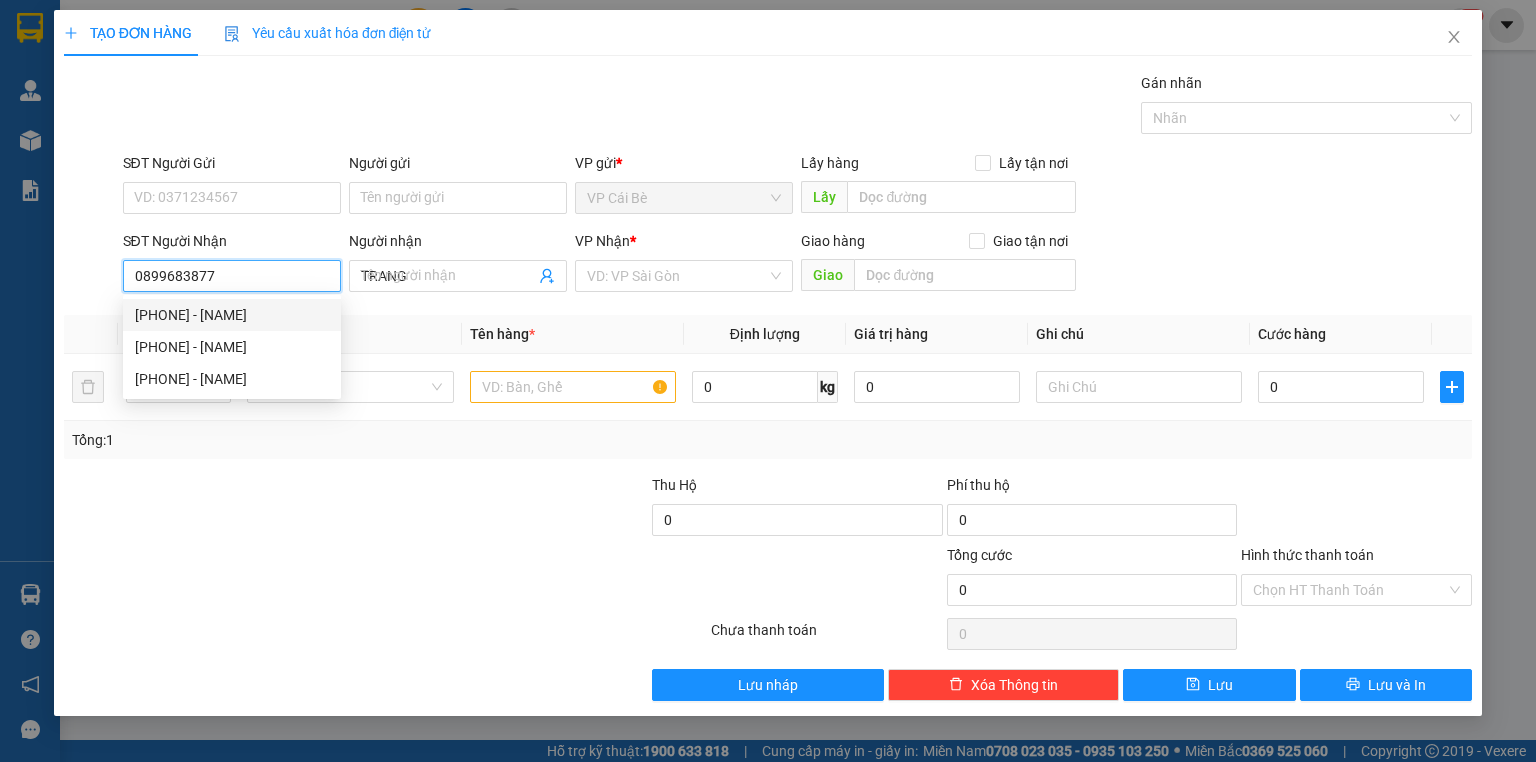type on "100.000" 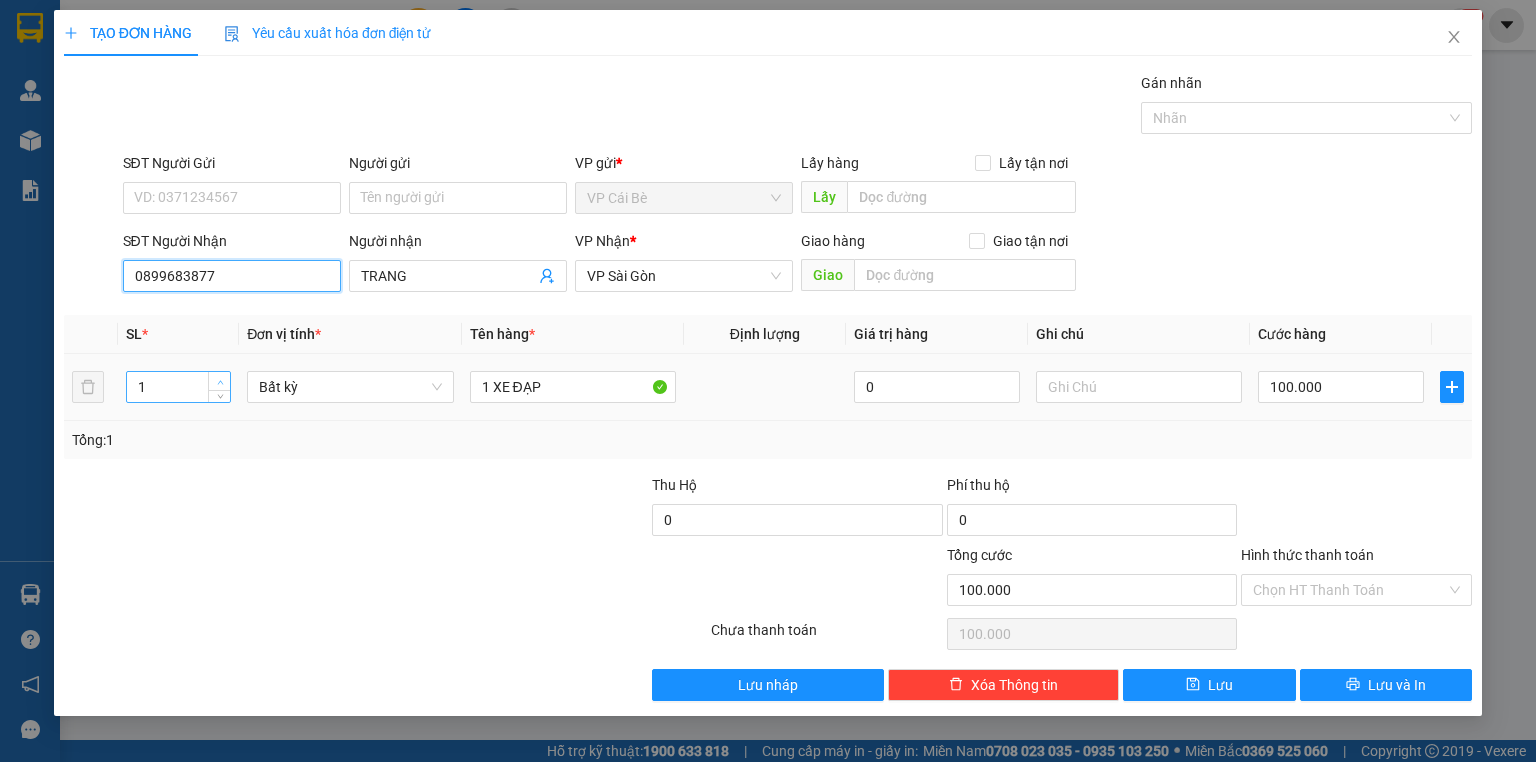 type on "0899683877" 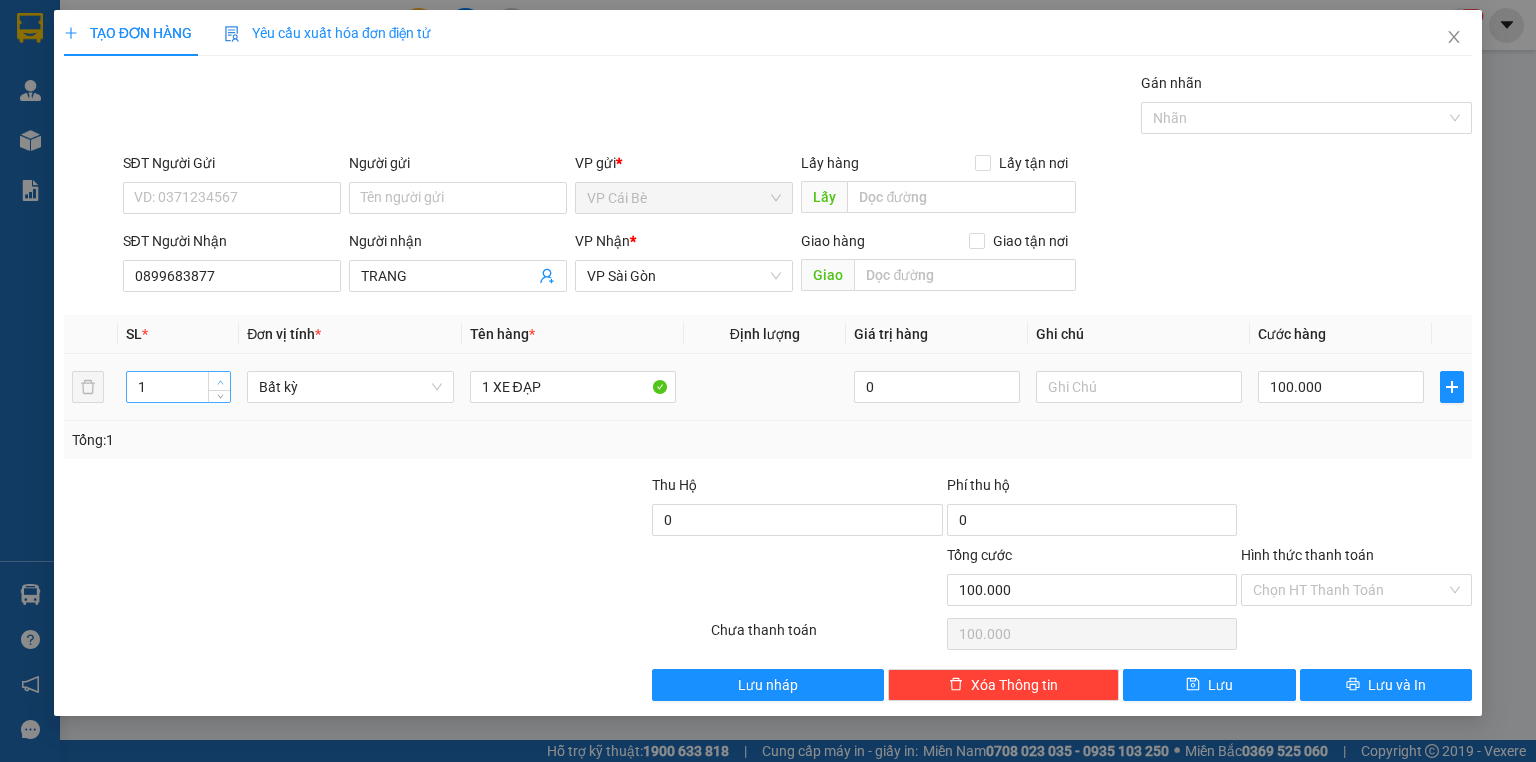 type on "2" 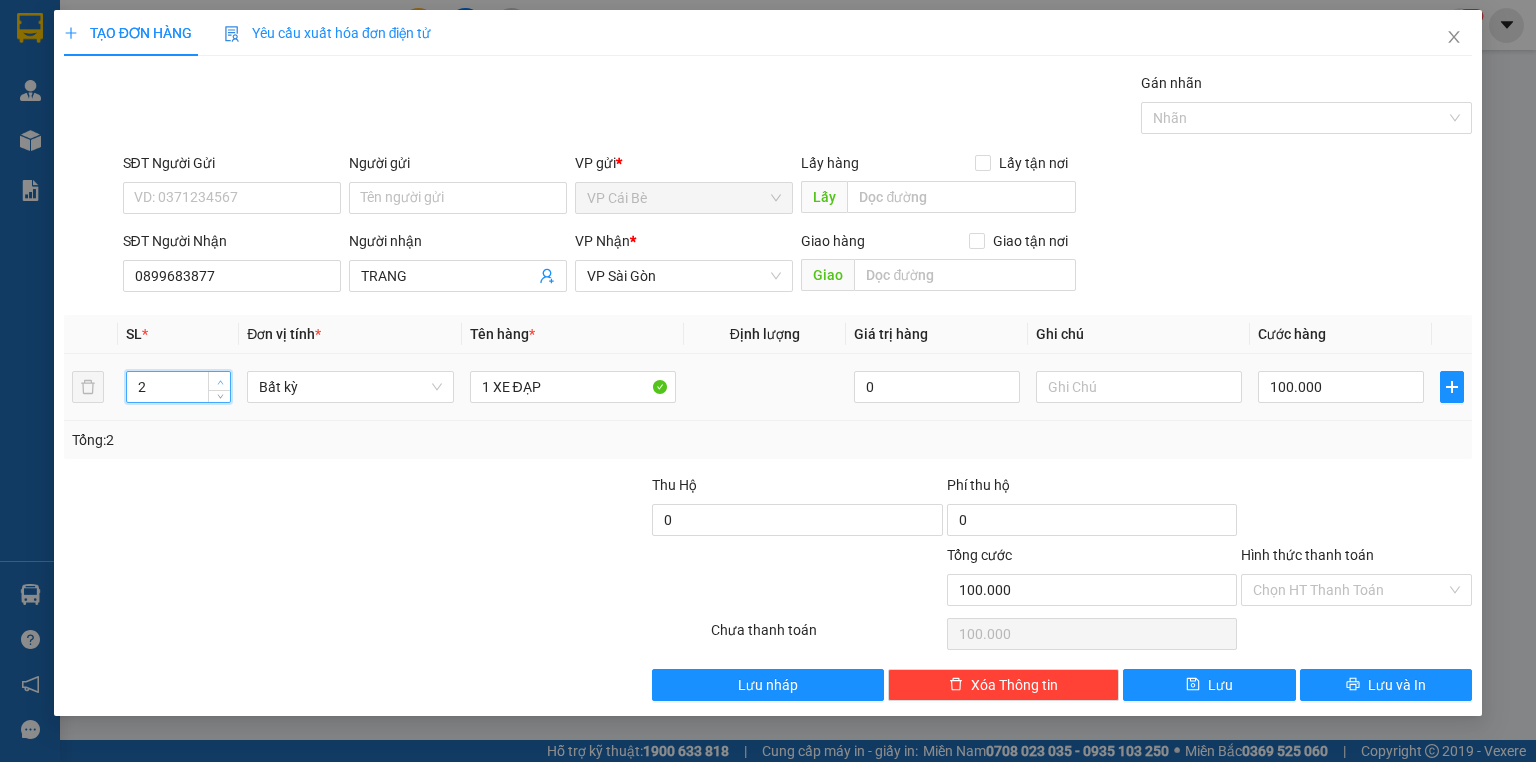 click at bounding box center [220, 382] 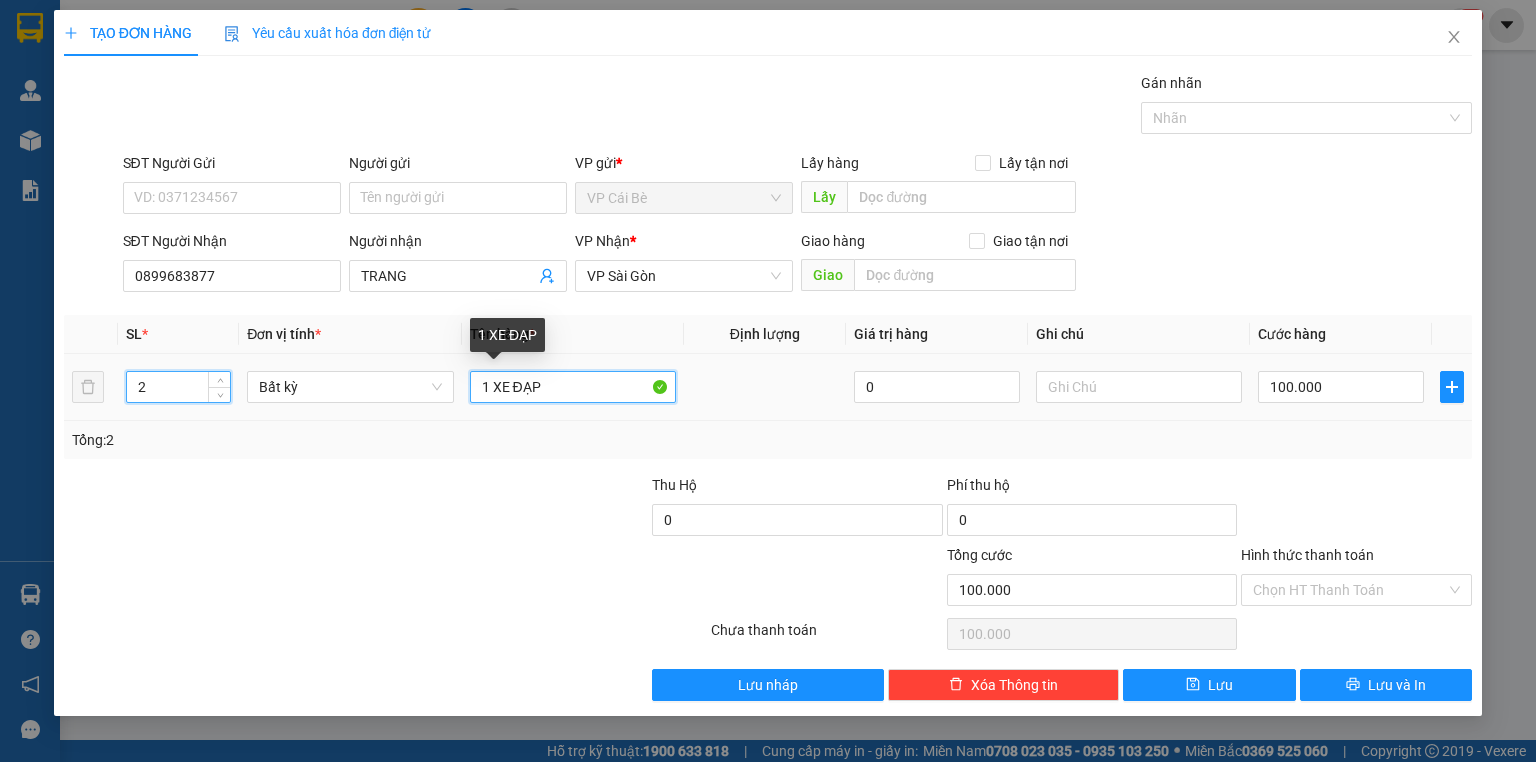 click on "1 XE ĐẠP" at bounding box center [573, 387] 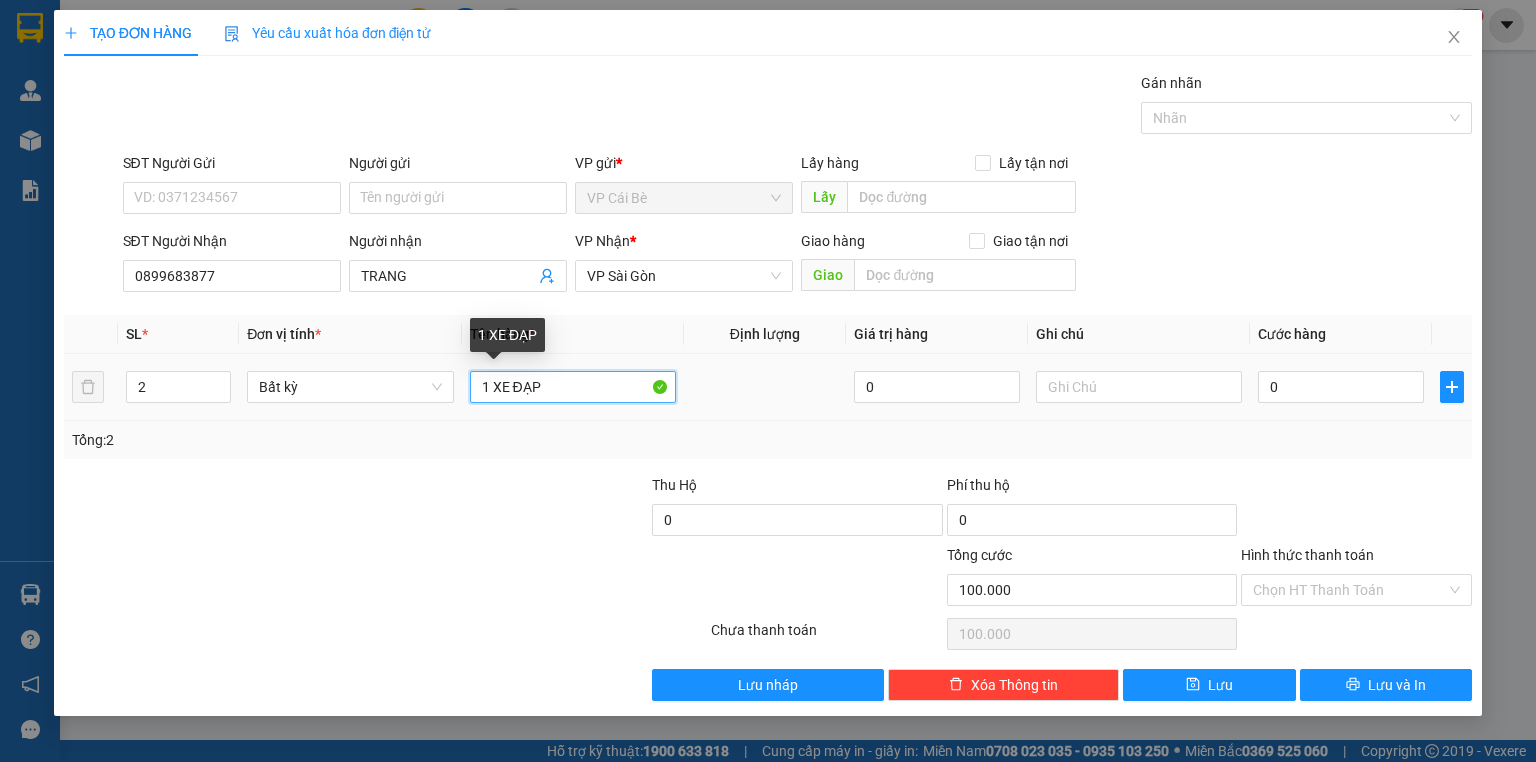 type on "0" 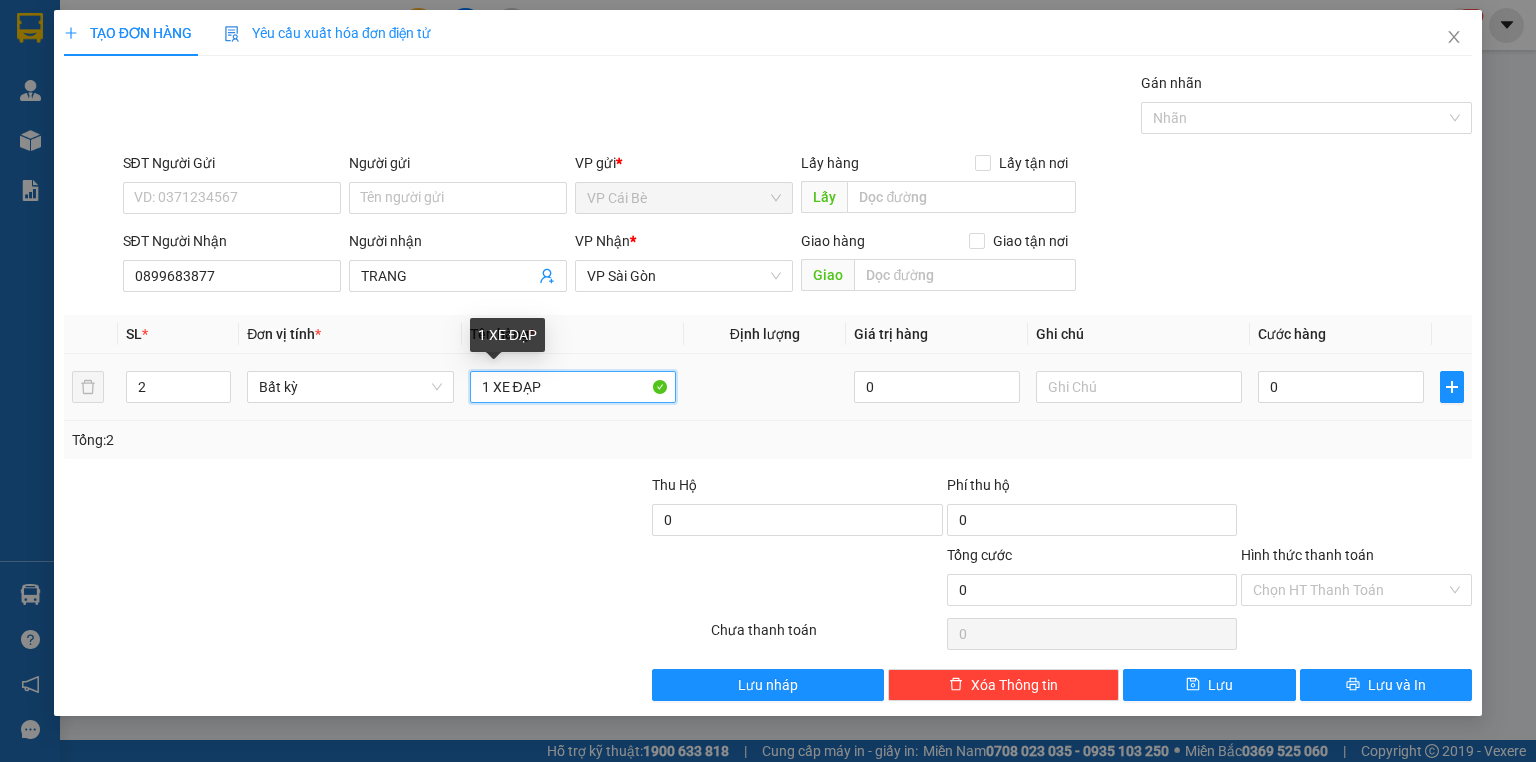 click on "1 XE ĐẠP" at bounding box center [573, 387] 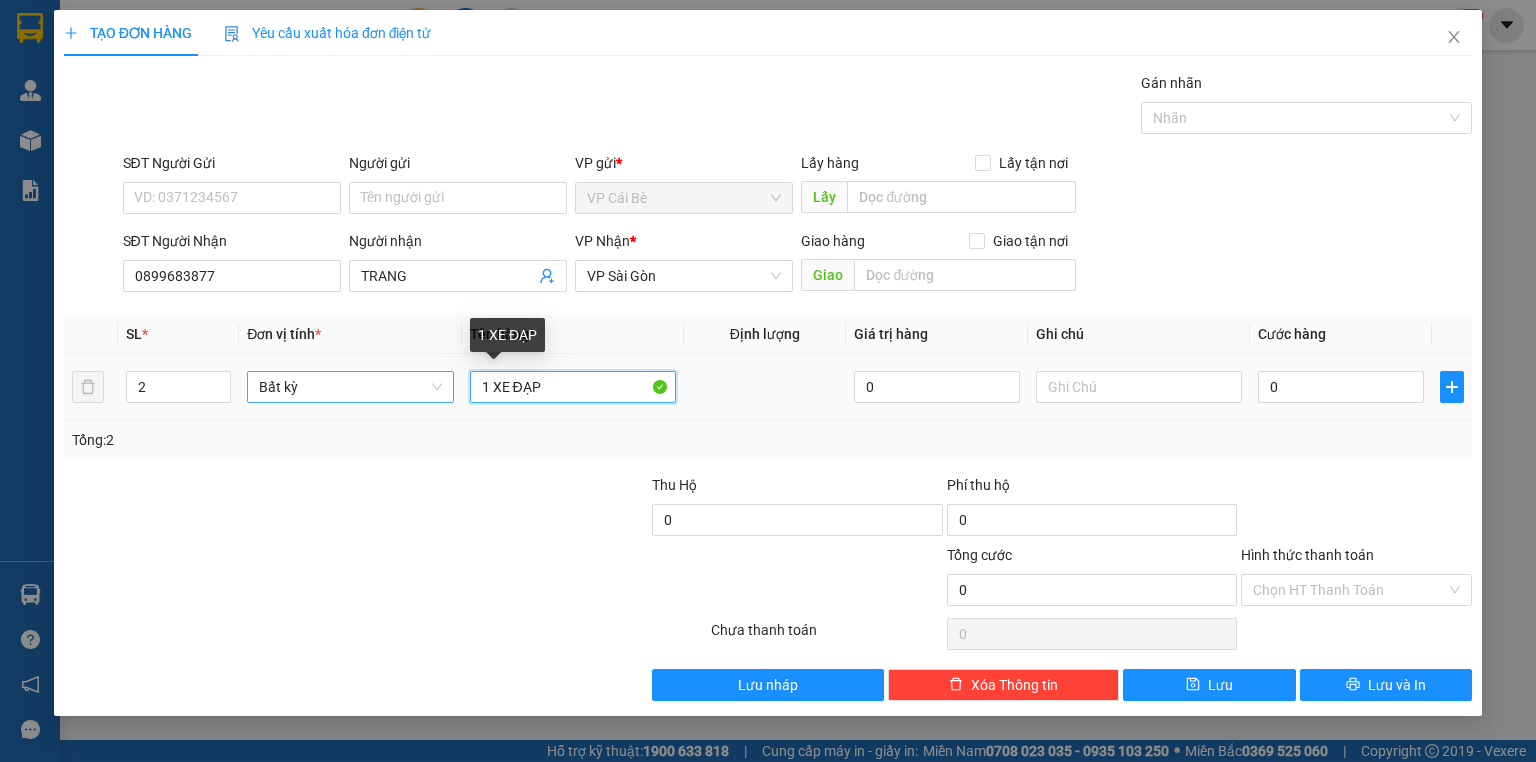 drag, startPoint x: 560, startPoint y: 380, endPoint x: 432, endPoint y: 388, distance: 128.24976 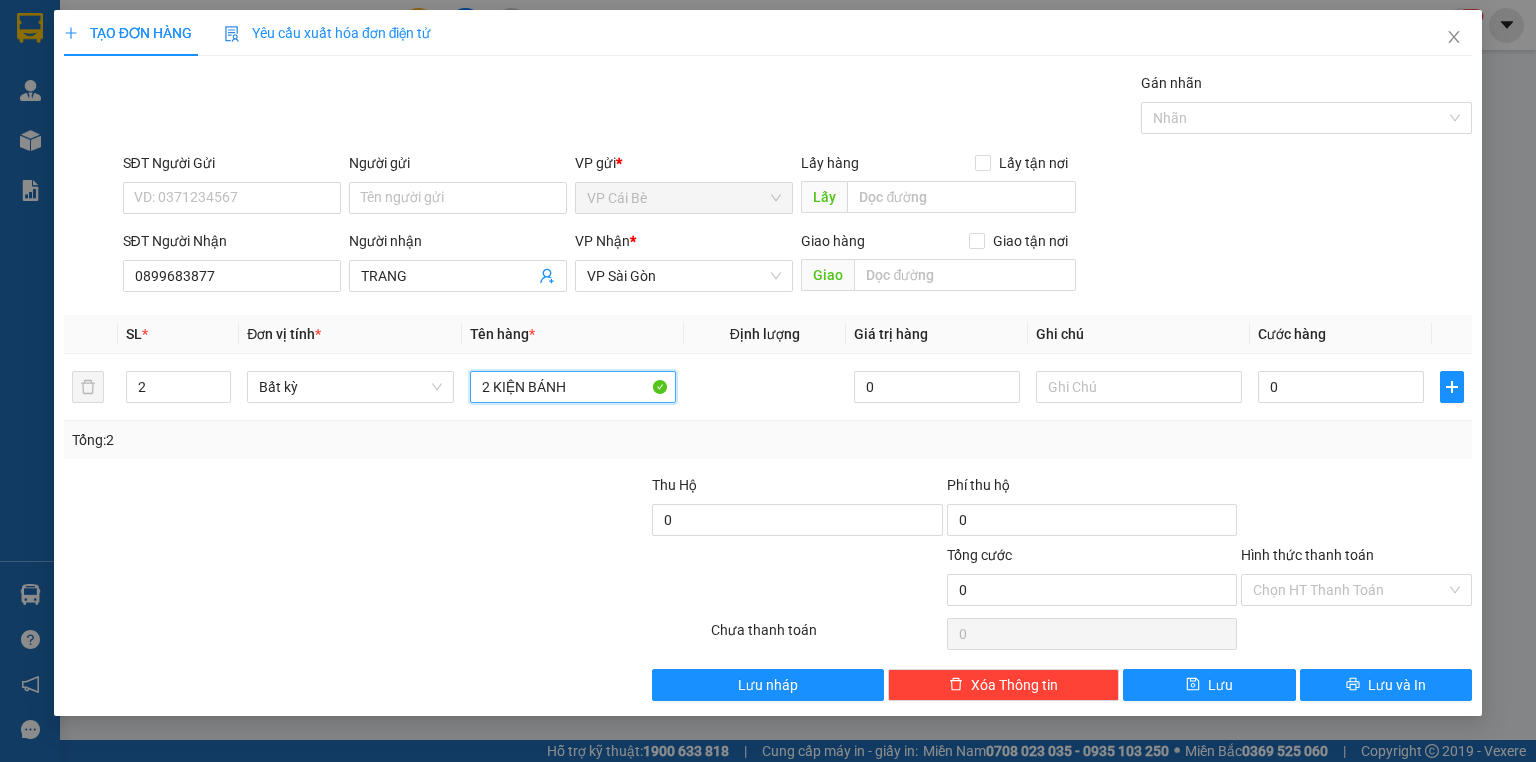 type on "2 KIỆN BÁNH" 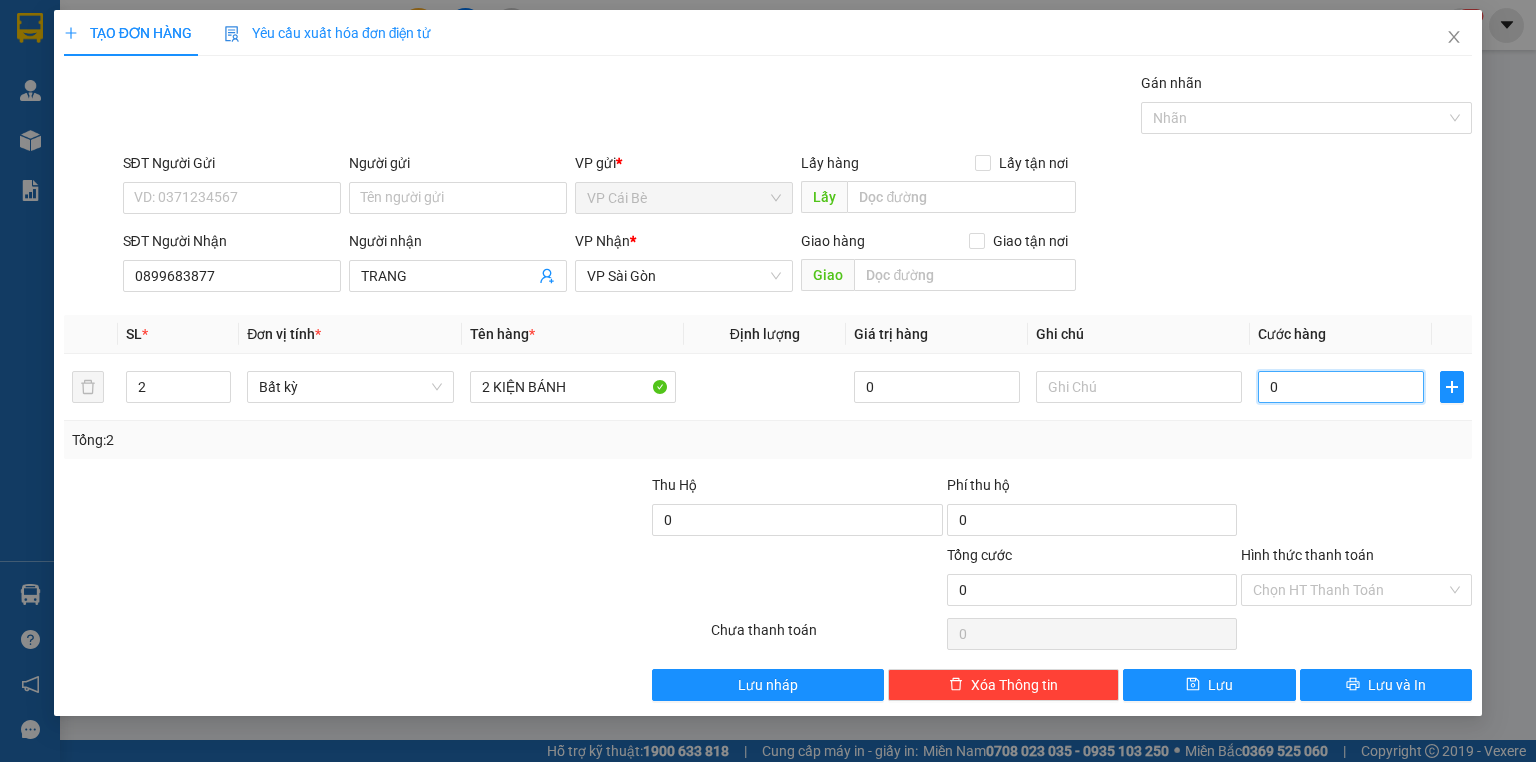 type on "2" 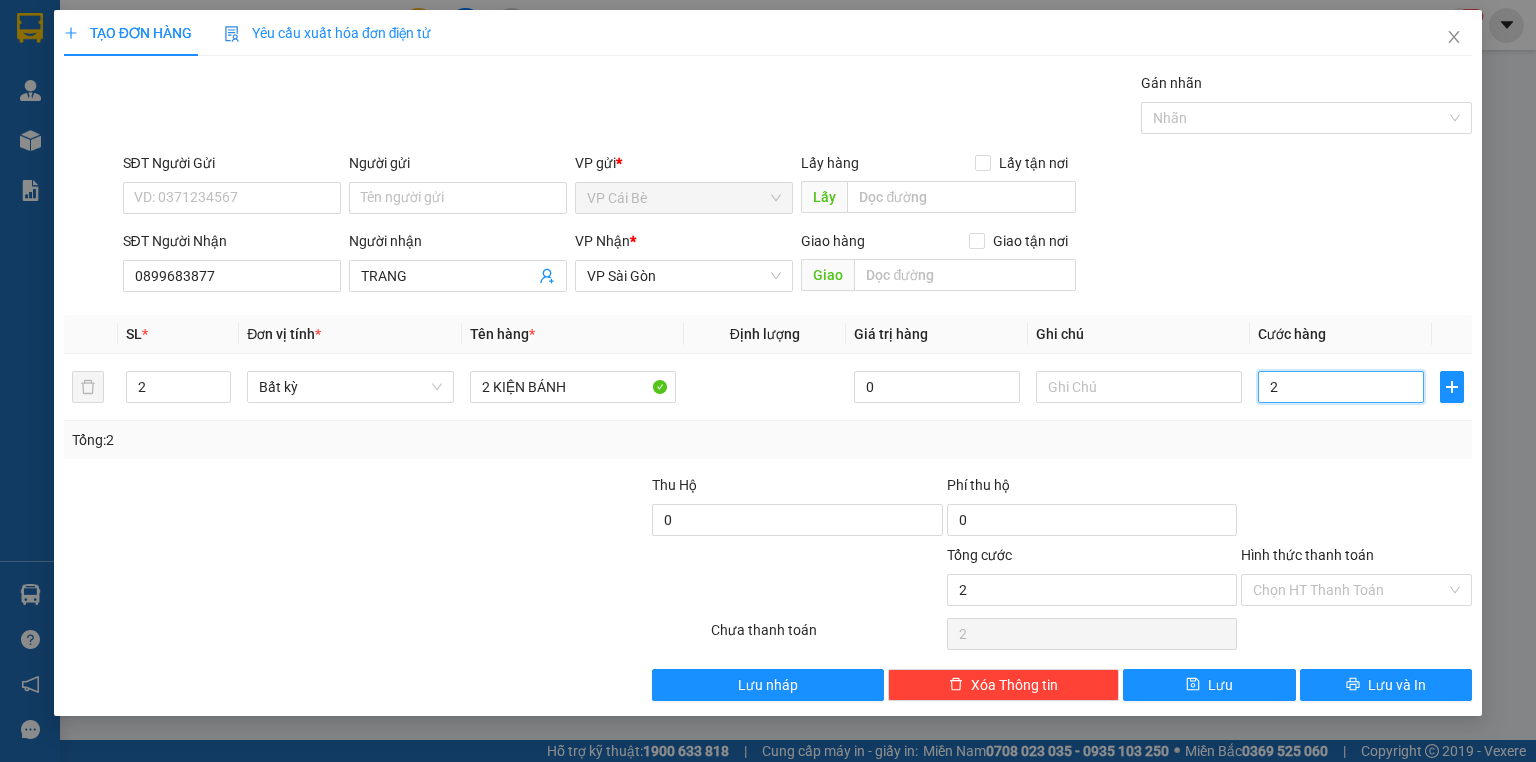 type on "20" 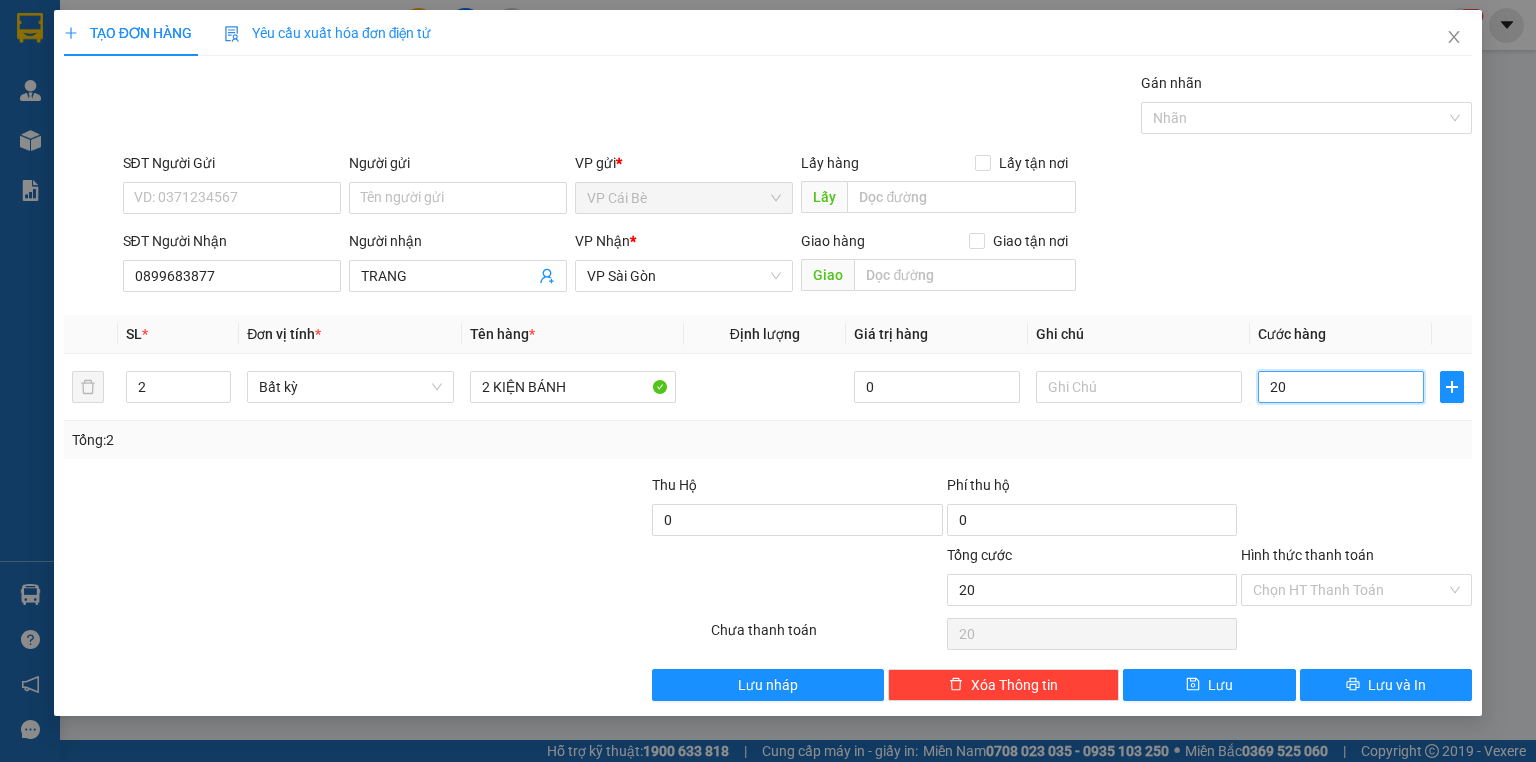 type on "20" 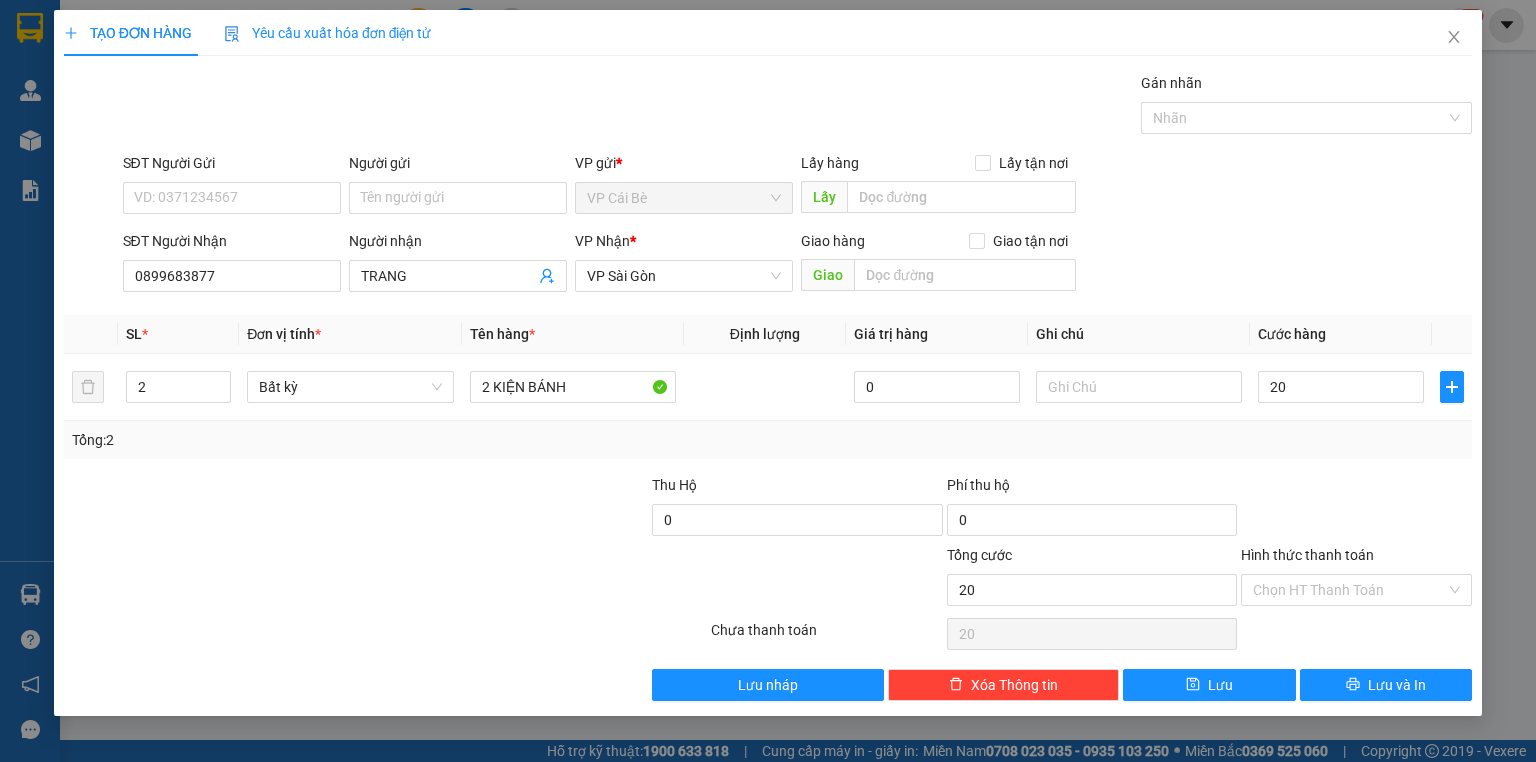 type on "20.000" 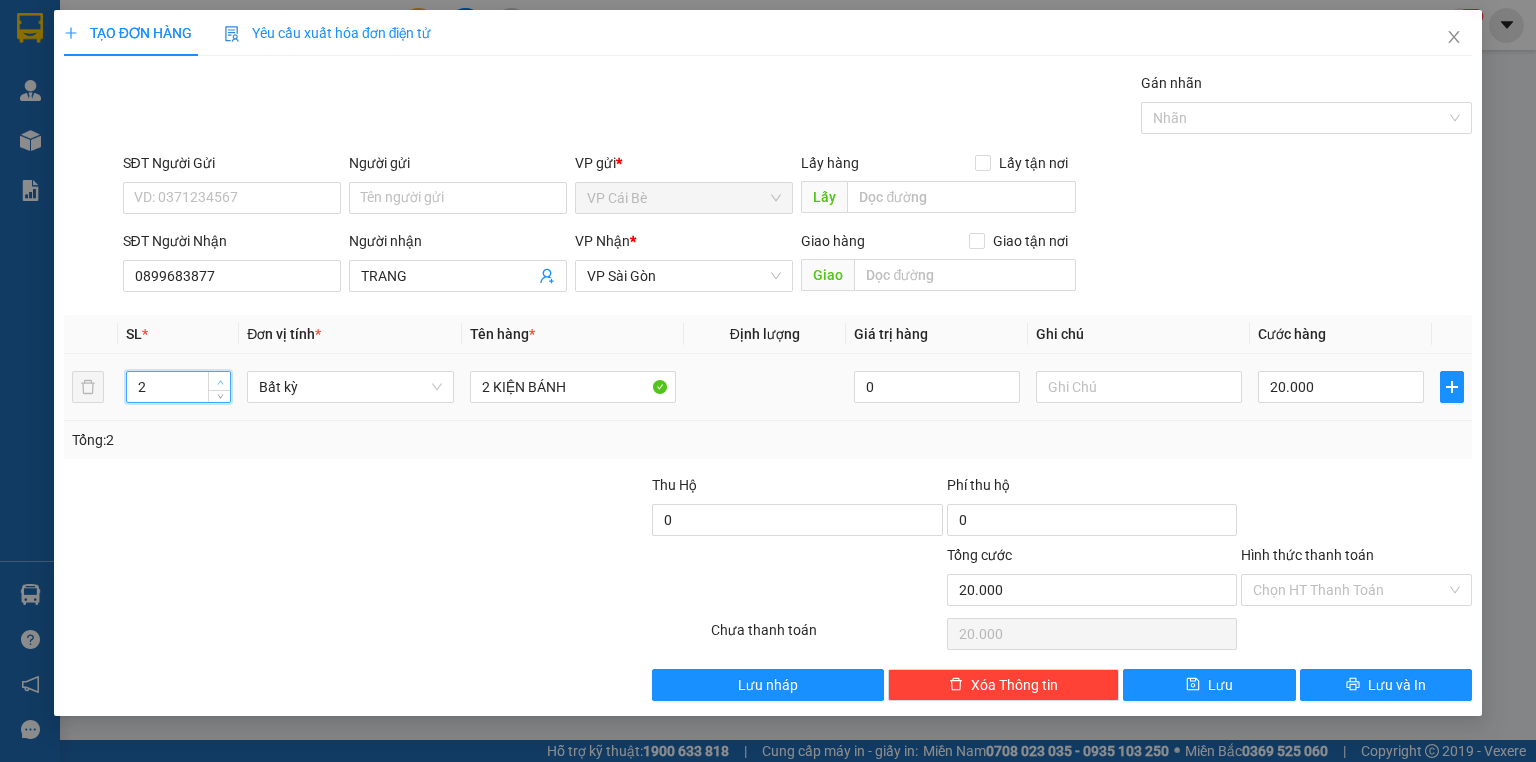 click 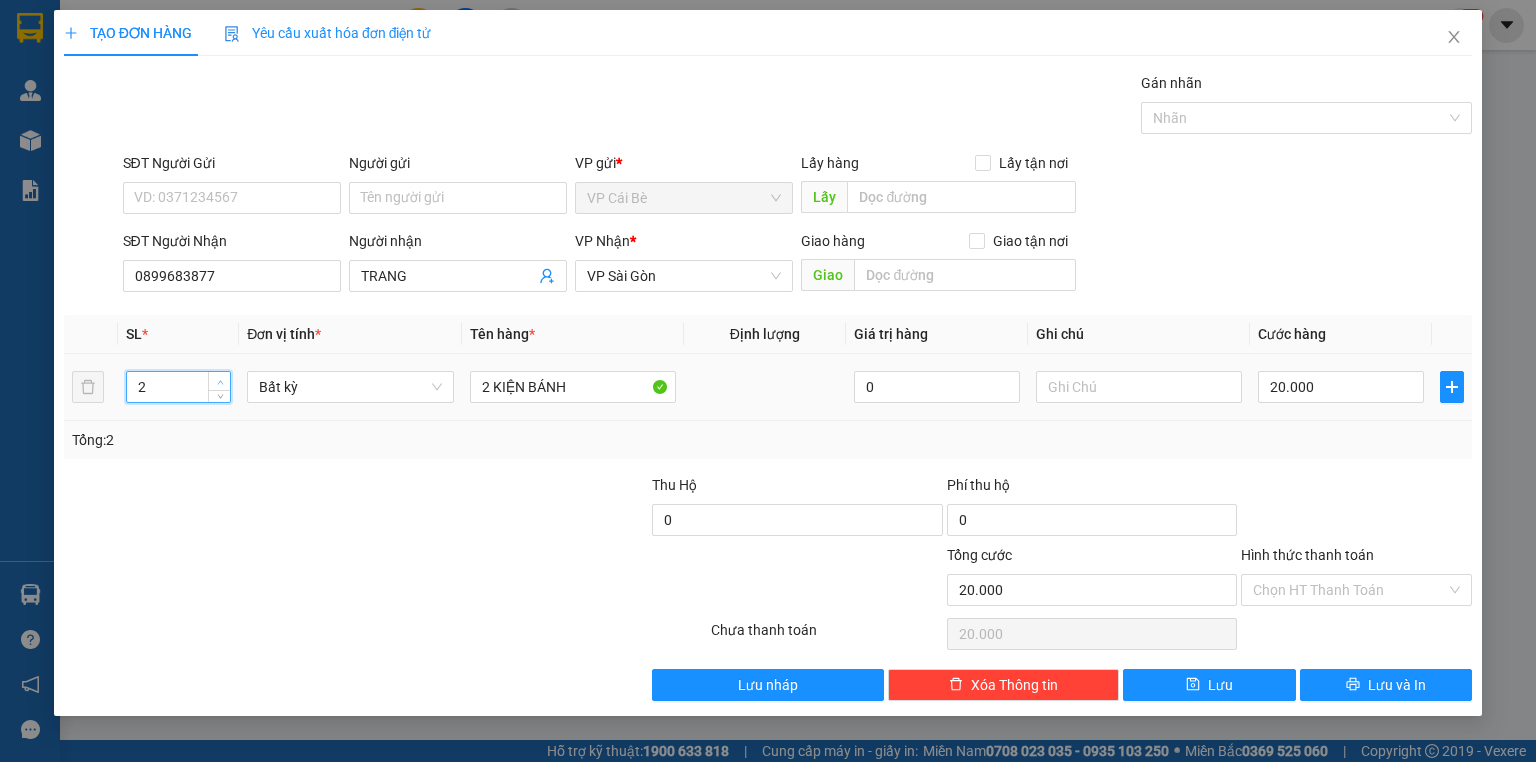 type on "3" 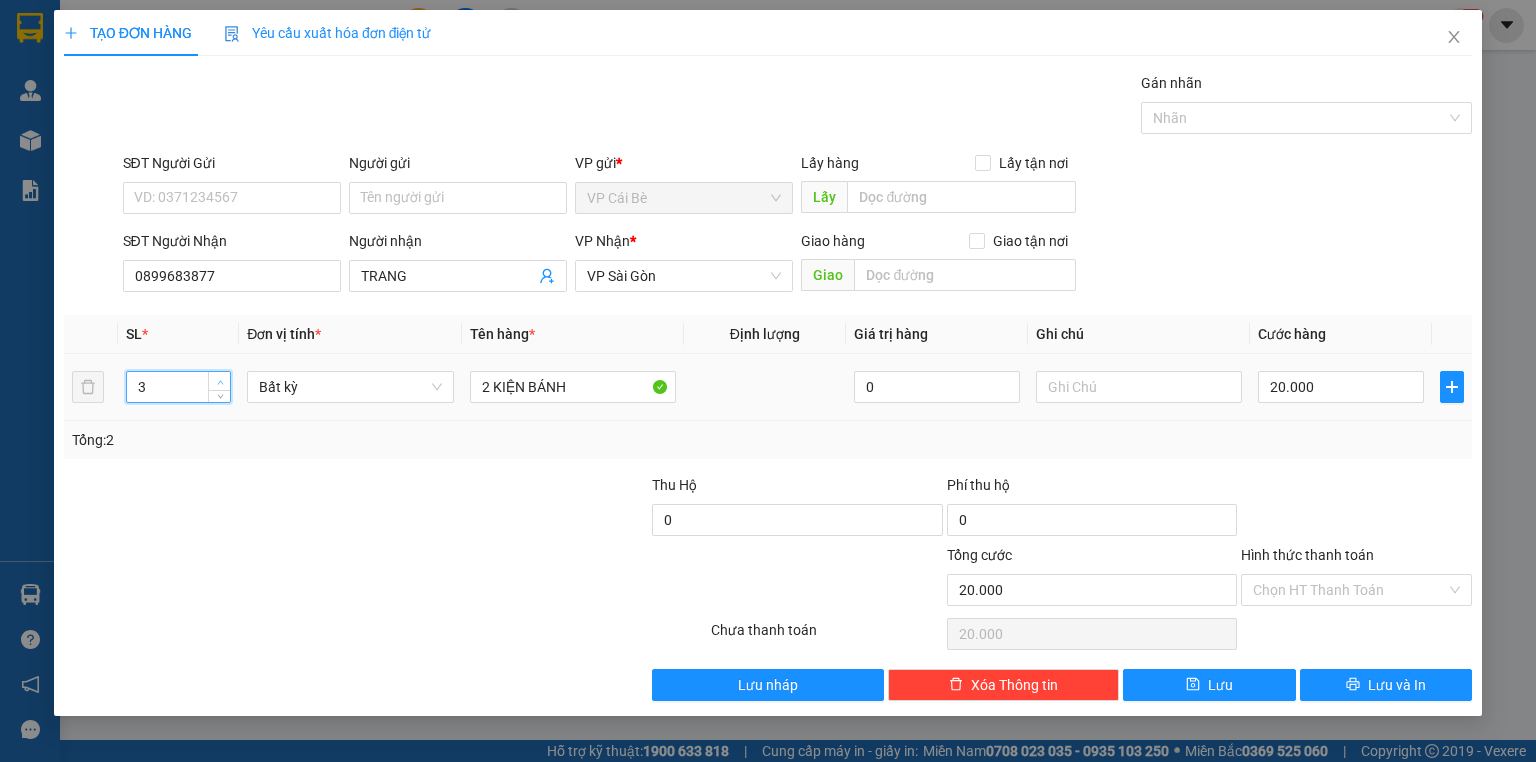 click at bounding box center [220, 382] 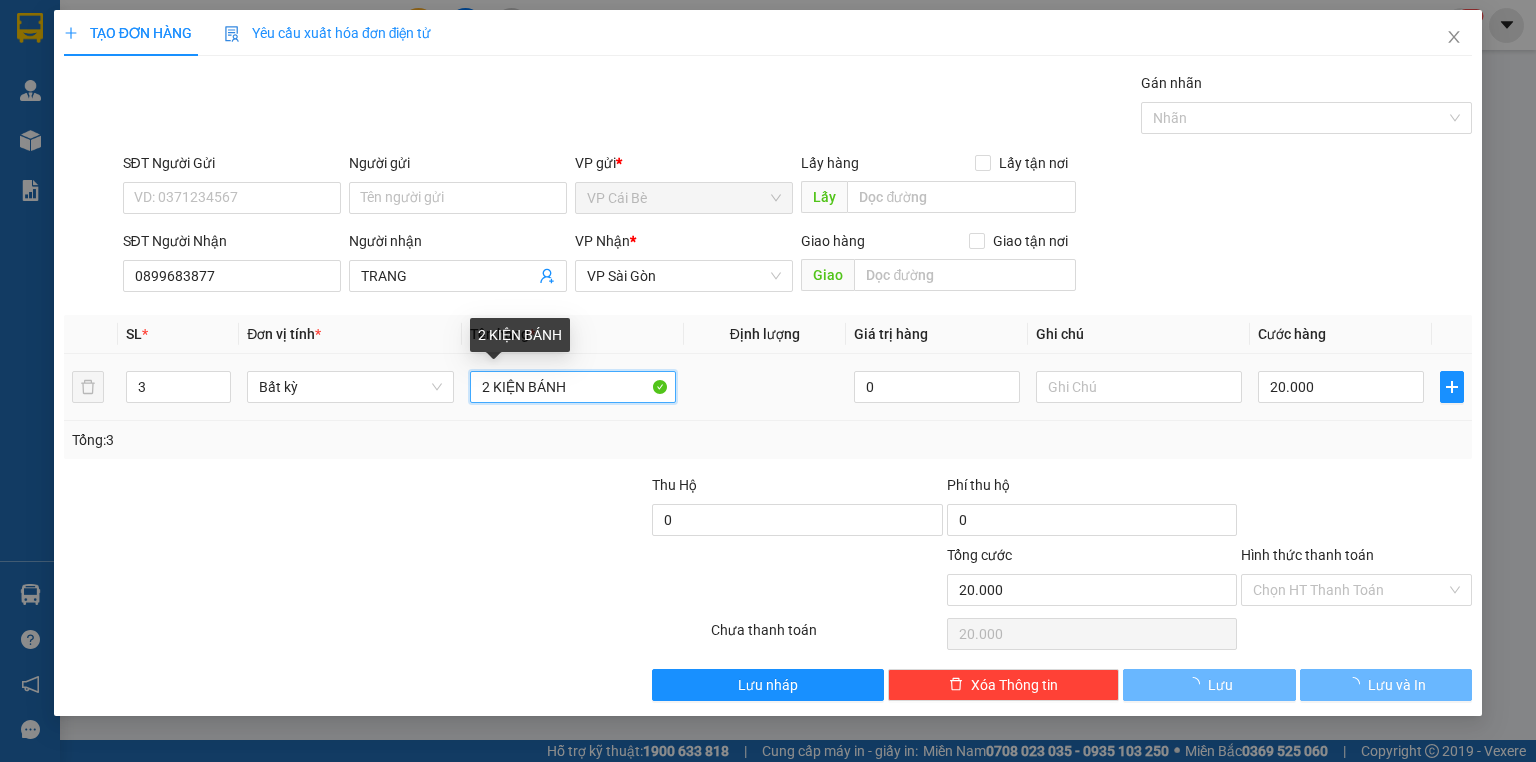 drag, startPoint x: 486, startPoint y: 380, endPoint x: 468, endPoint y: 385, distance: 18.681541 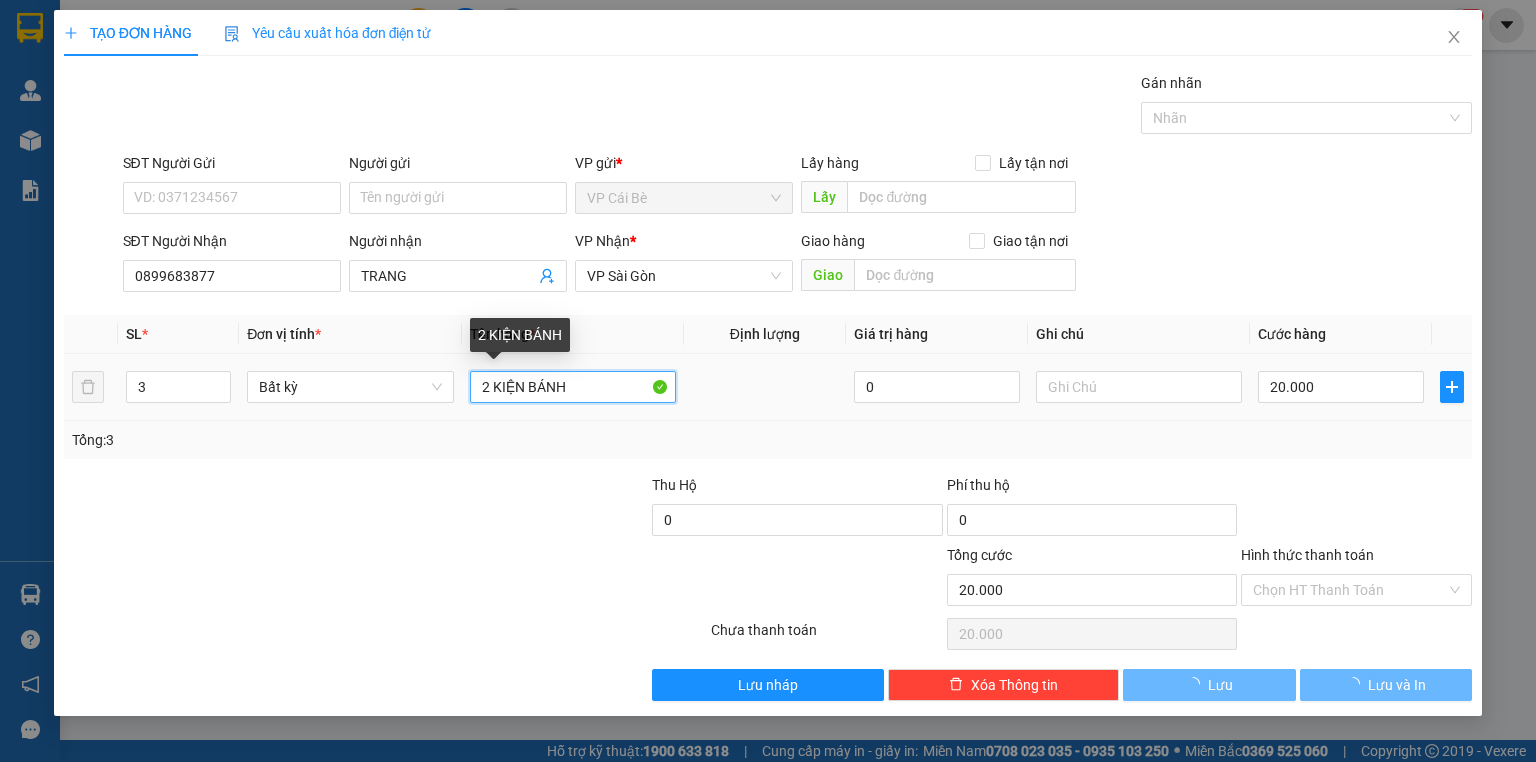 click on "2 KIỆN BÁNH" at bounding box center [573, 387] 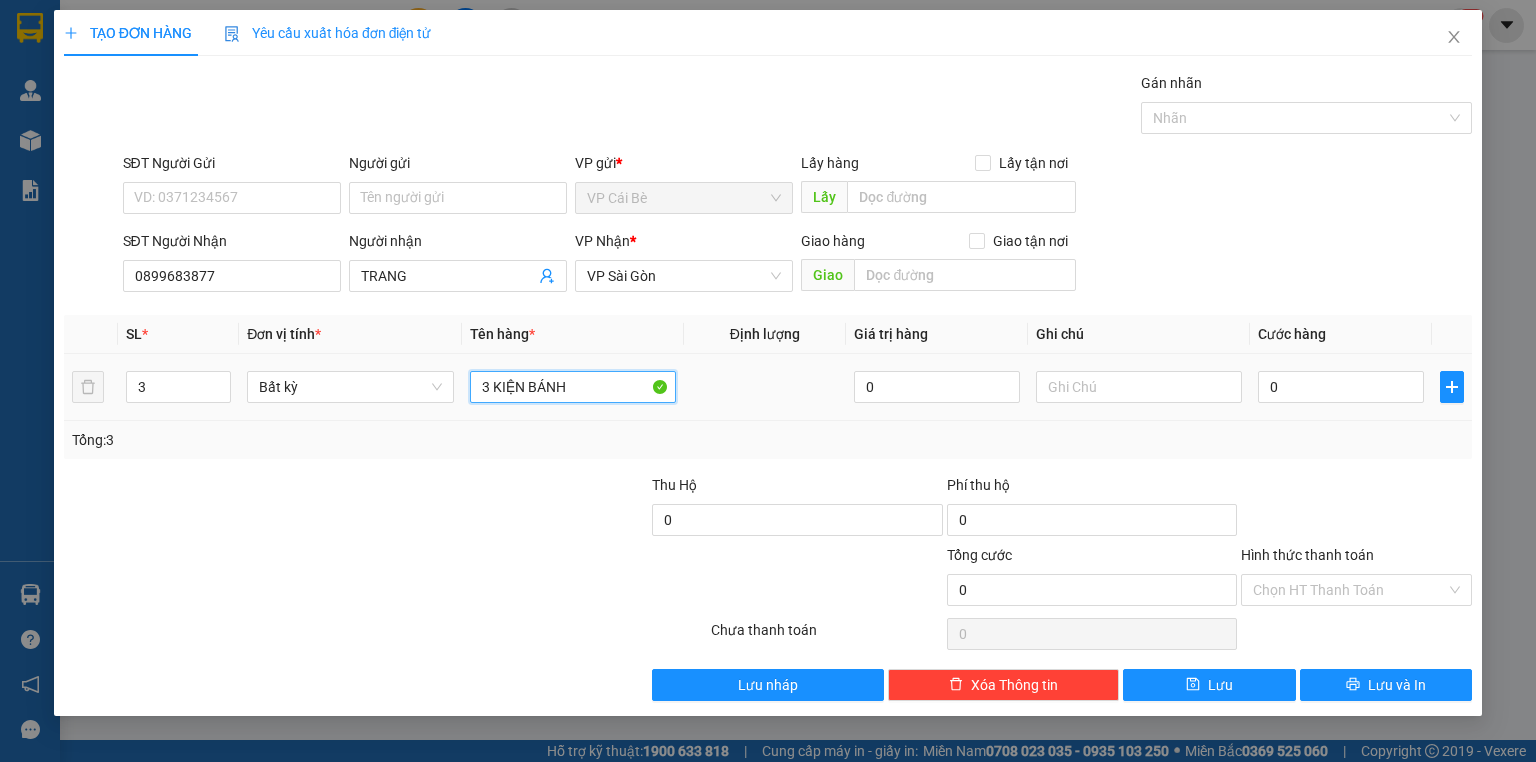 type on "3 KIỆN BÁNH" 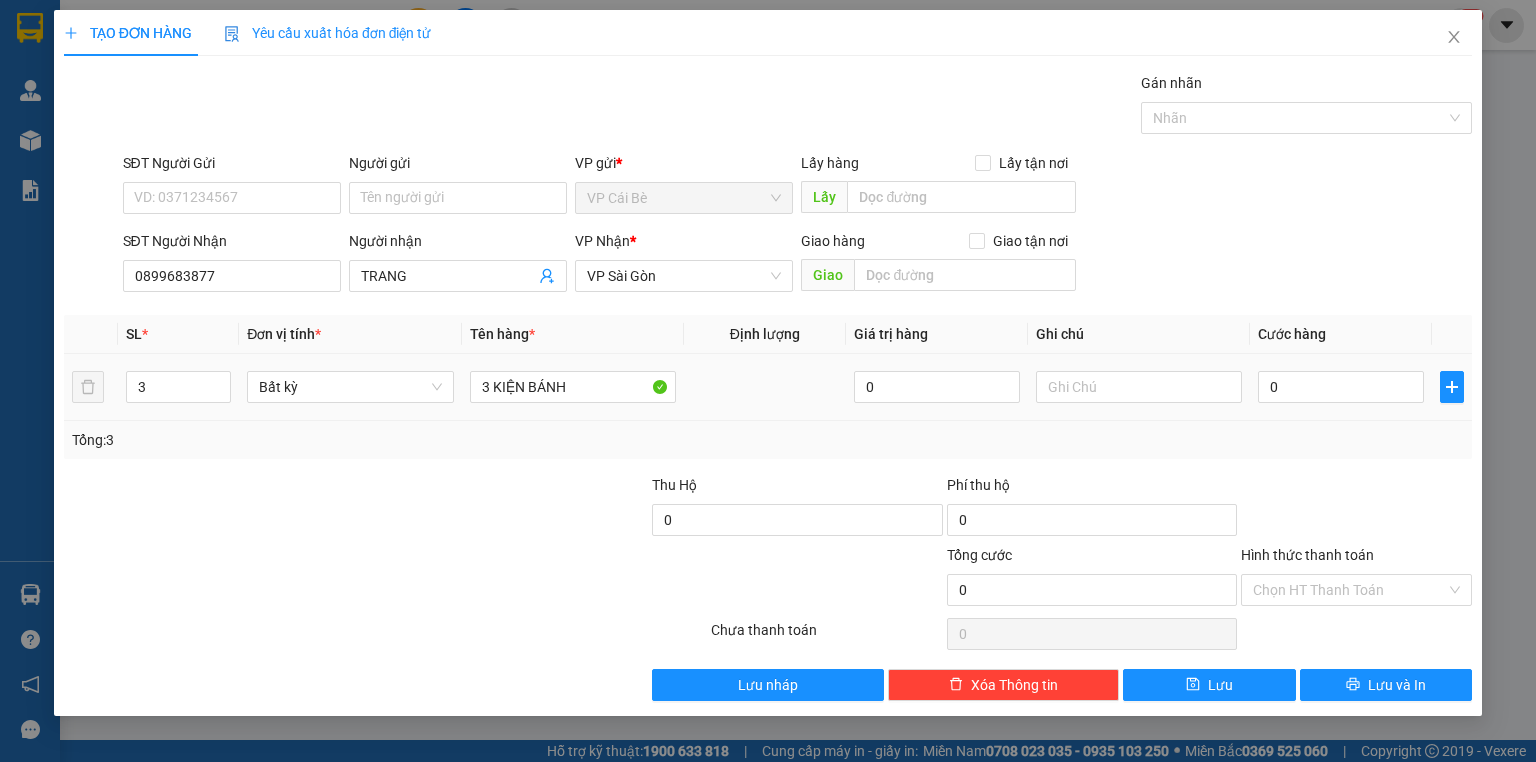 click on "0" at bounding box center (1341, 387) 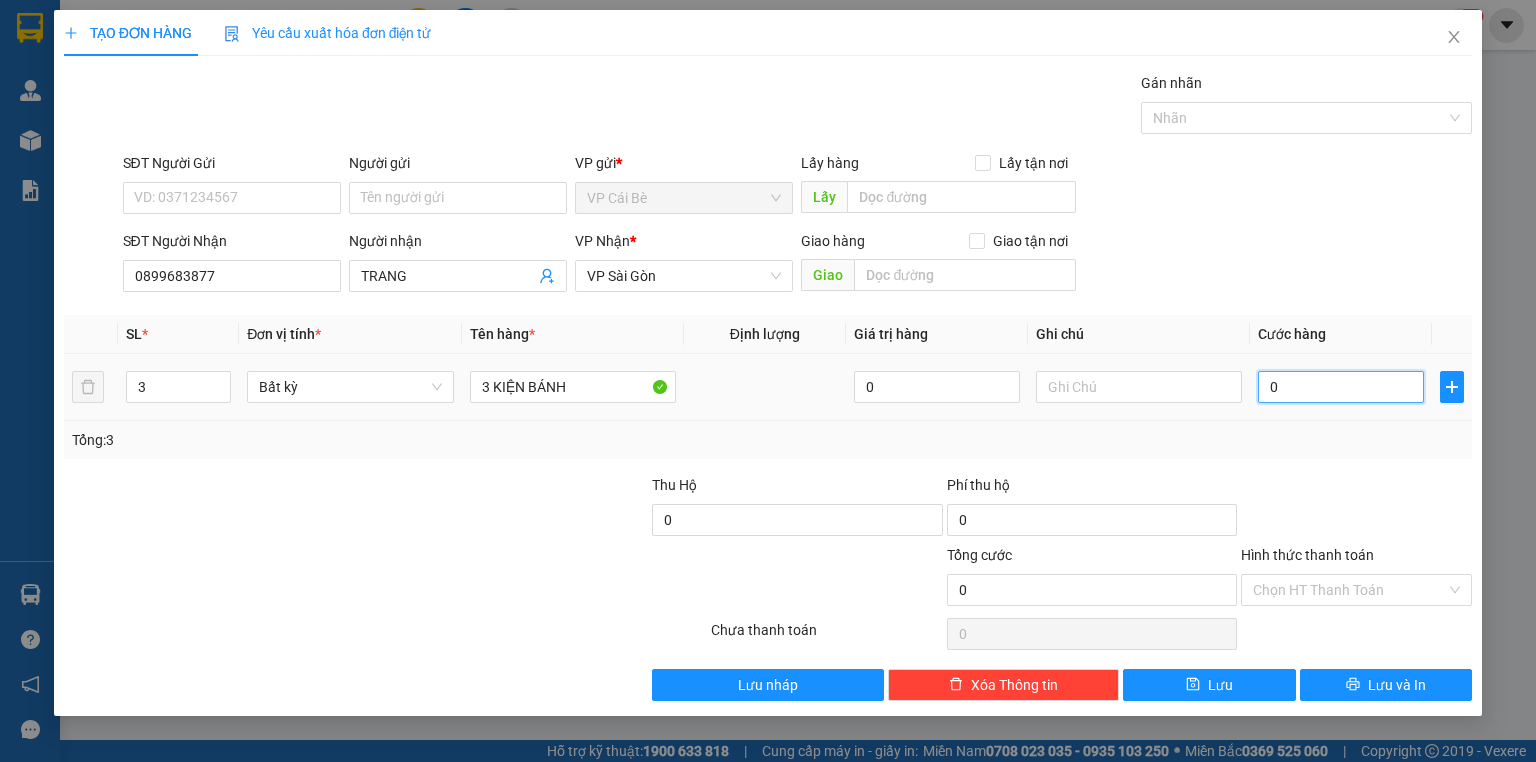 type on "3" 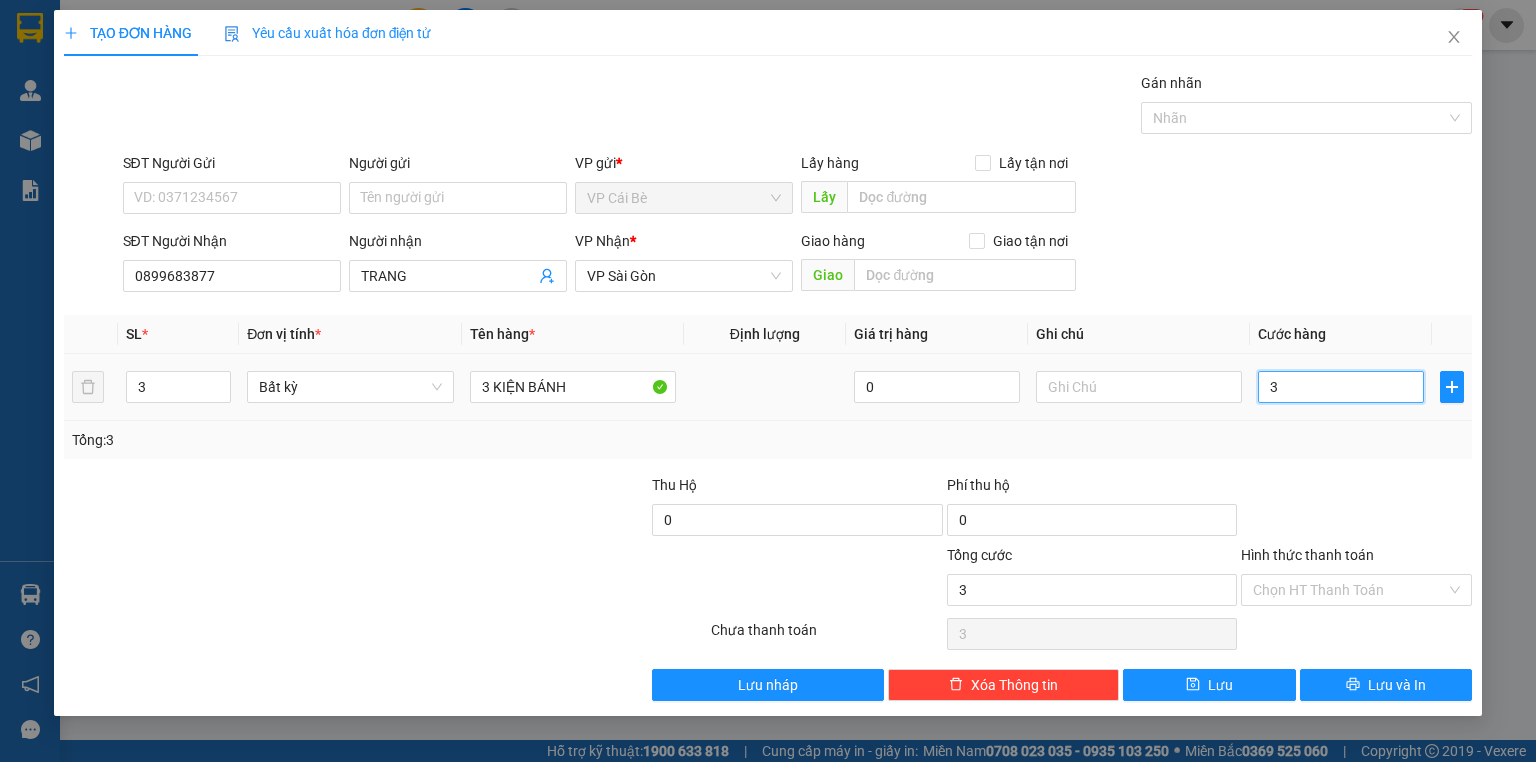 type on "30" 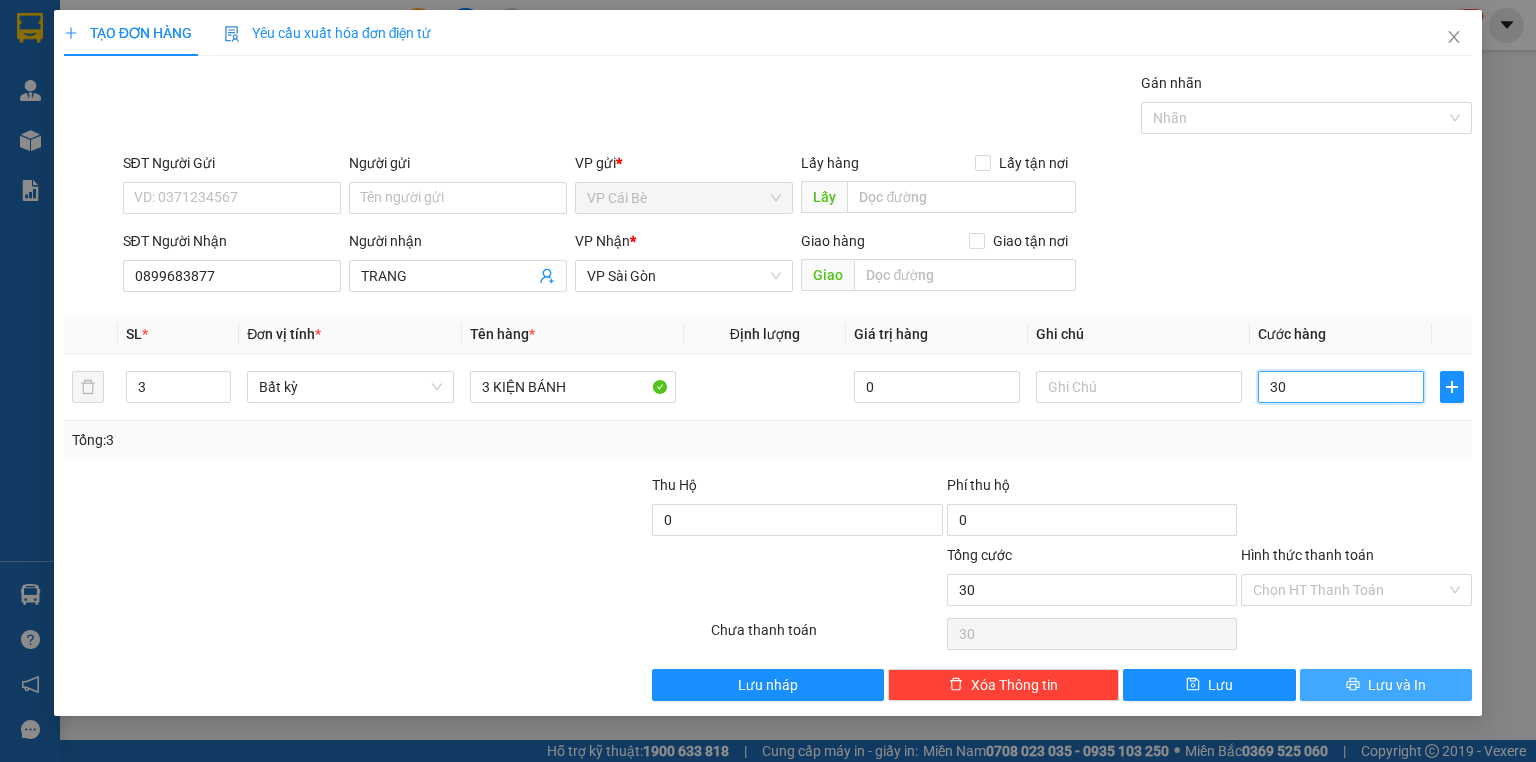 type on "30" 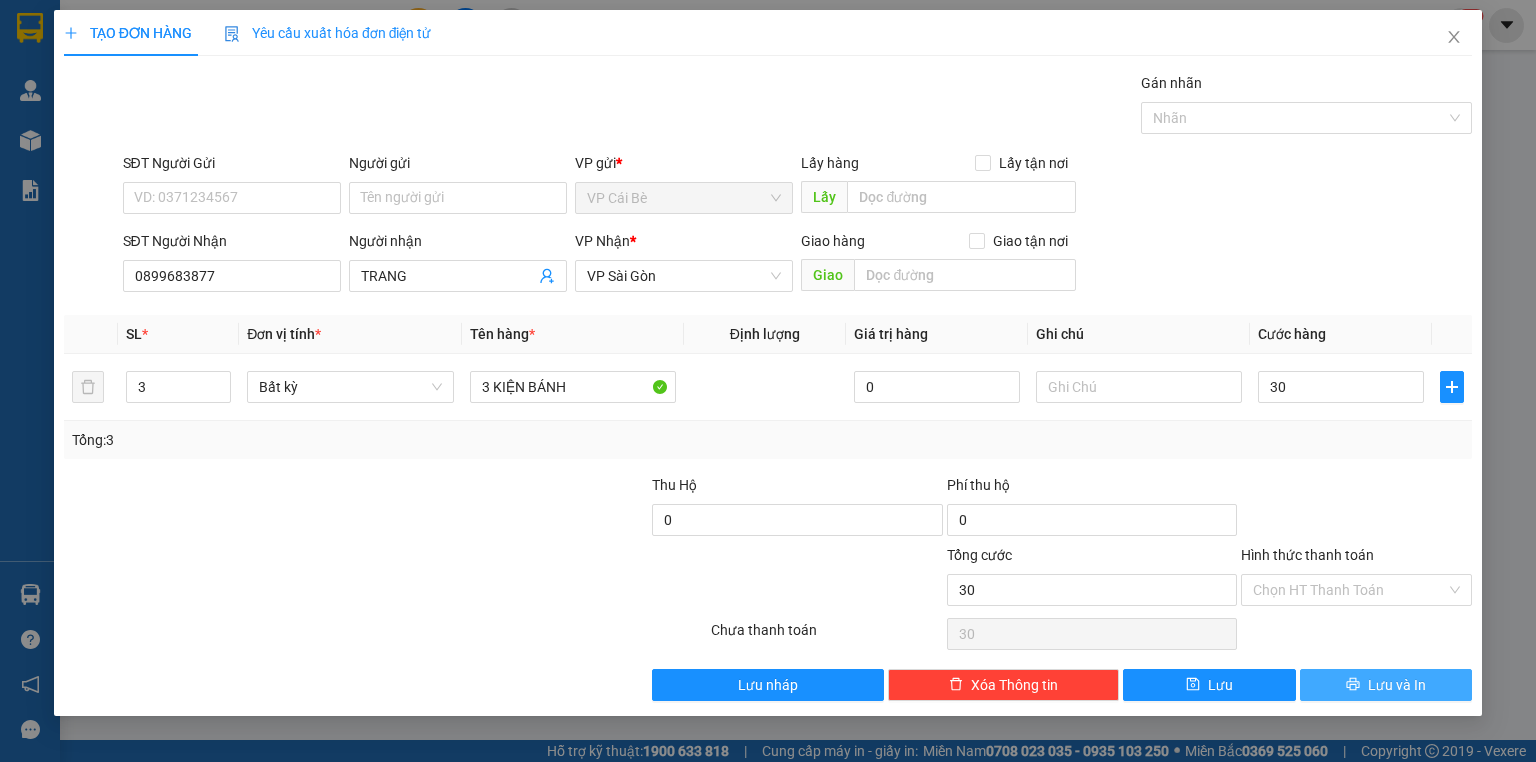 type on "30.000" 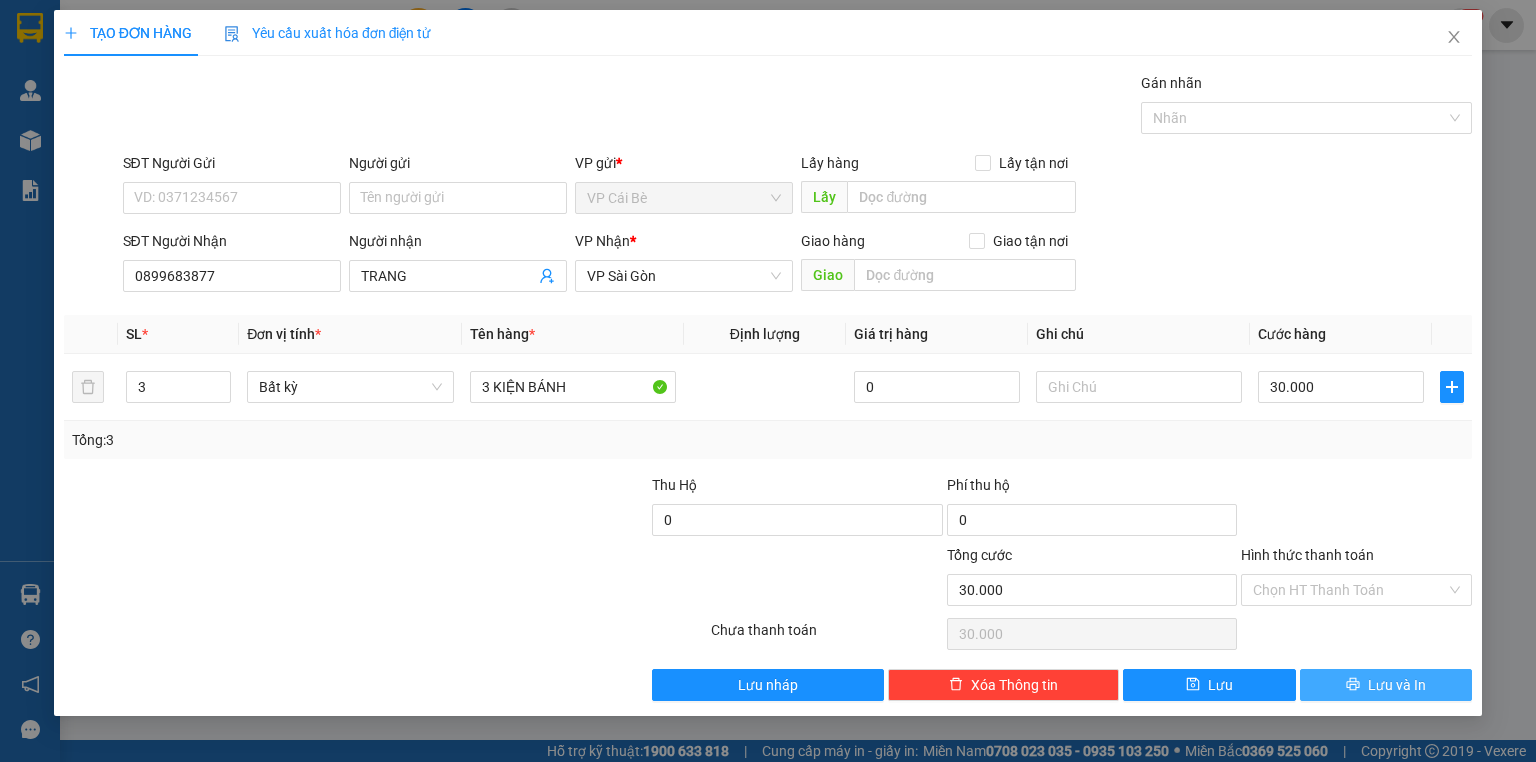 click on "Lưu và In" at bounding box center (1386, 685) 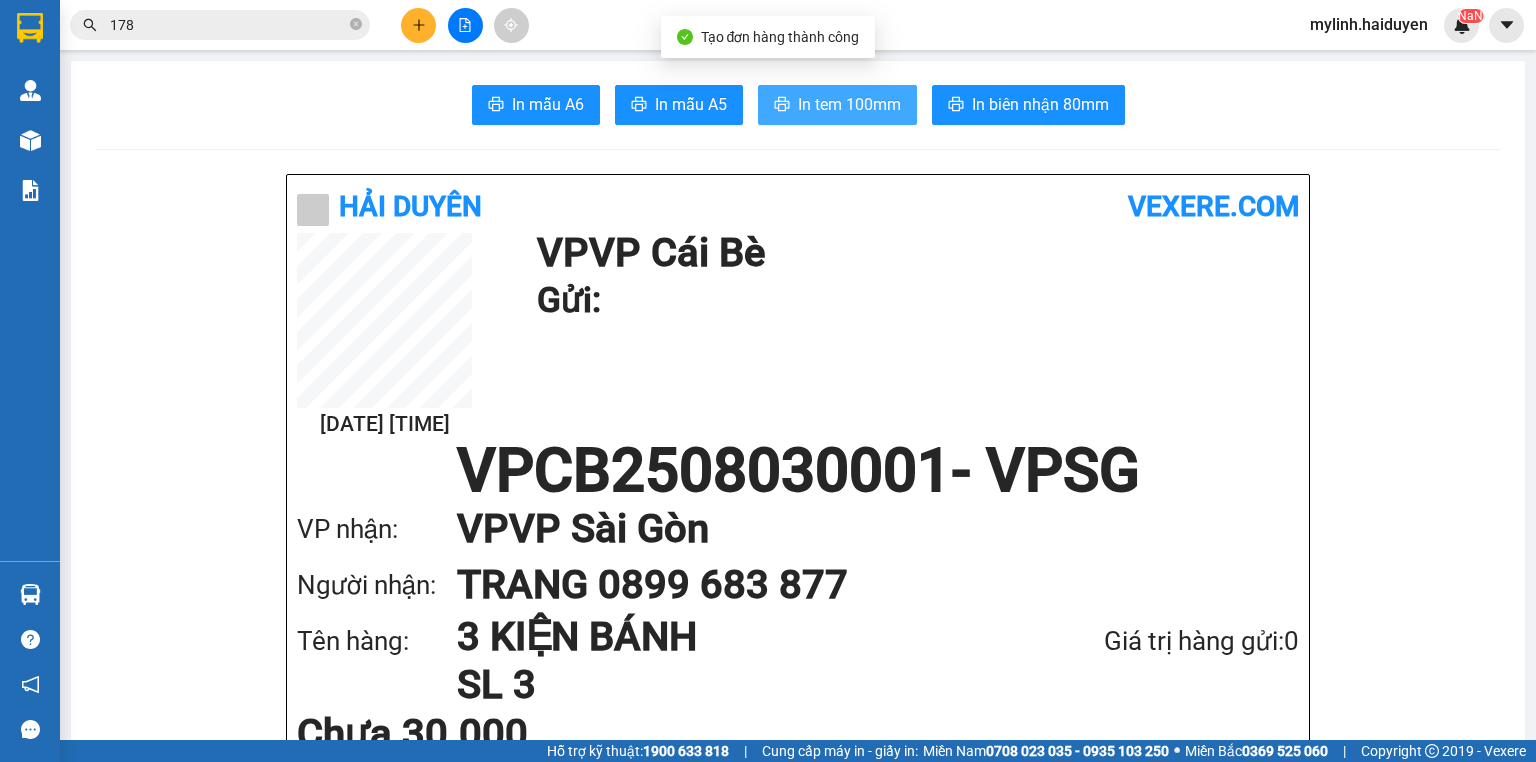 click on "In tem 100mm" at bounding box center [849, 104] 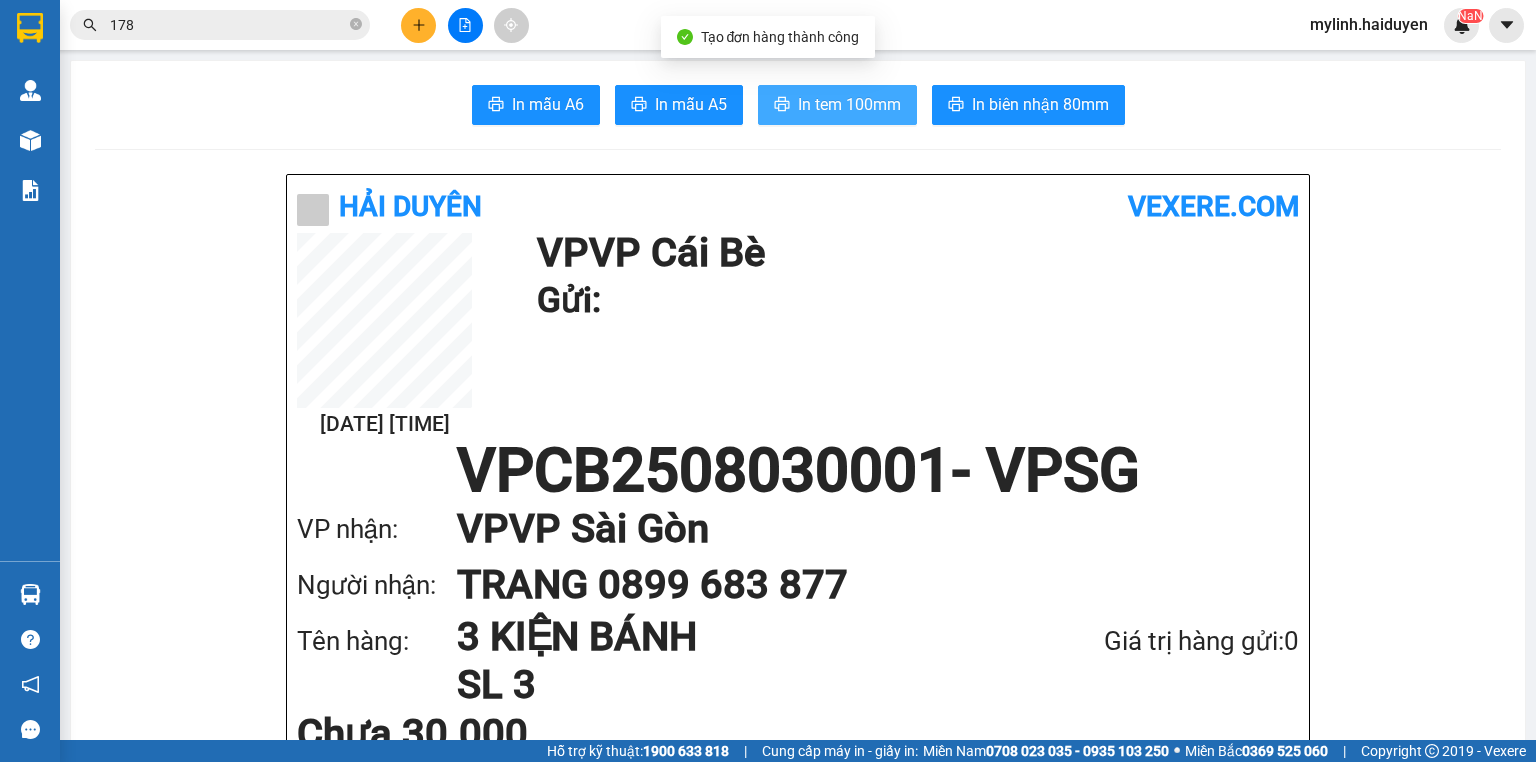 scroll, scrollTop: 0, scrollLeft: 0, axis: both 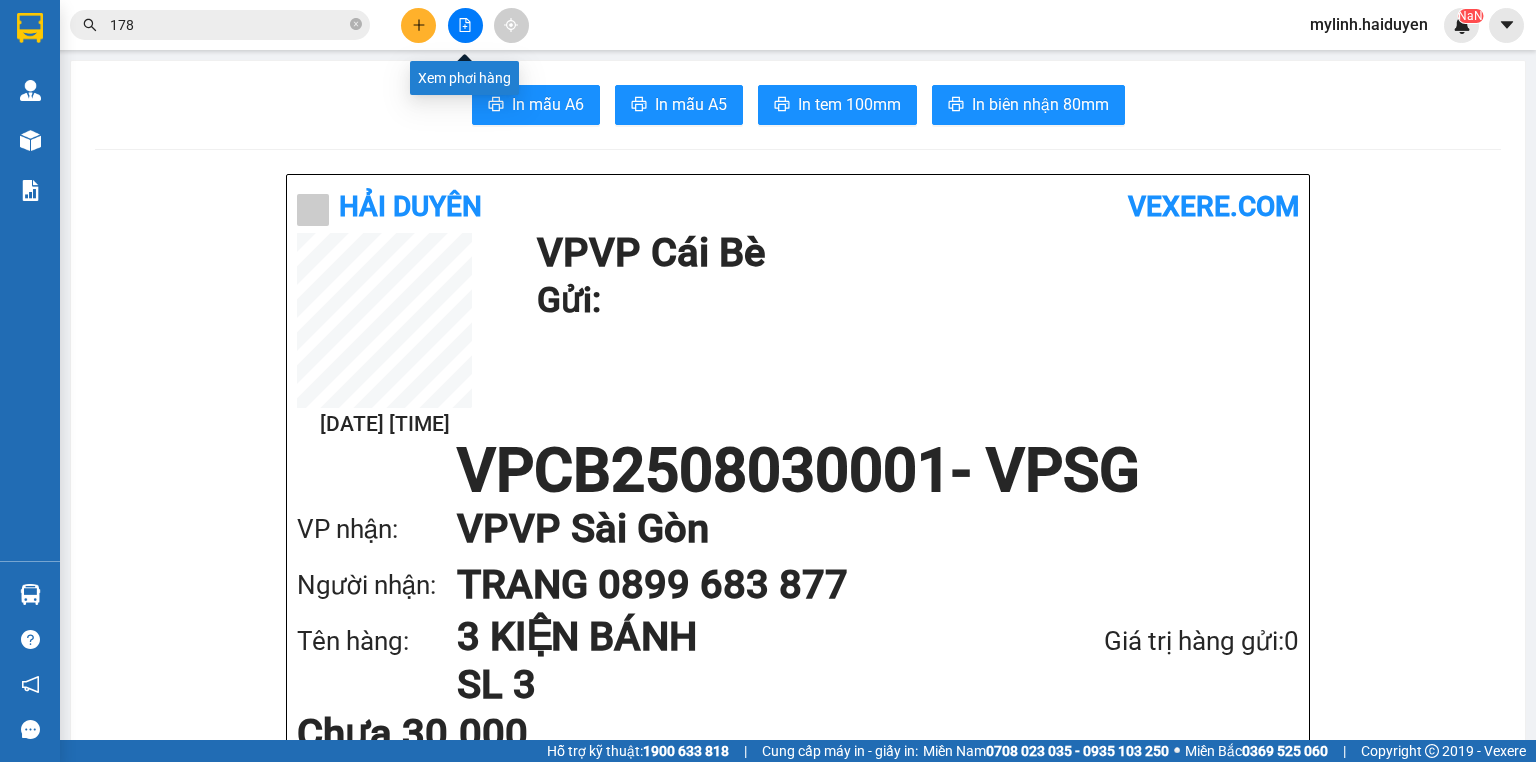 click 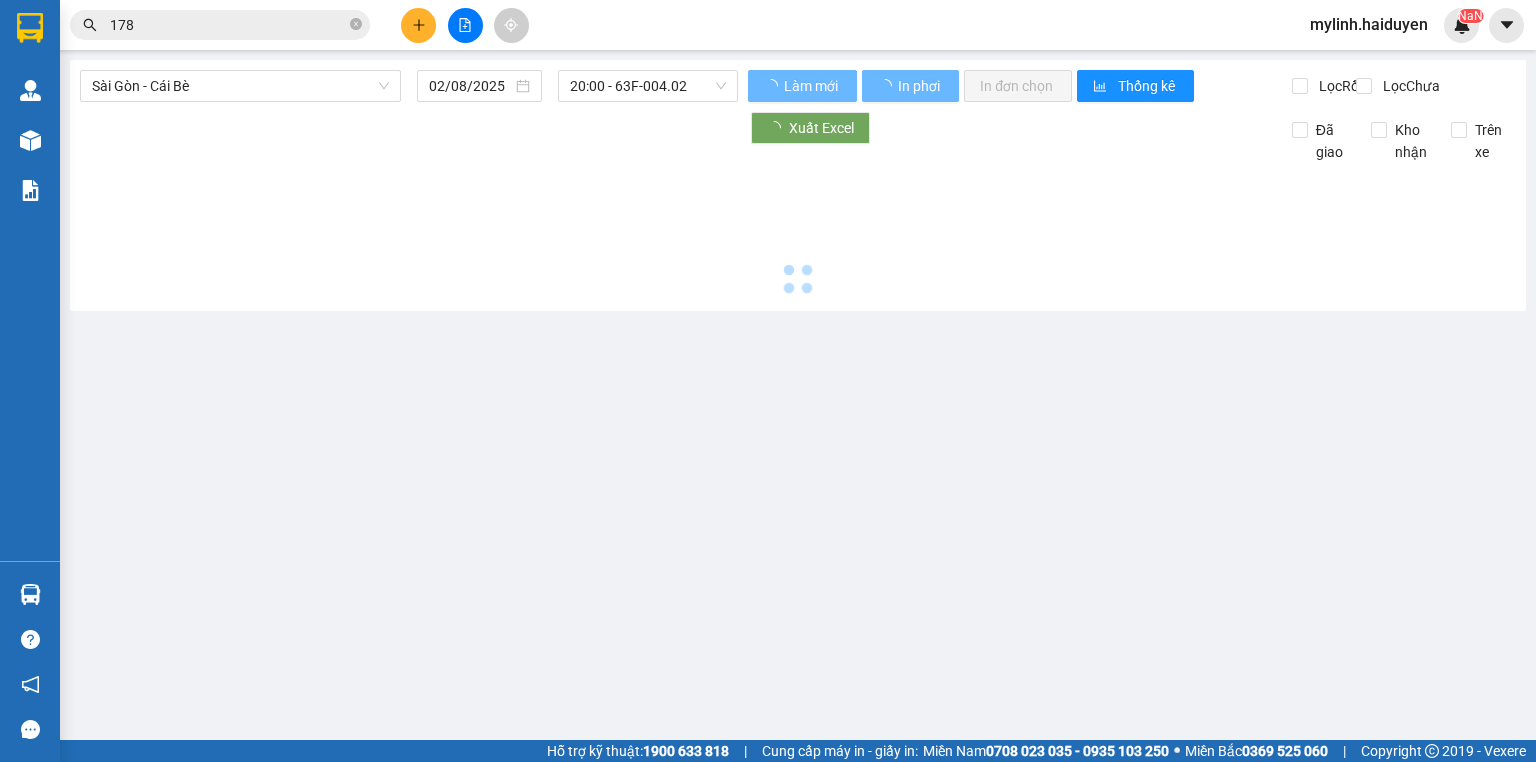 type on "[DATE]" 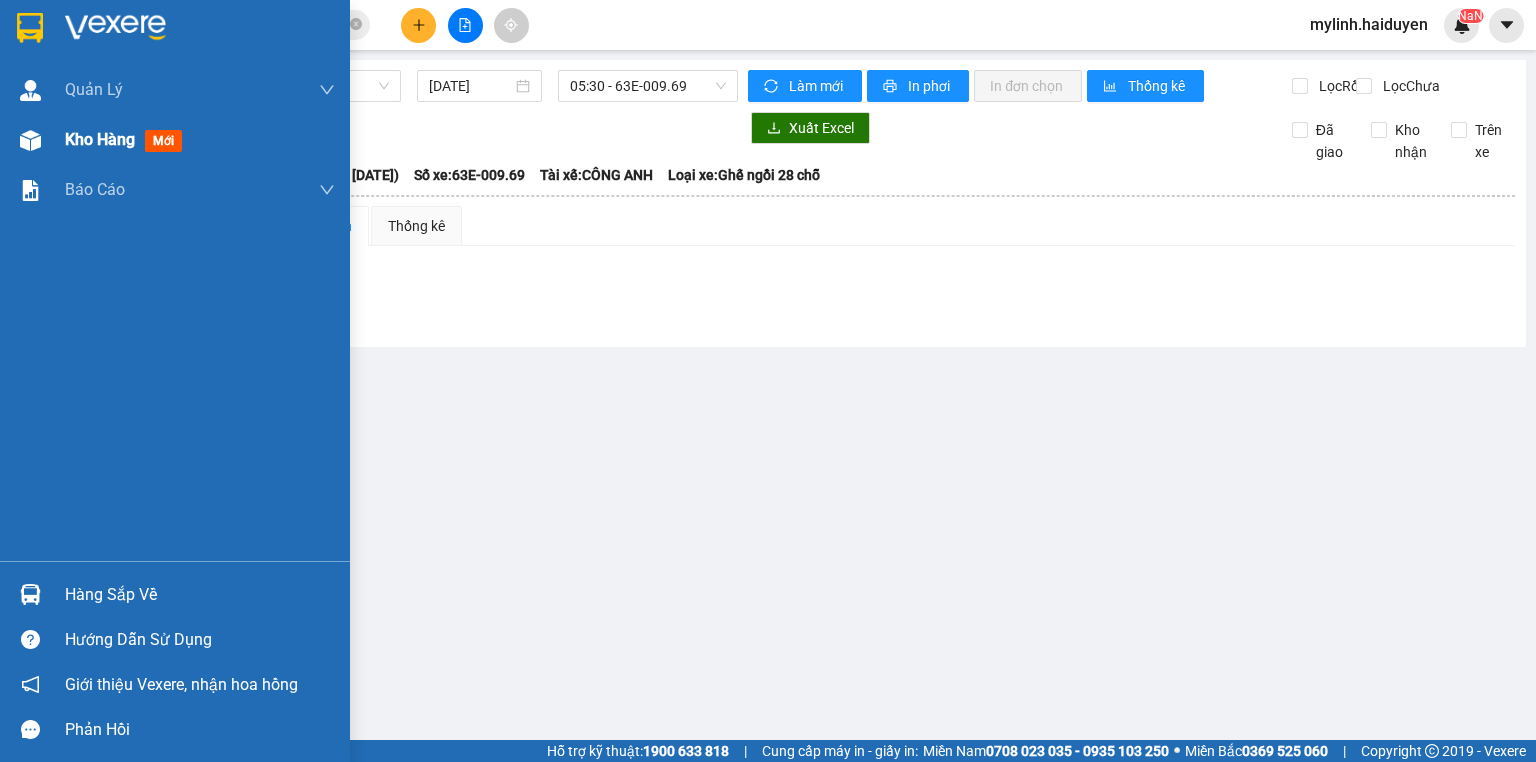 click at bounding box center (30, 140) 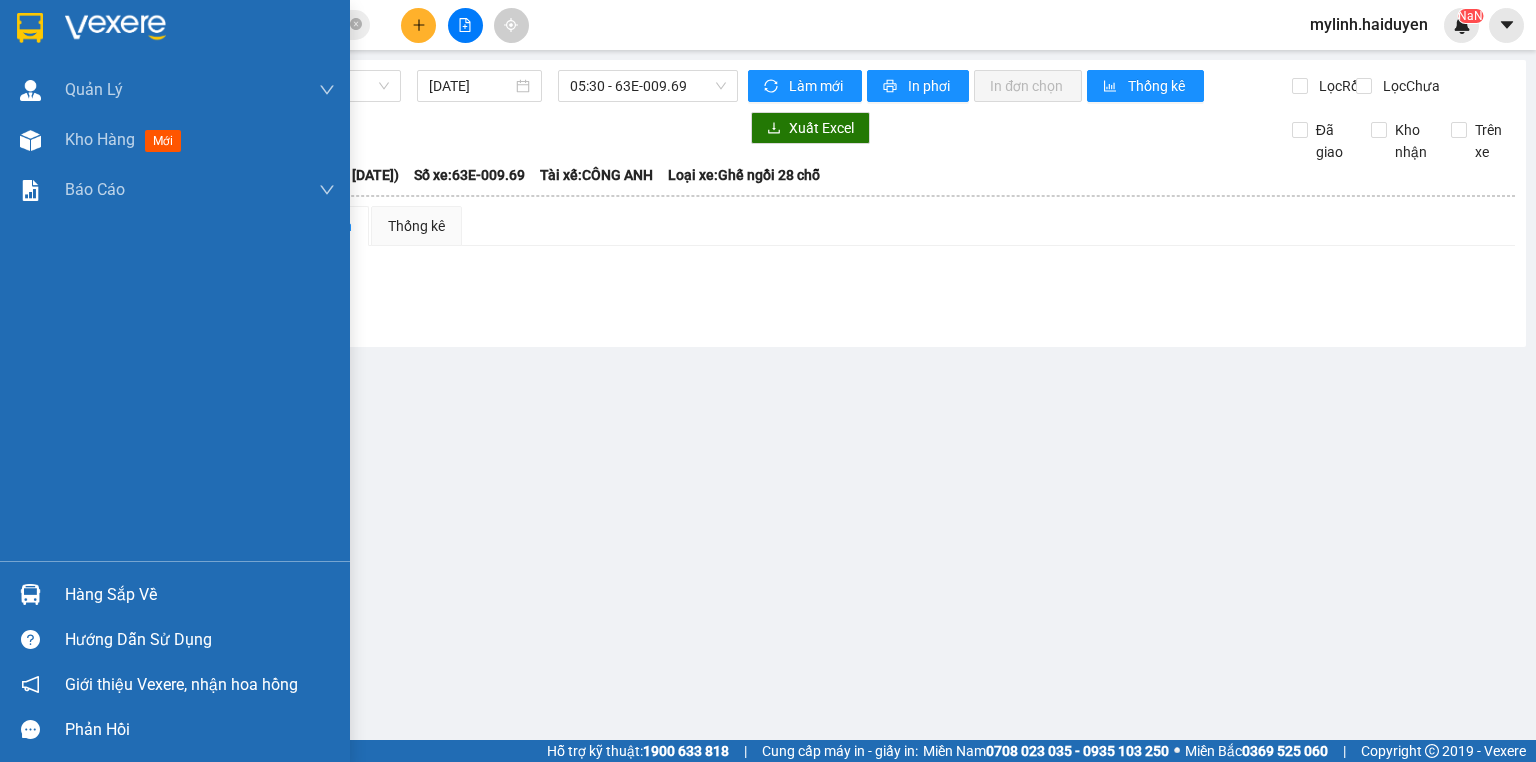 click at bounding box center [30, 140] 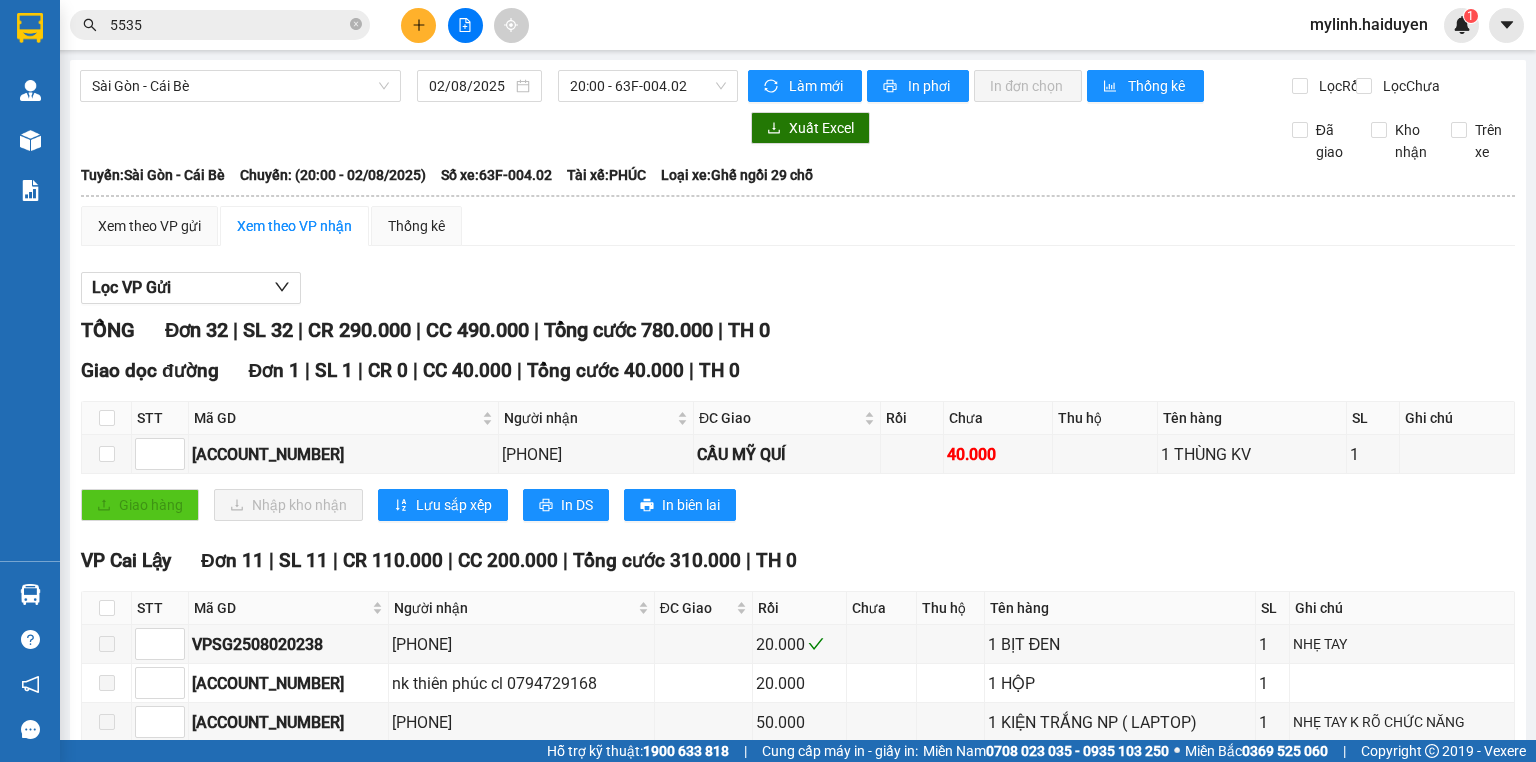 scroll, scrollTop: 0, scrollLeft: 0, axis: both 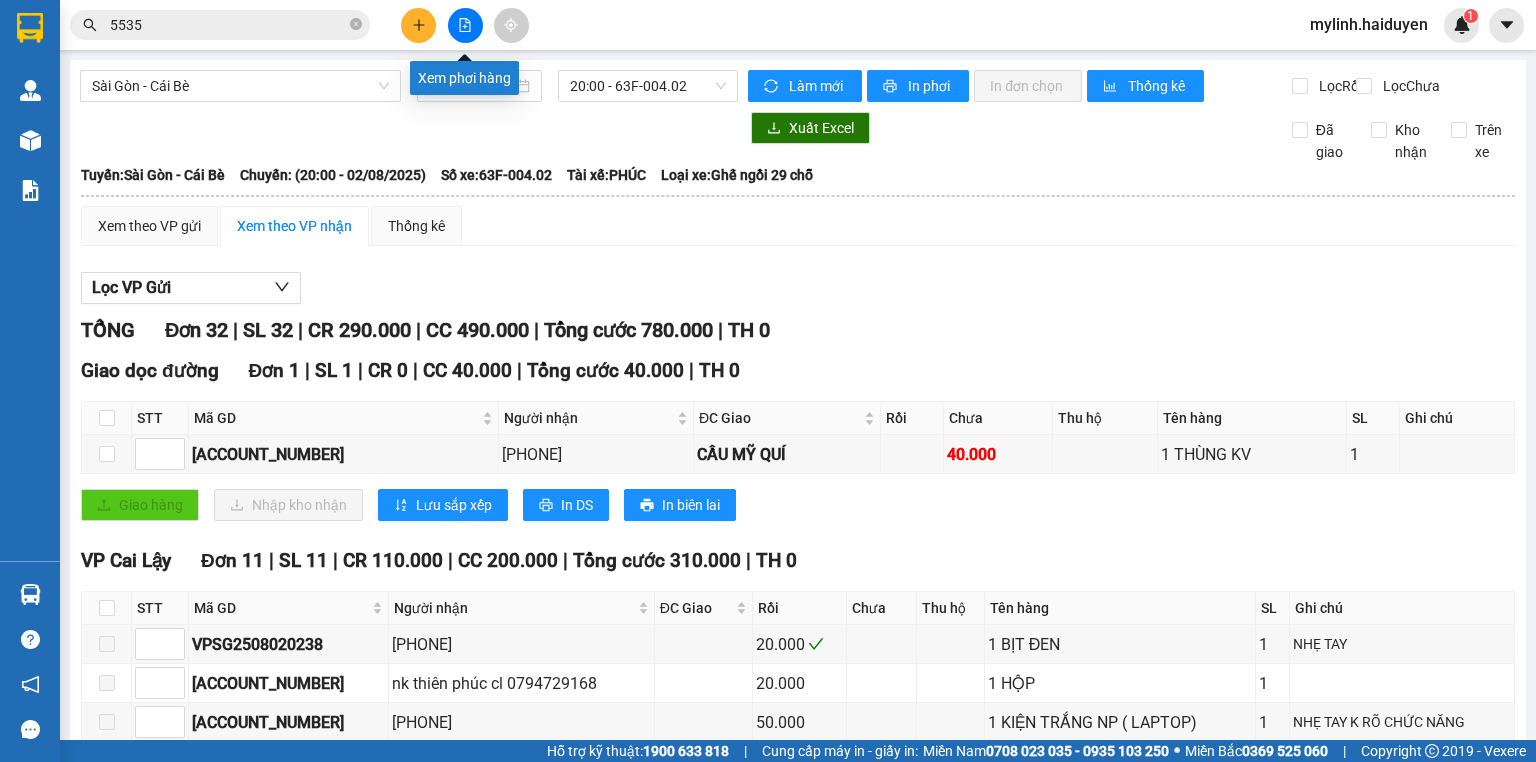 click 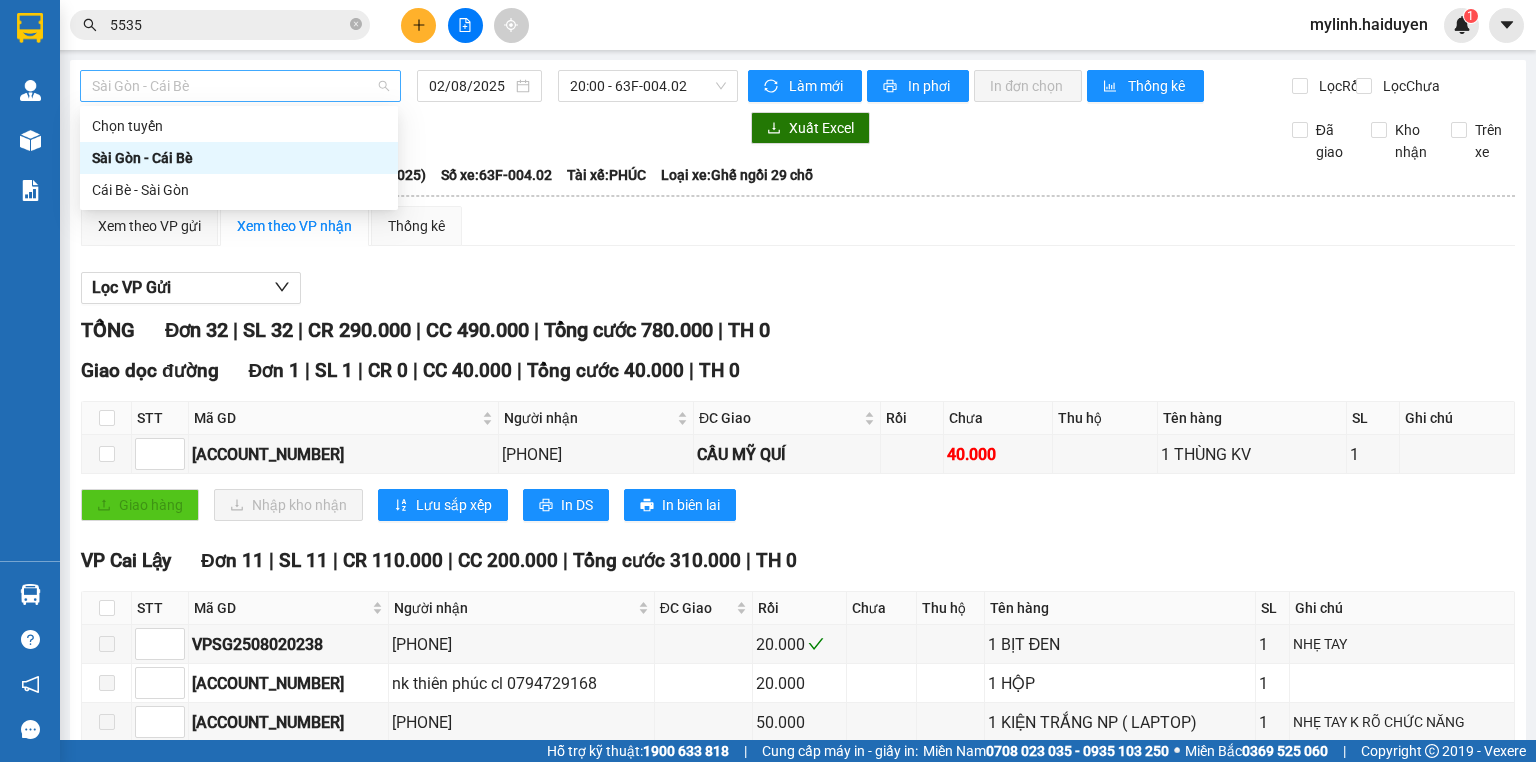 drag, startPoint x: 208, startPoint y: 81, endPoint x: 132, endPoint y: 131, distance: 90.97253 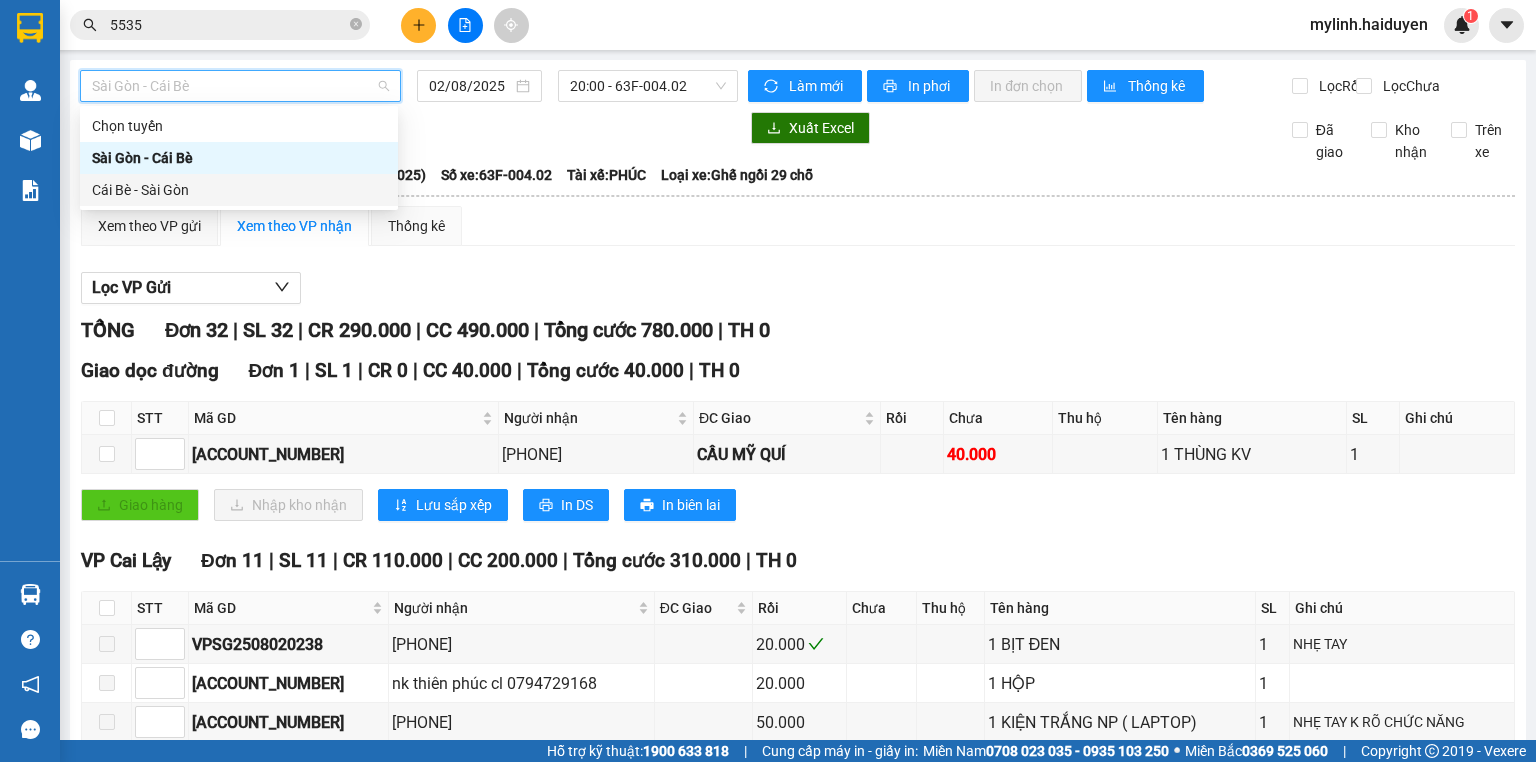 click on "Cái Bè - Sài Gòn" at bounding box center (239, 190) 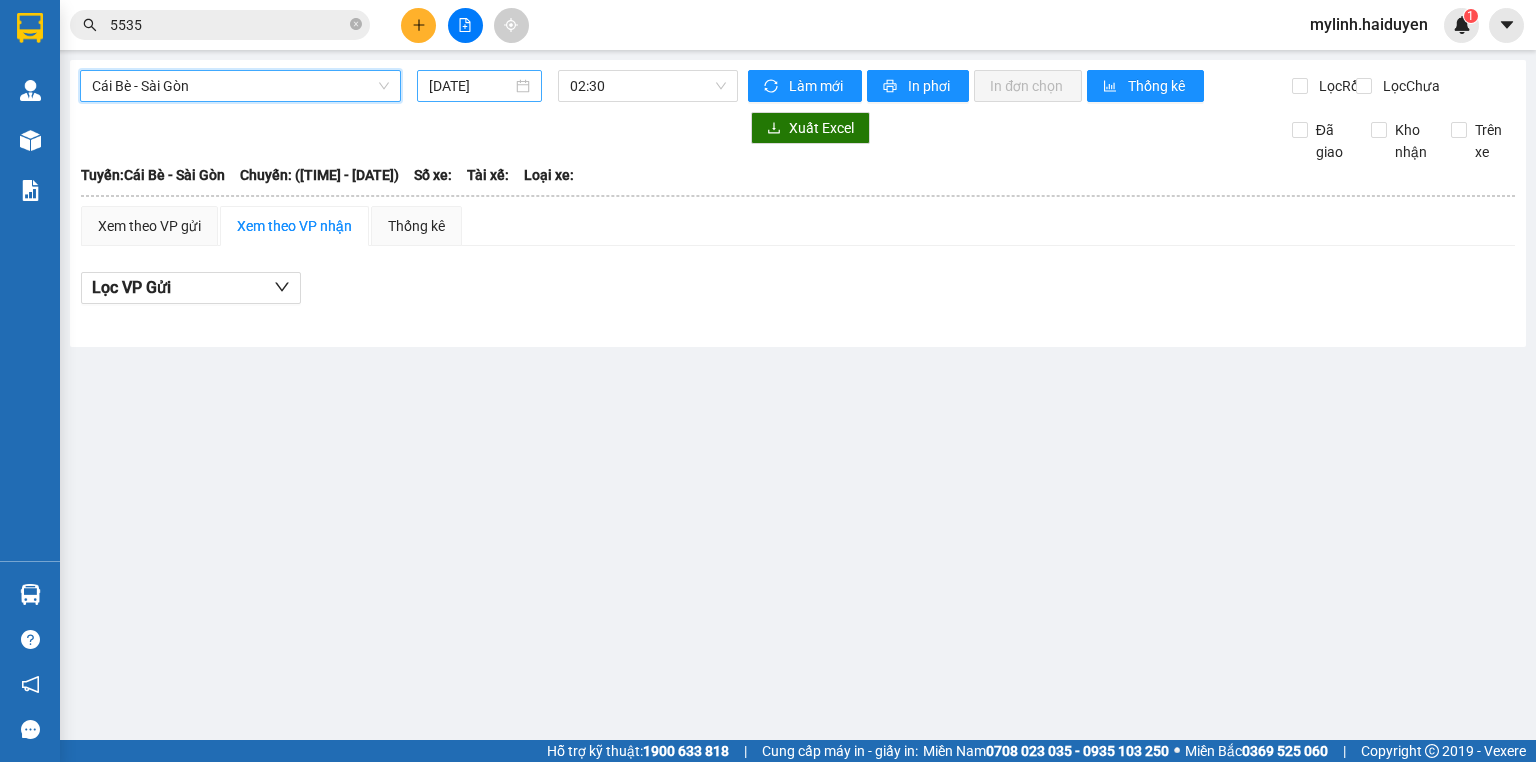 click on "[DATE]" at bounding box center (470, 86) 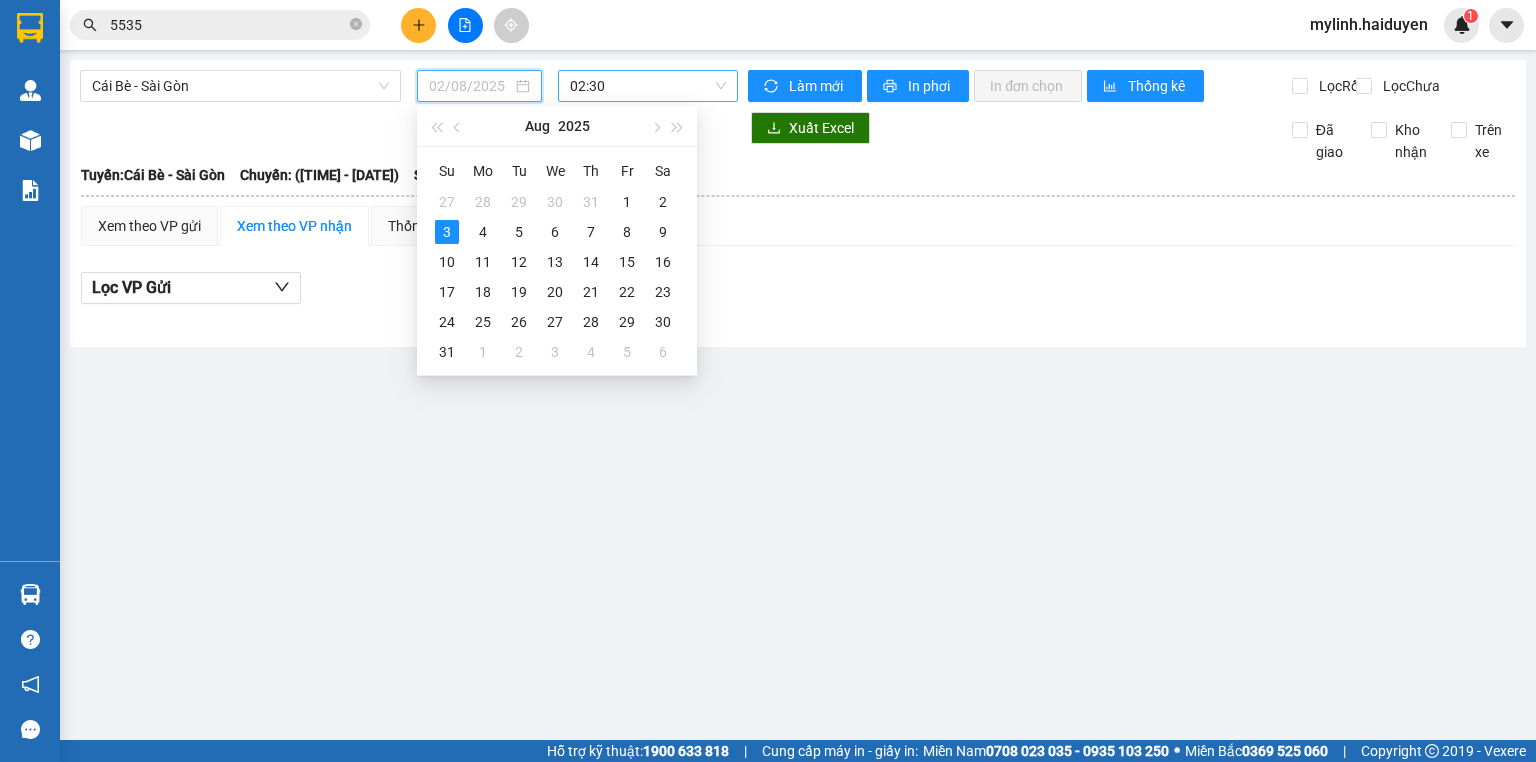 drag, startPoint x: 661, startPoint y: 197, endPoint x: 628, endPoint y: 96, distance: 106.25441 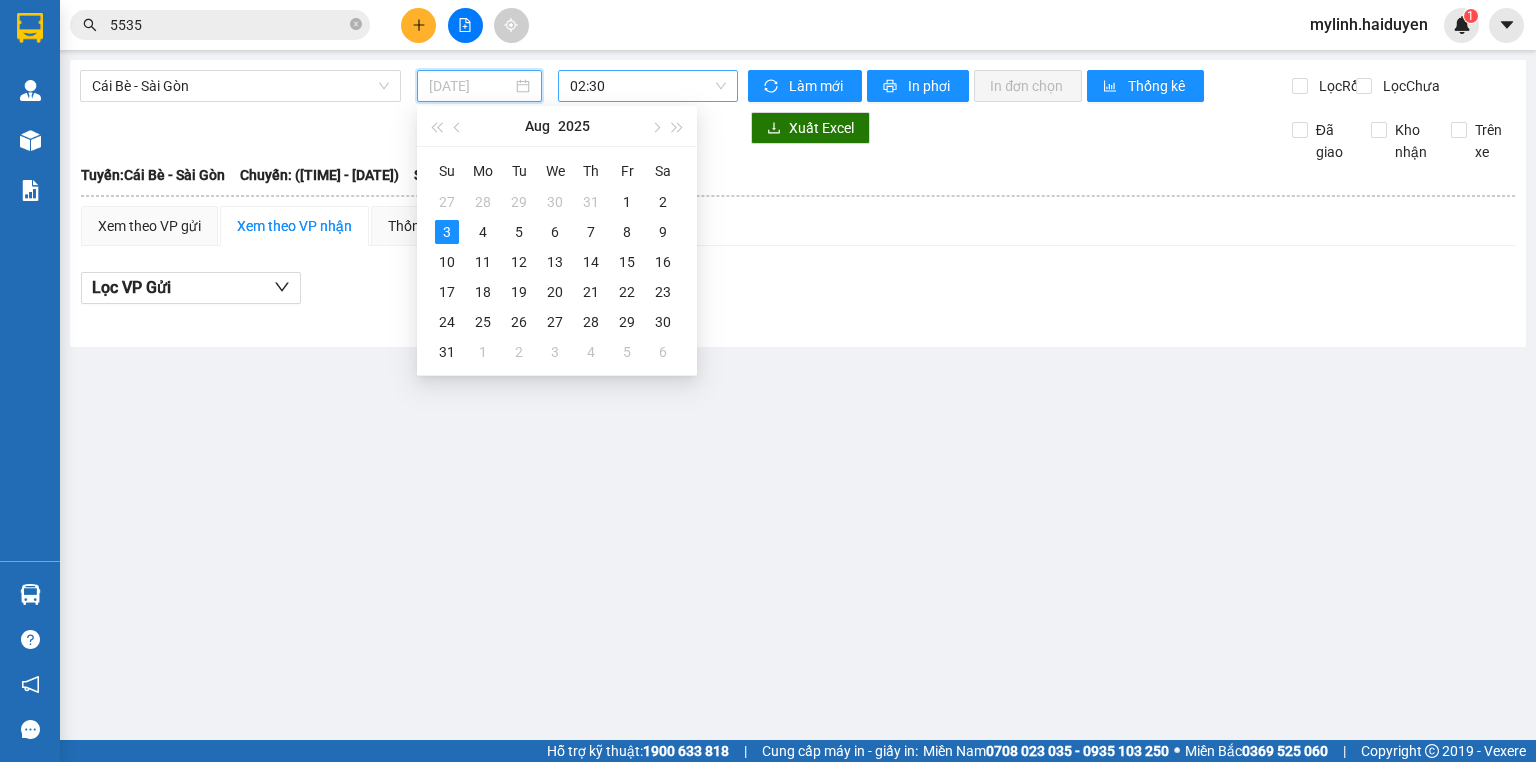 type on "02/08/2025" 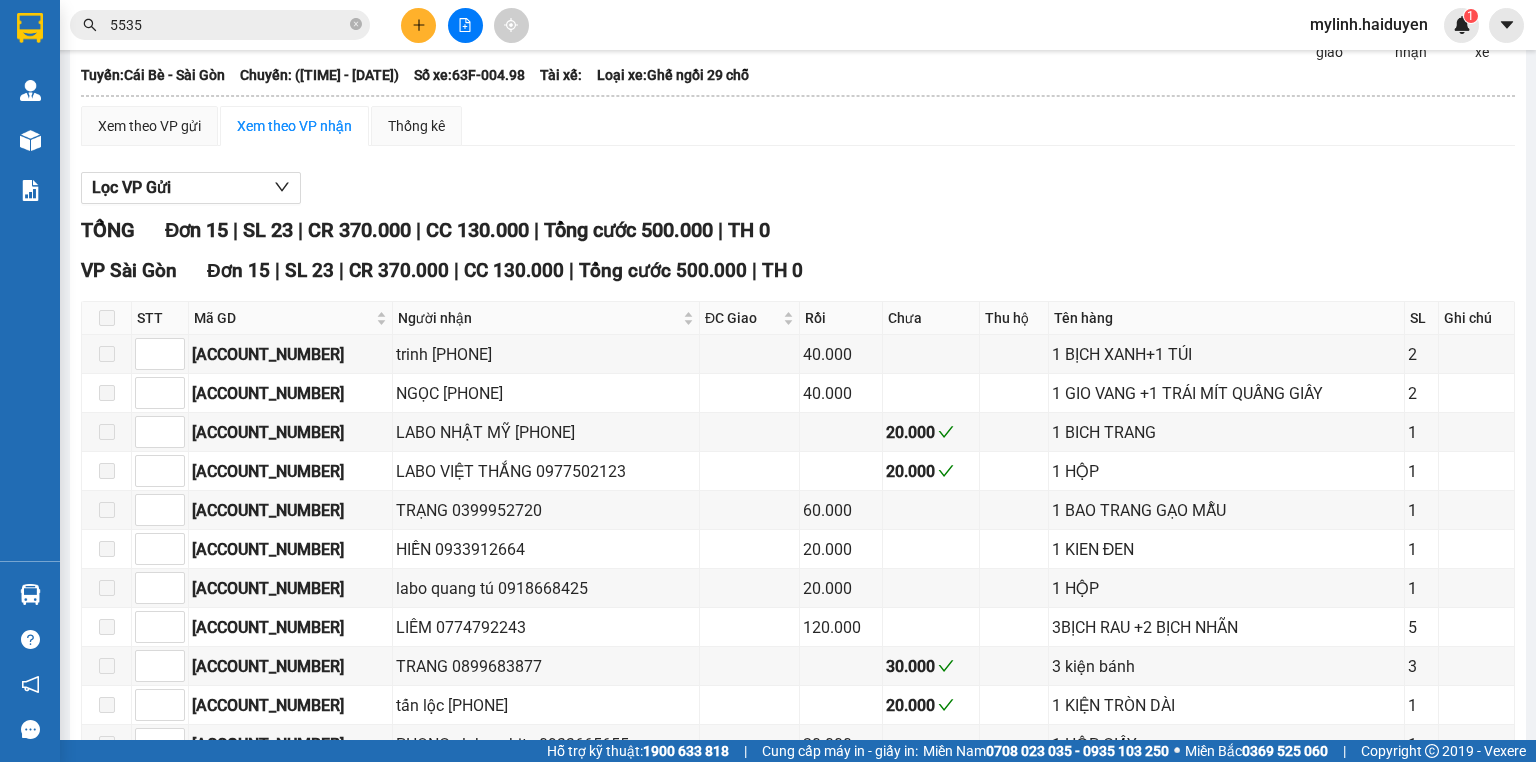 scroll, scrollTop: 0, scrollLeft: 0, axis: both 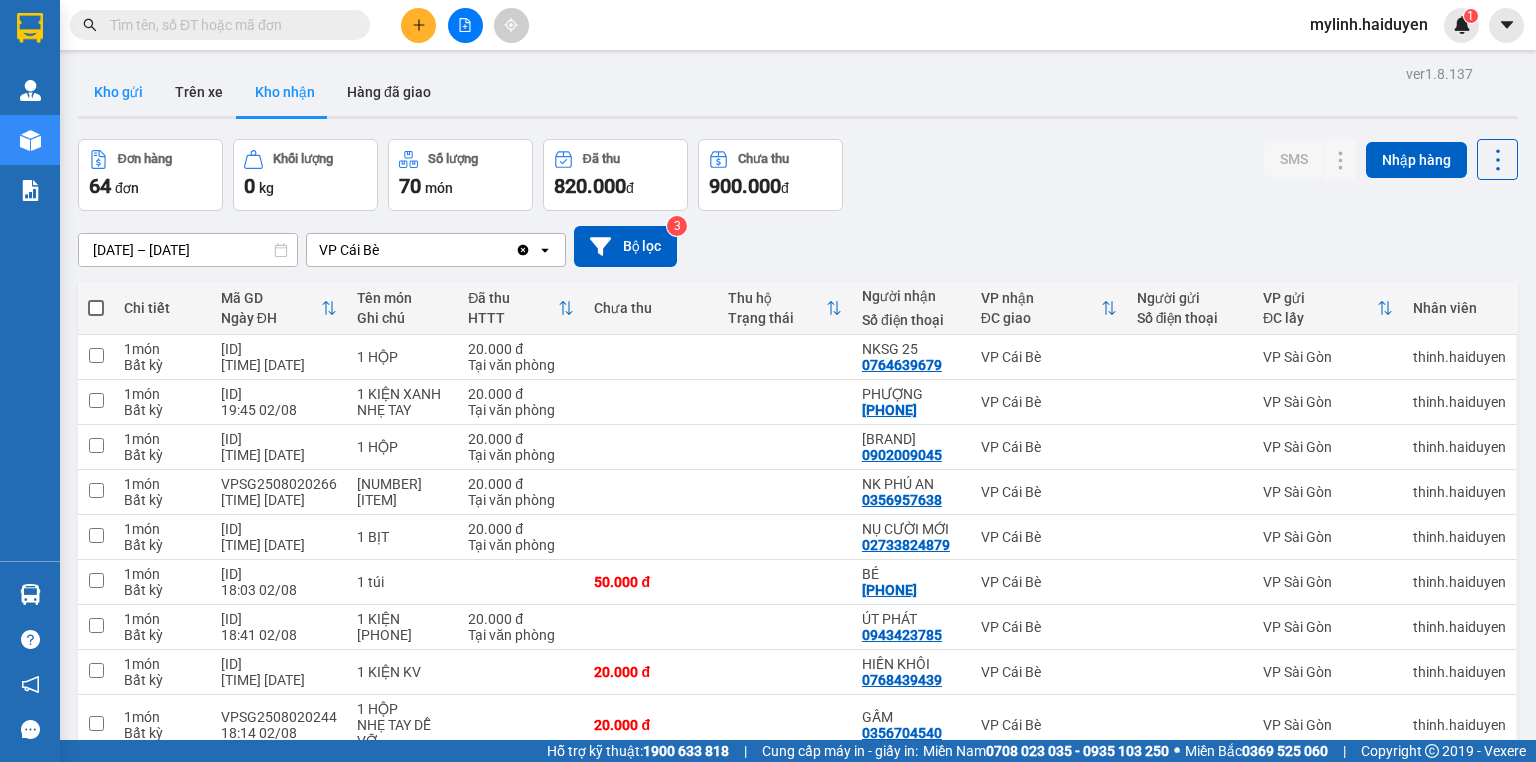 click on "Kho gửi" at bounding box center [118, 92] 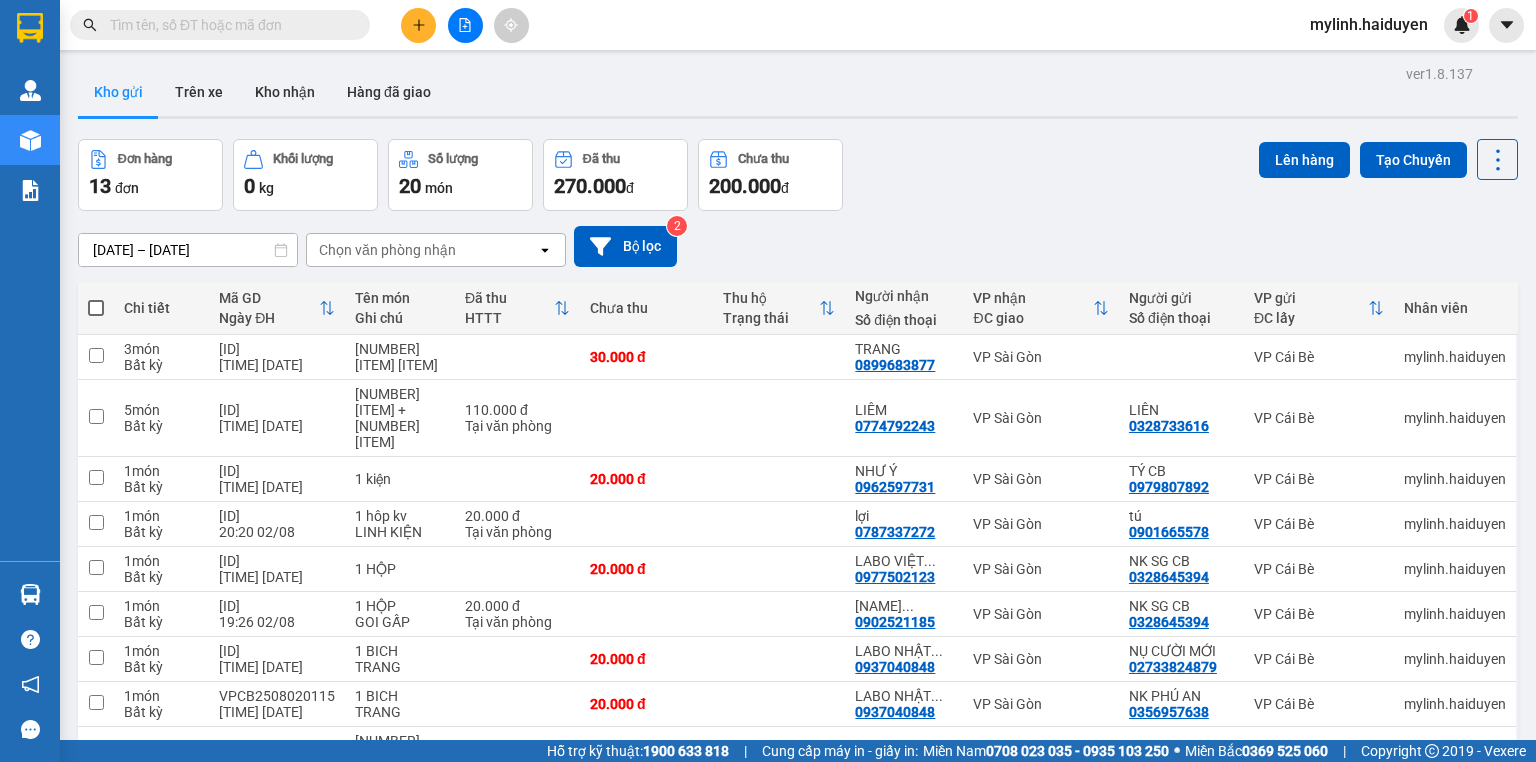 click at bounding box center [96, 308] 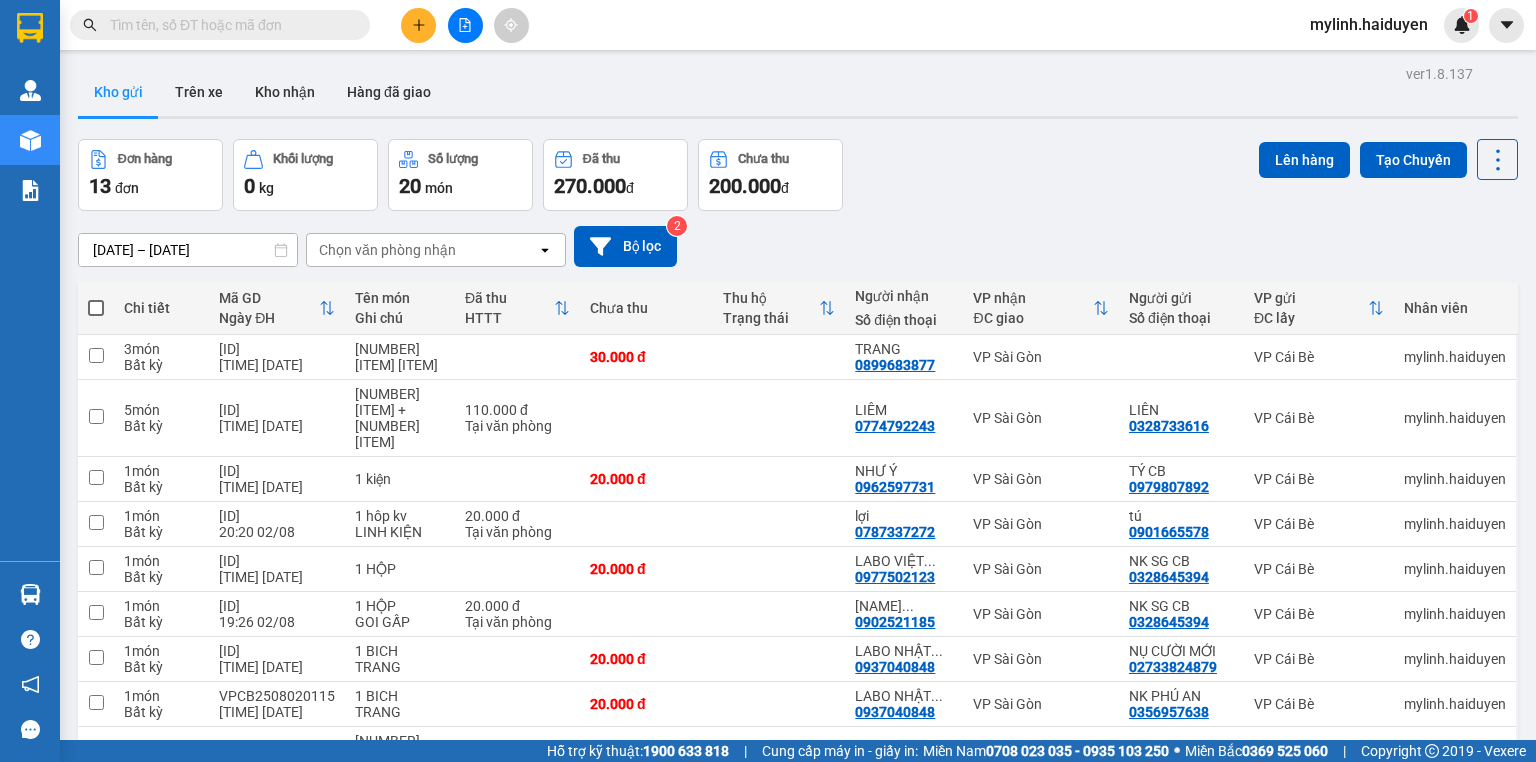 click at bounding box center (96, 298) 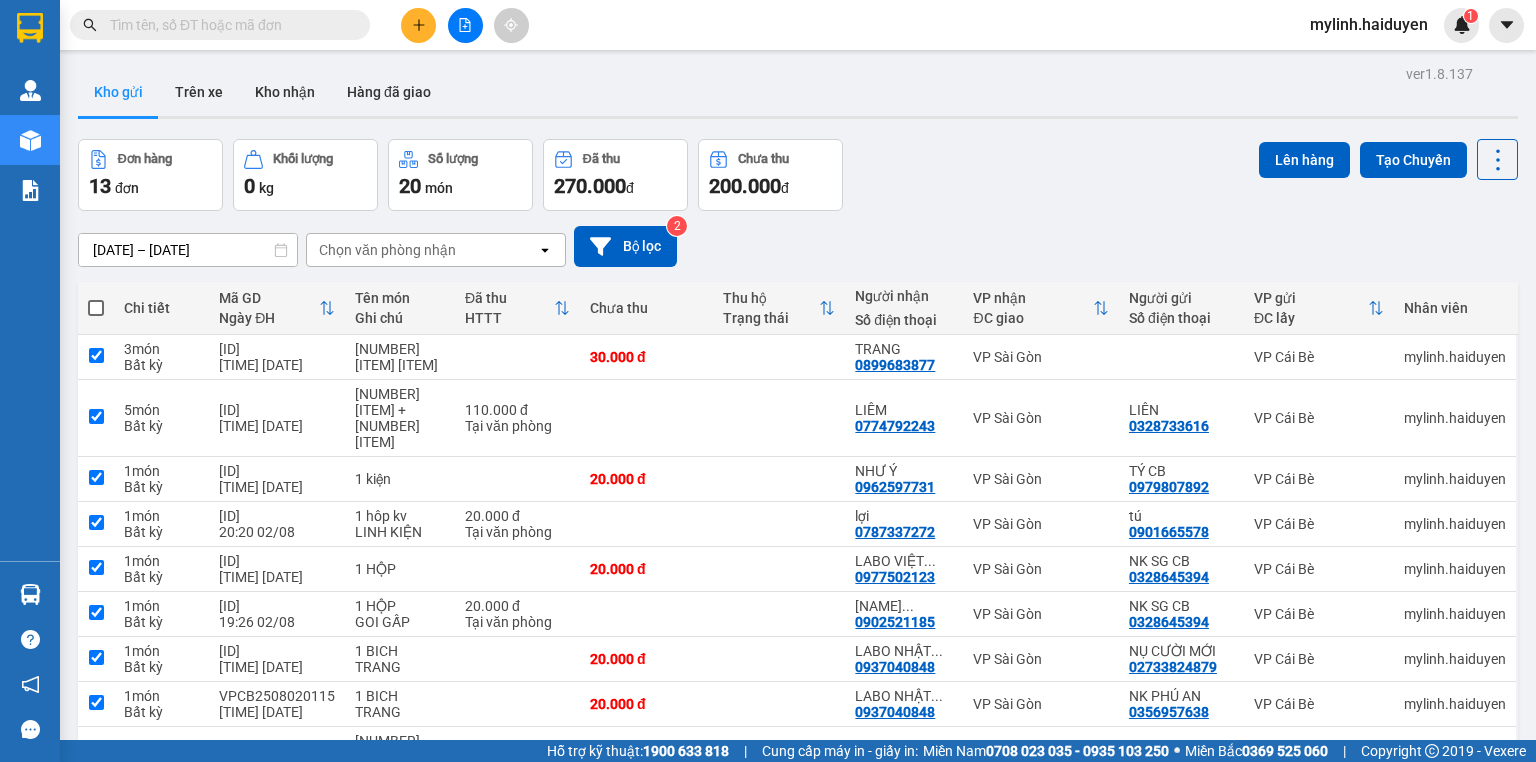 checkbox on "true" 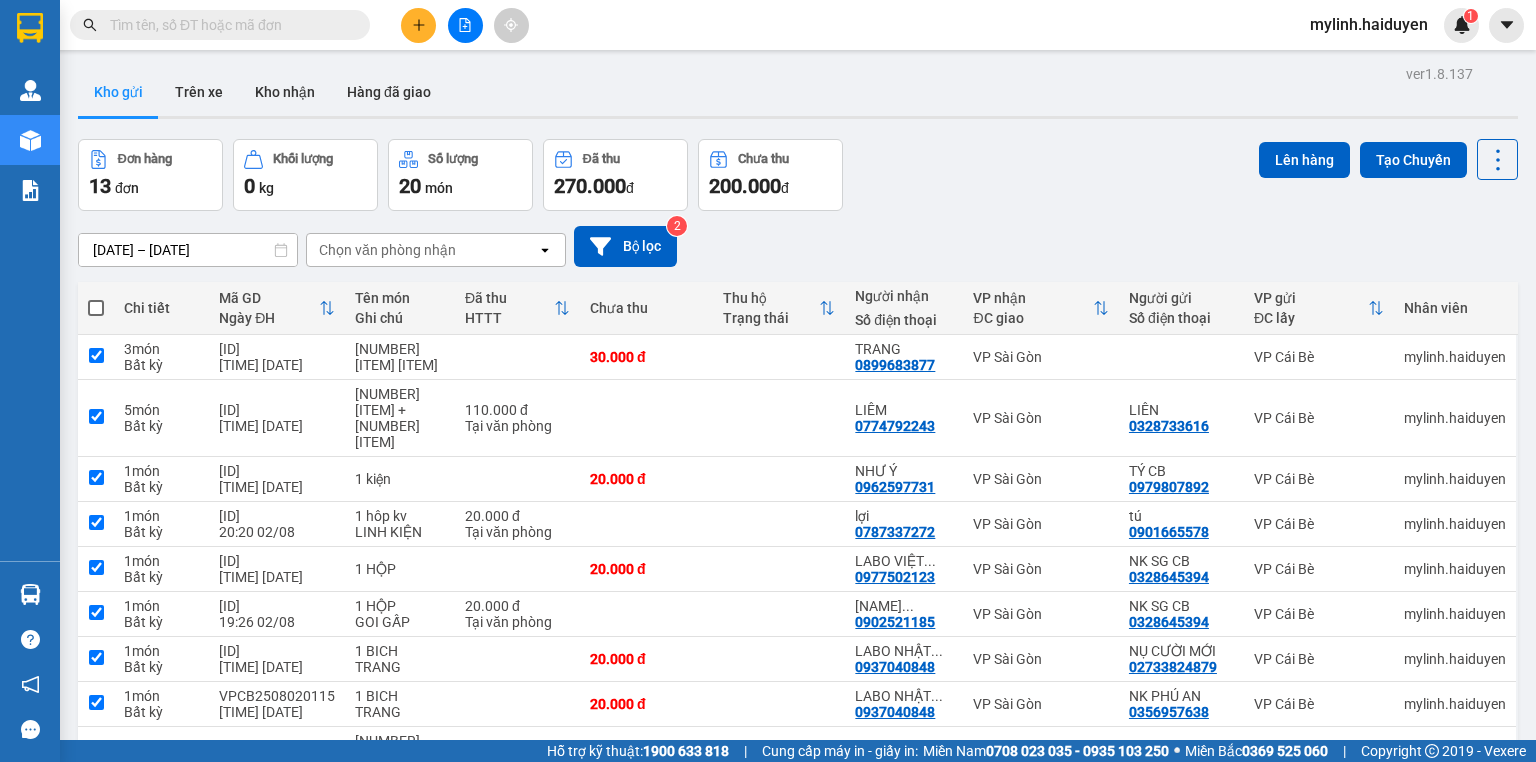checkbox on "true" 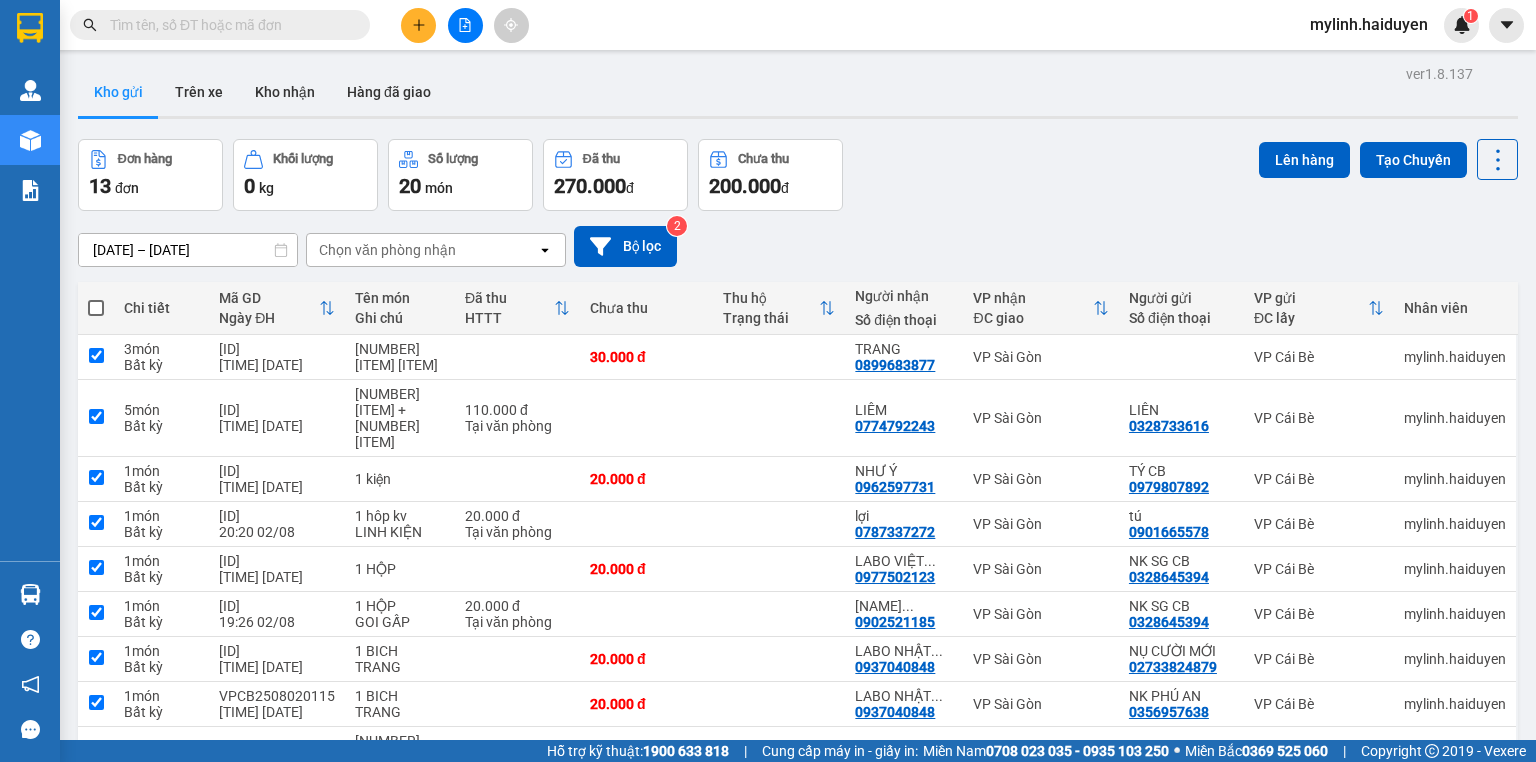 checkbox on "true" 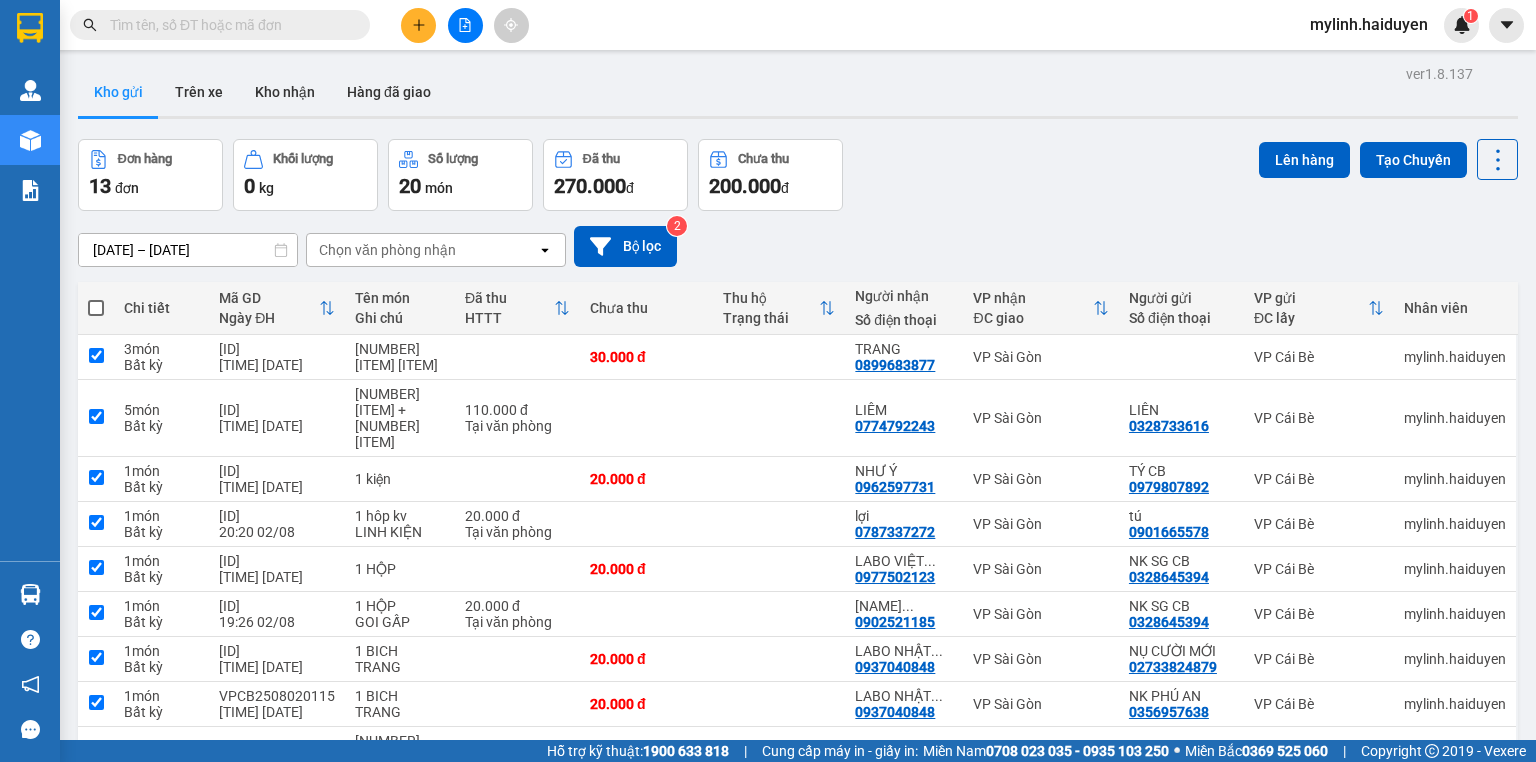 checkbox on "true" 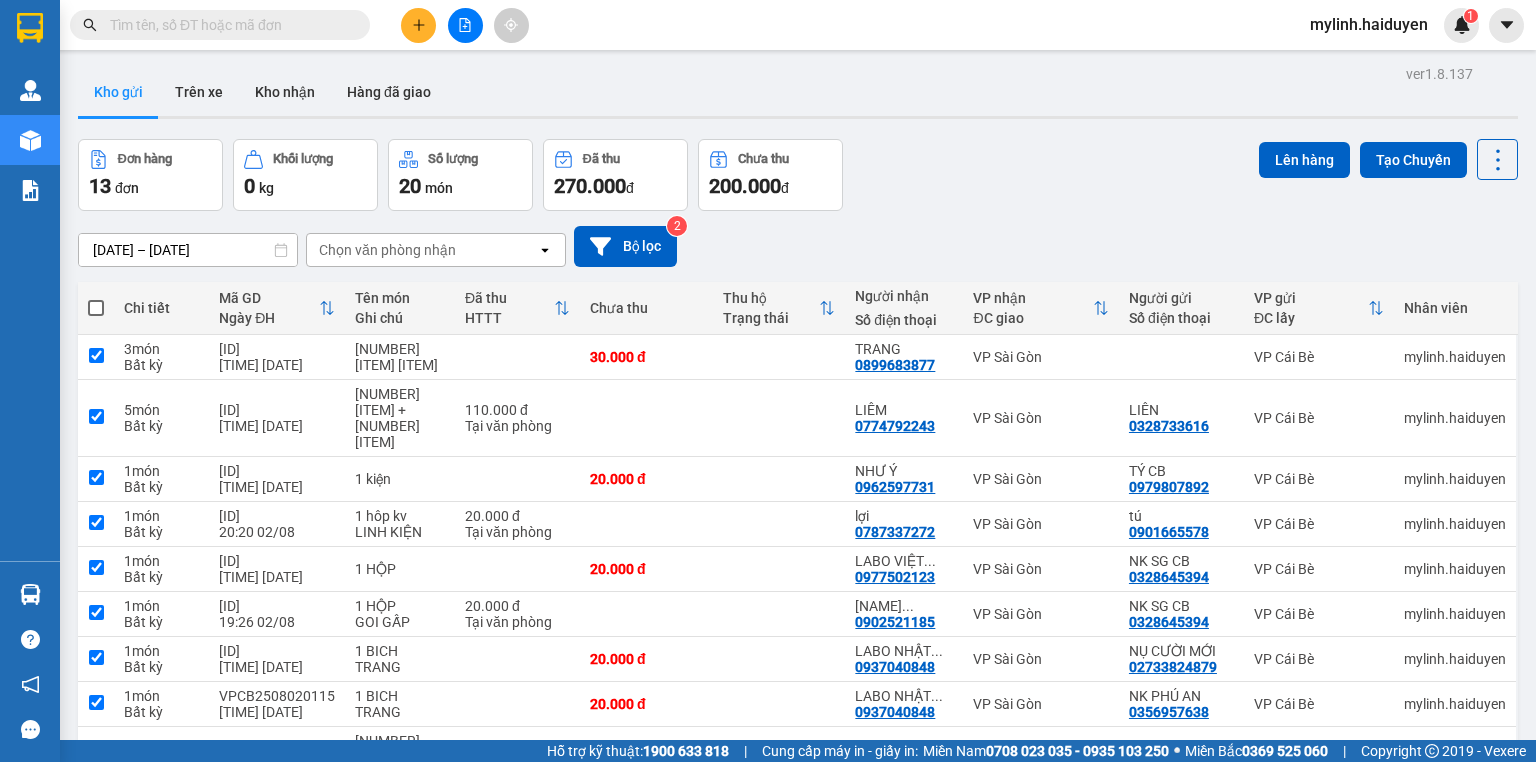 checkbox on "true" 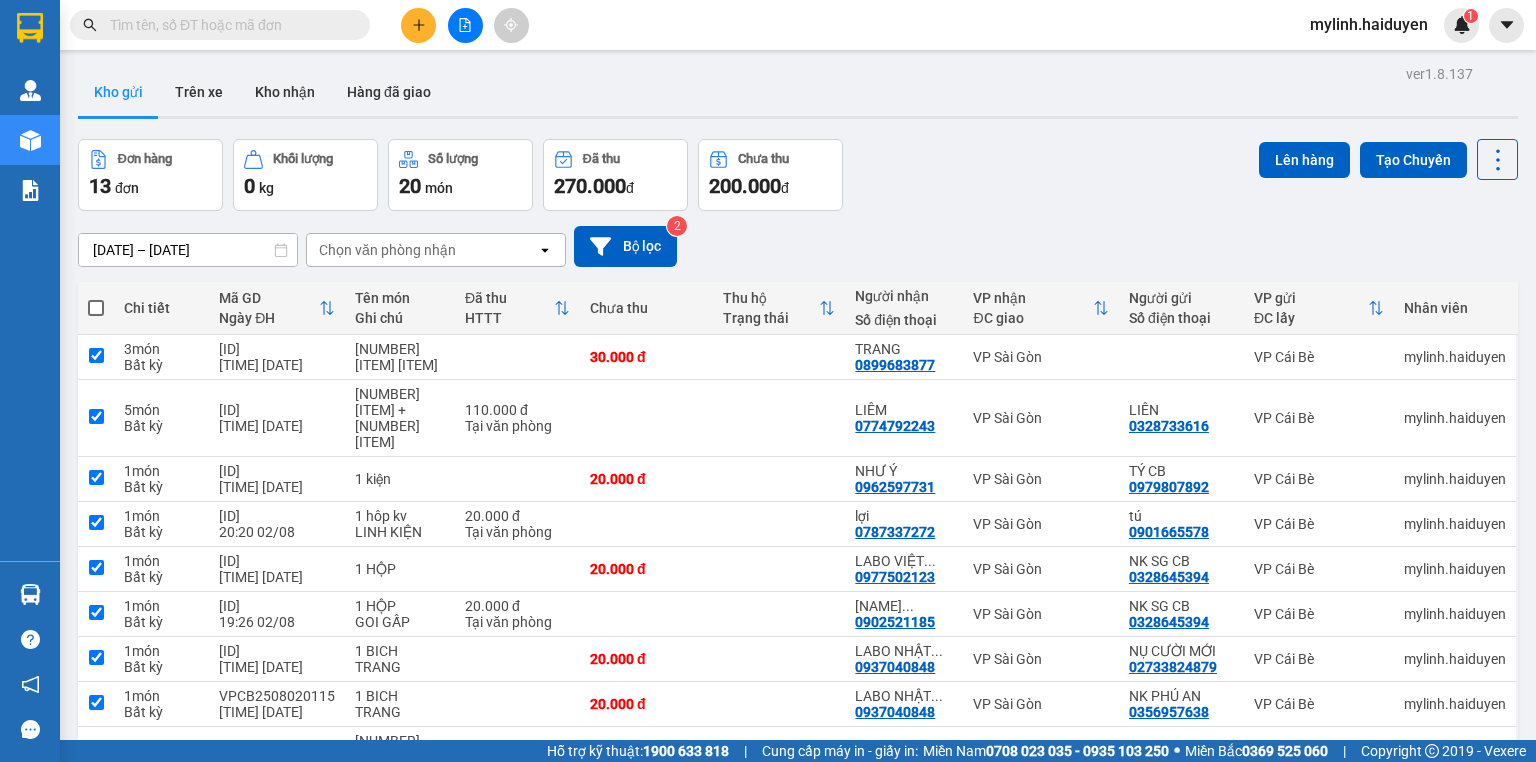 checkbox on "true" 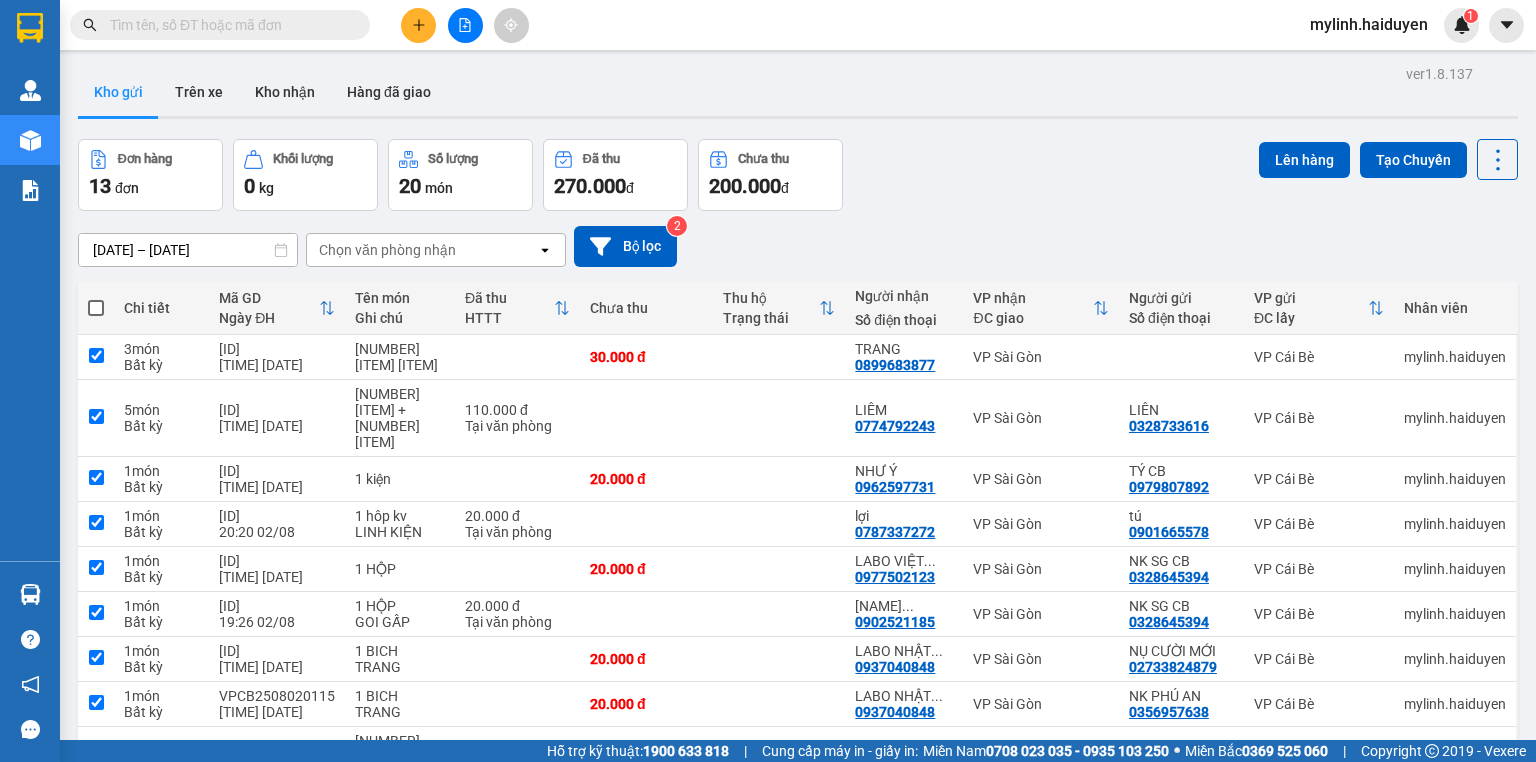 checkbox on "true" 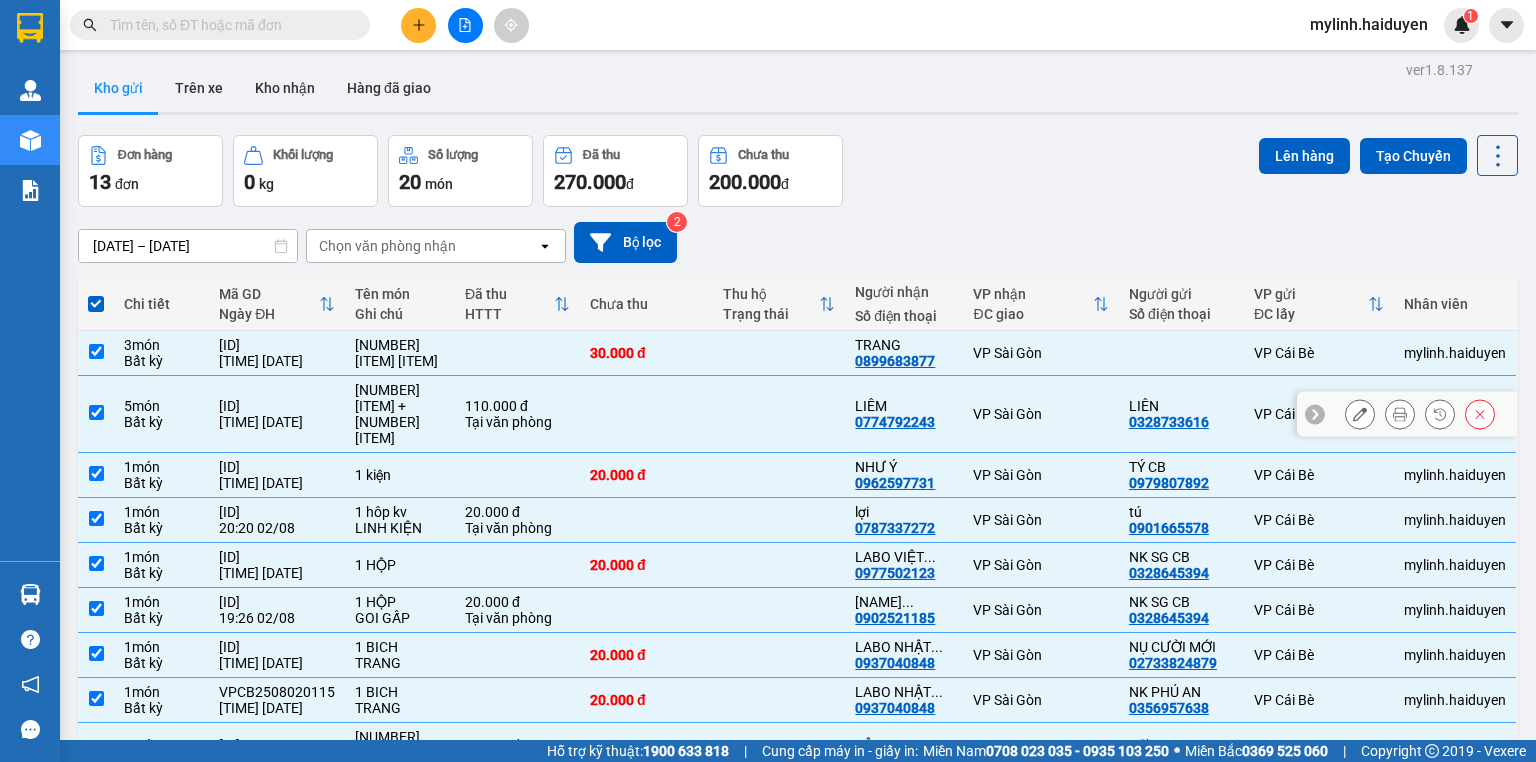 scroll, scrollTop: 0, scrollLeft: 0, axis: both 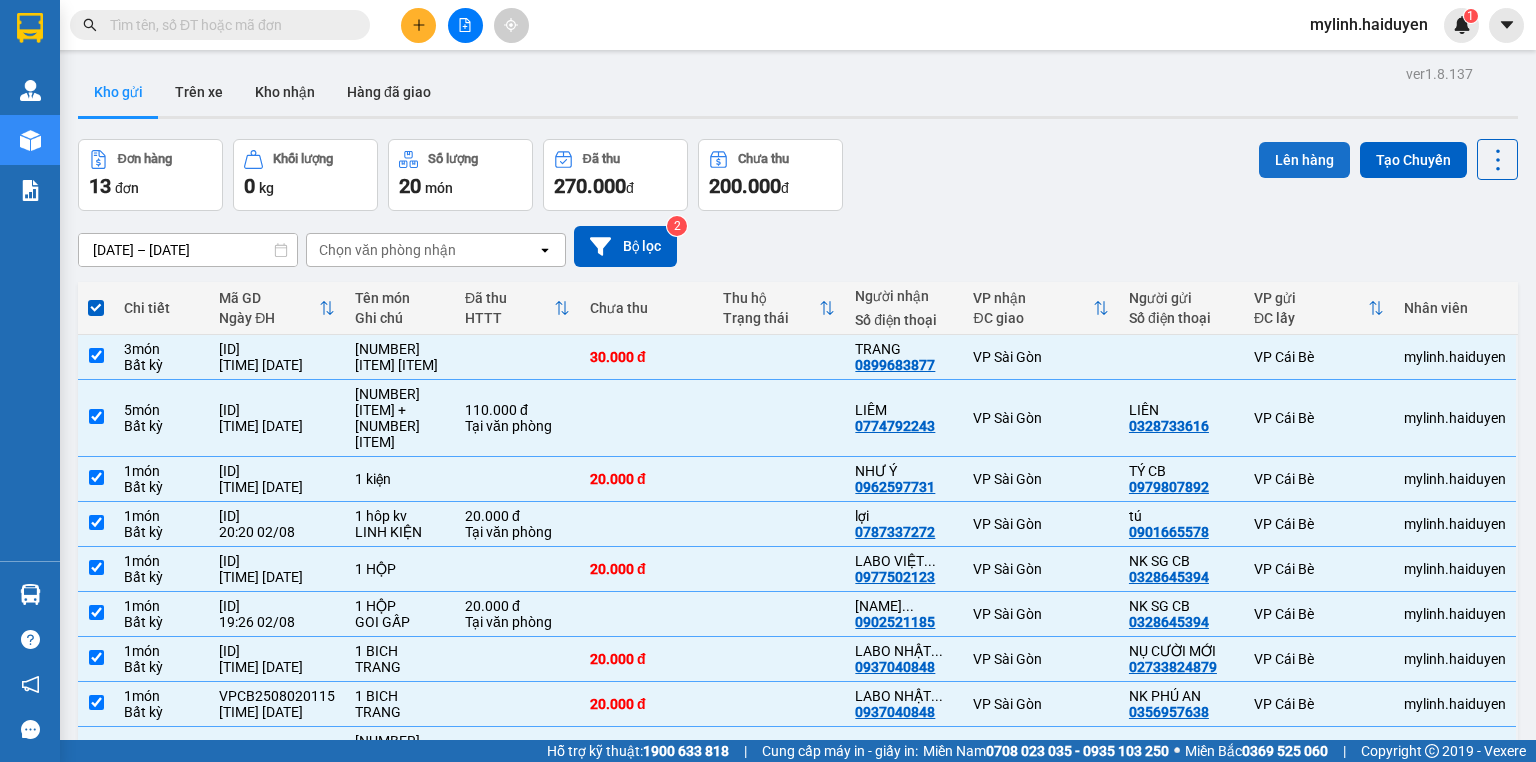 click on "Lên hàng" at bounding box center (1304, 160) 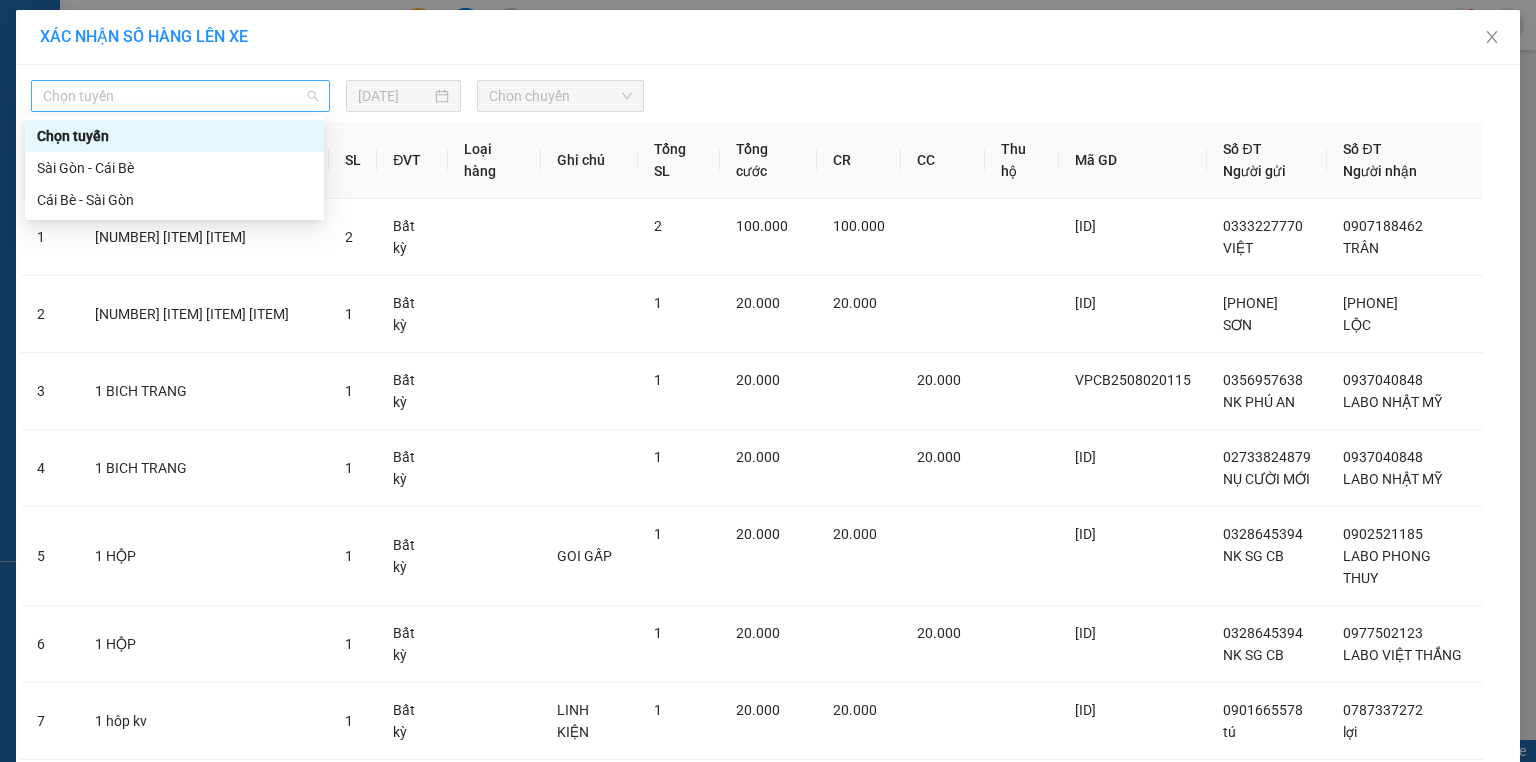 click on "Chọn tuyến" at bounding box center [180, 96] 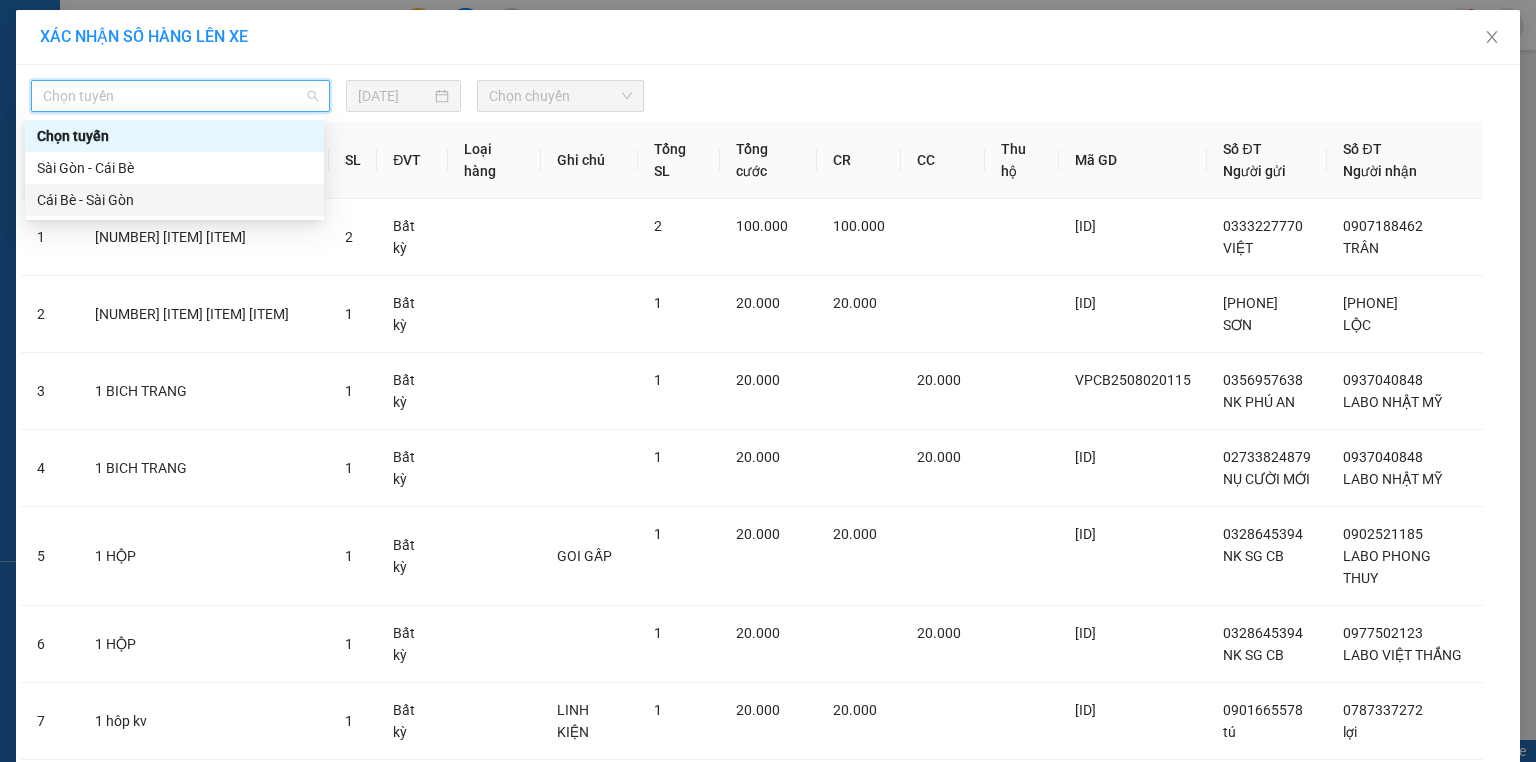 click on "Cái Bè - Sài Gòn" at bounding box center [174, 200] 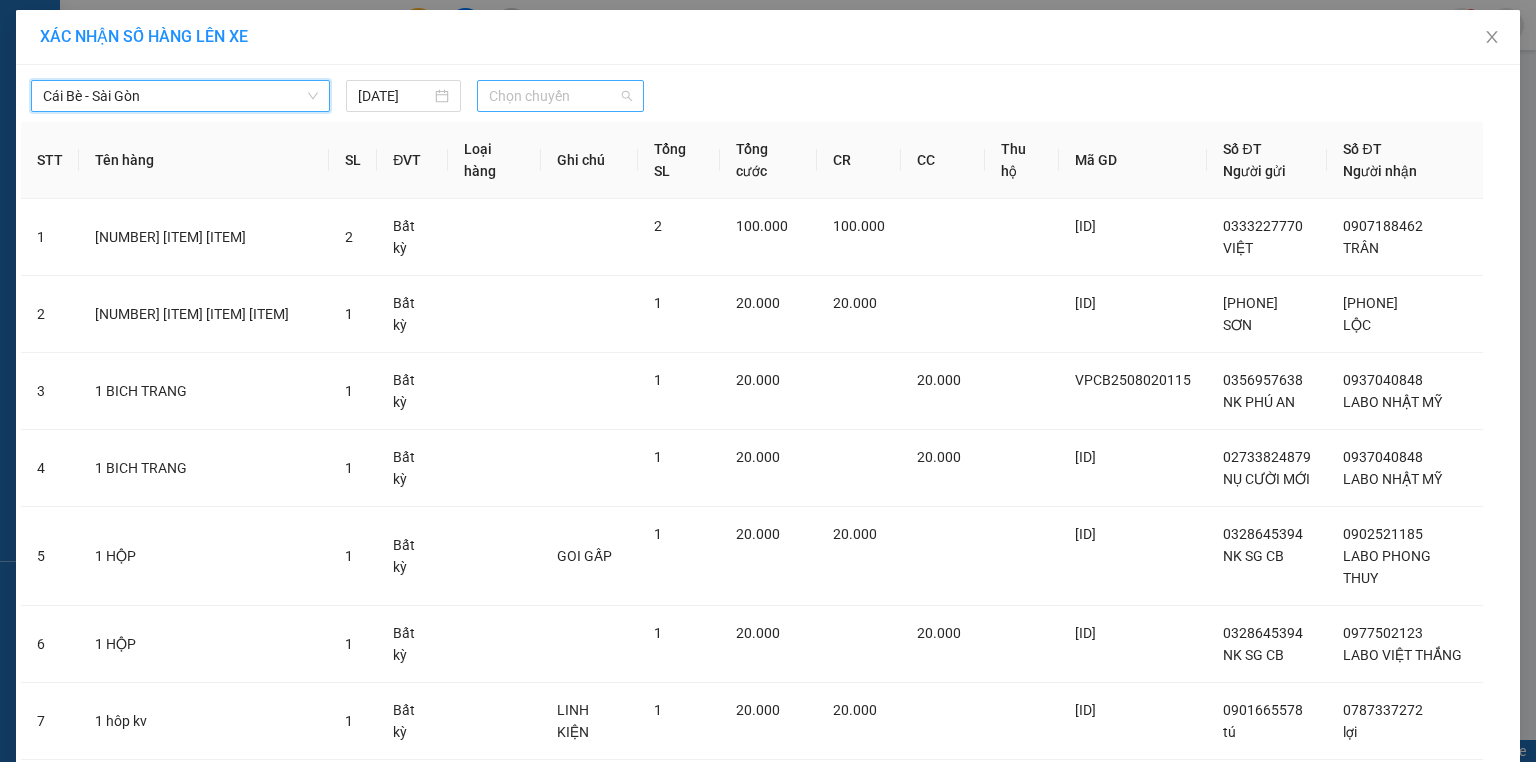 click on "Chọn chuyến" at bounding box center [561, 96] 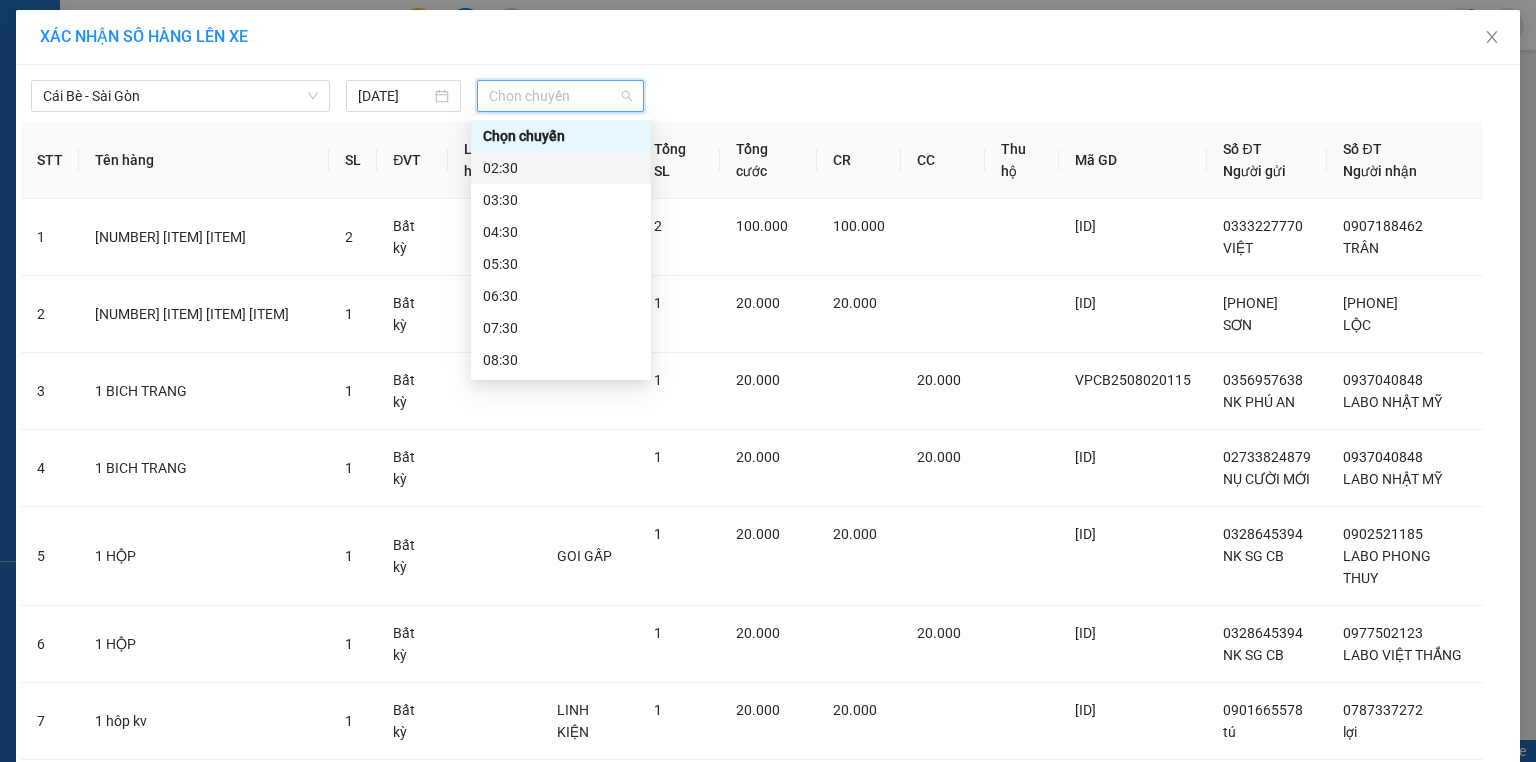 click on "02:30" at bounding box center (561, 168) 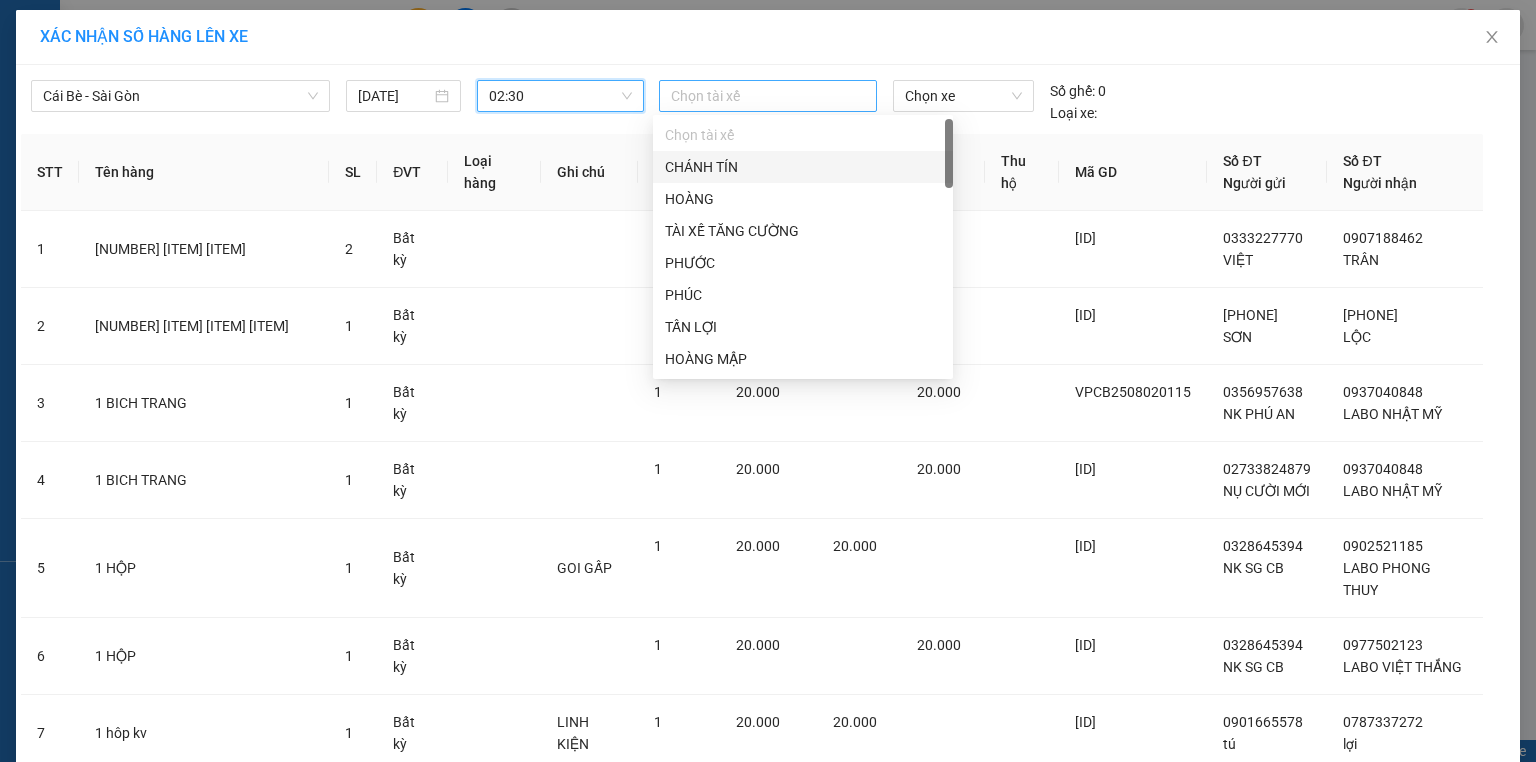 click at bounding box center (768, 96) 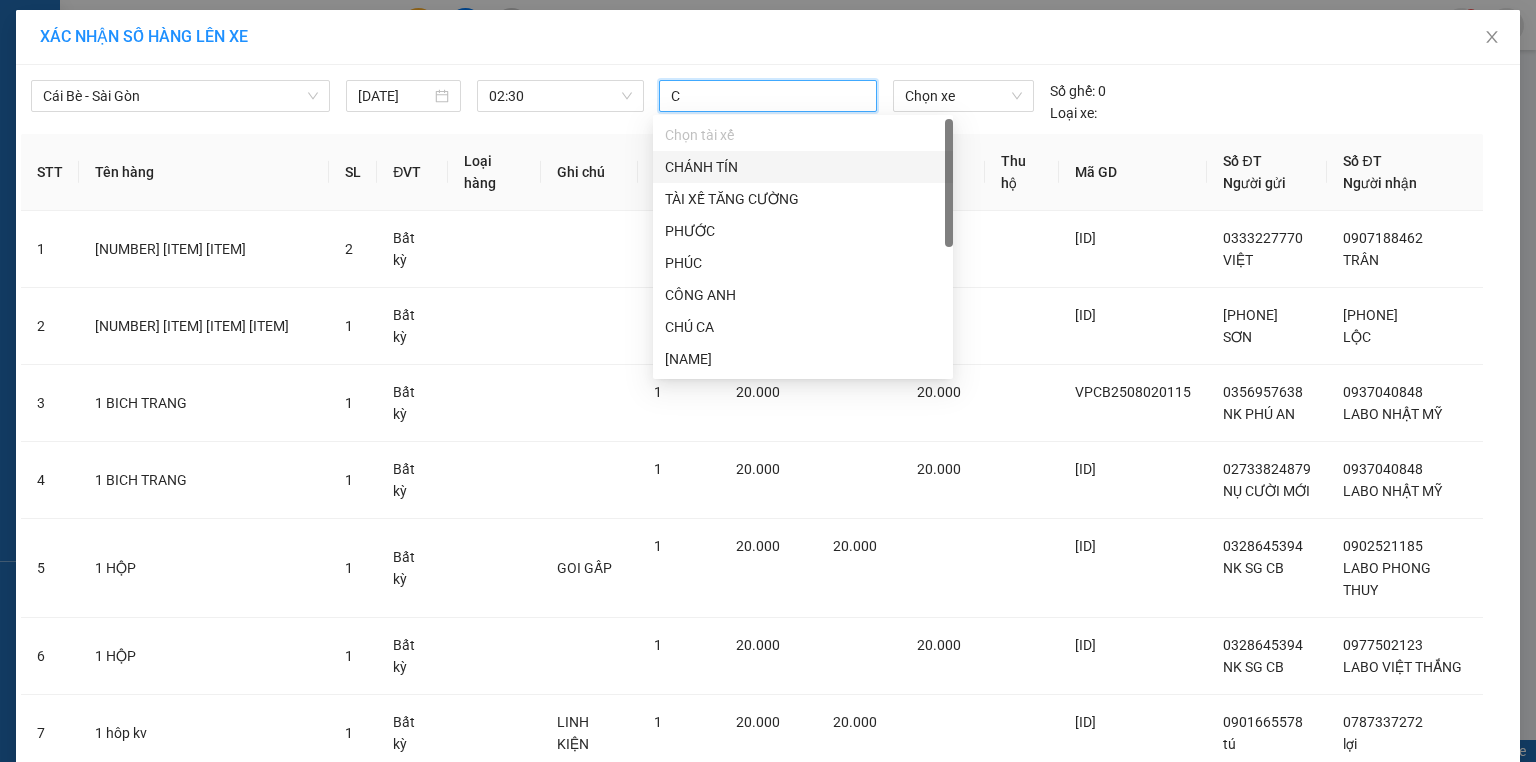 type on "CO" 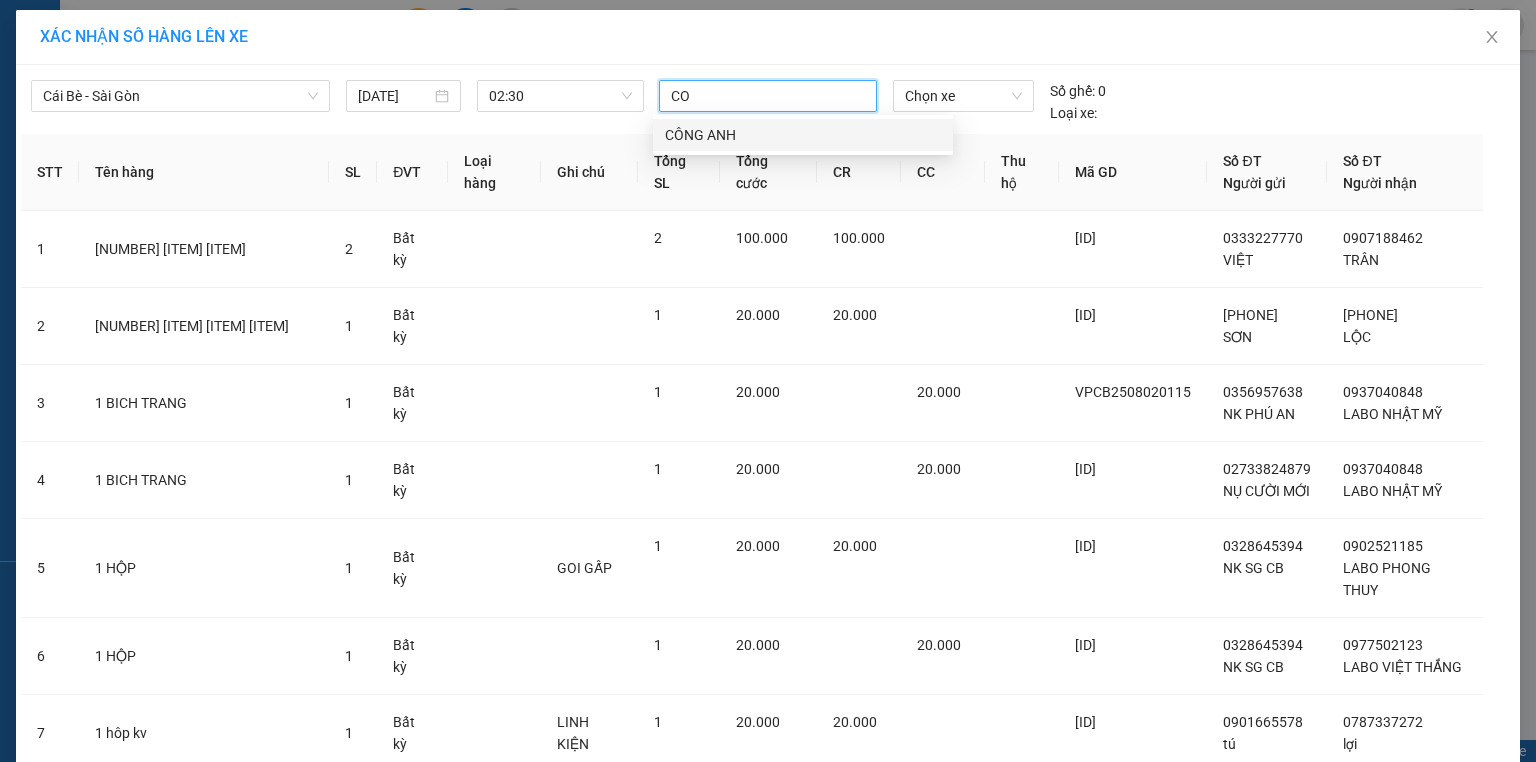 click on "CÔNG ANH" at bounding box center (803, 135) 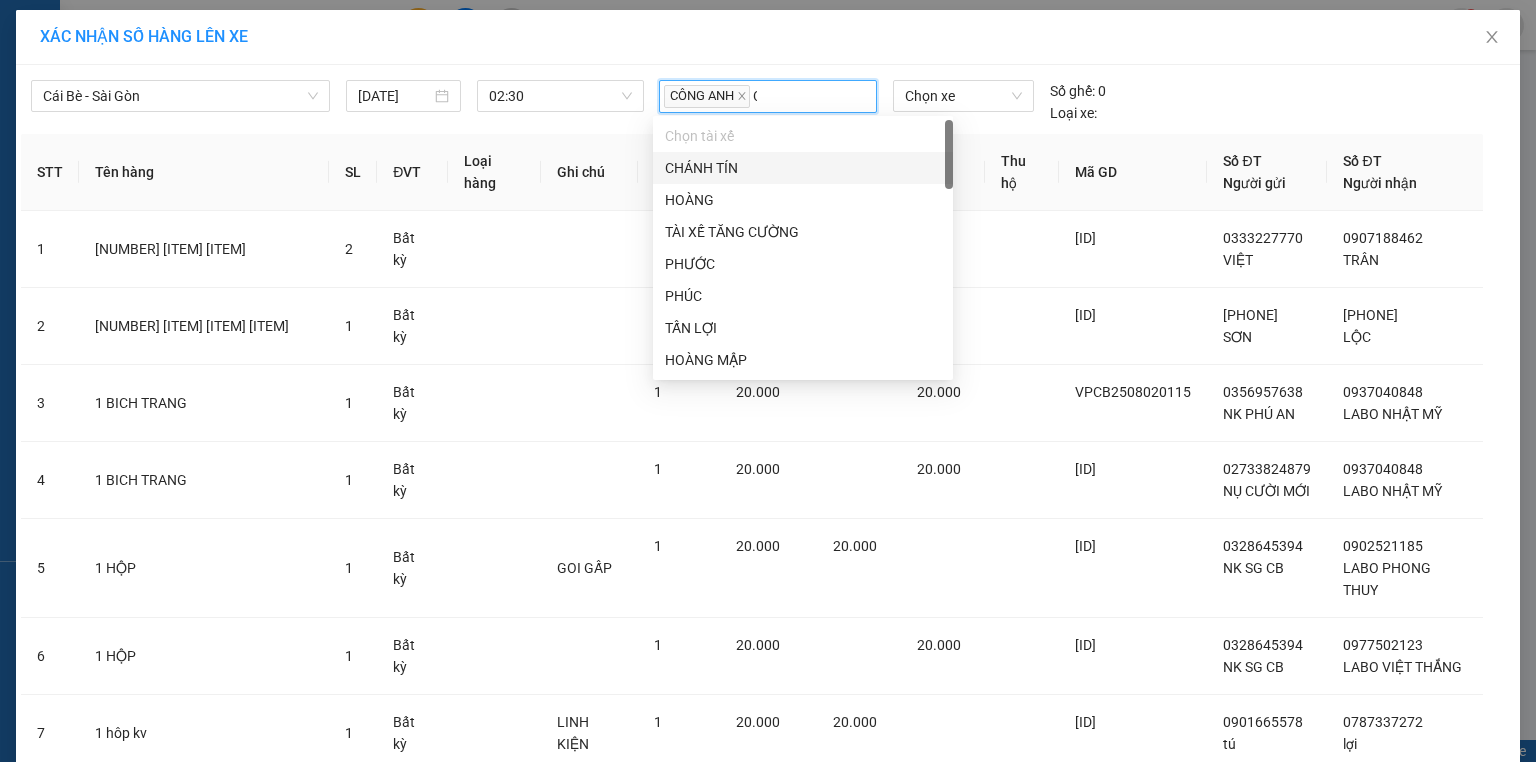 type 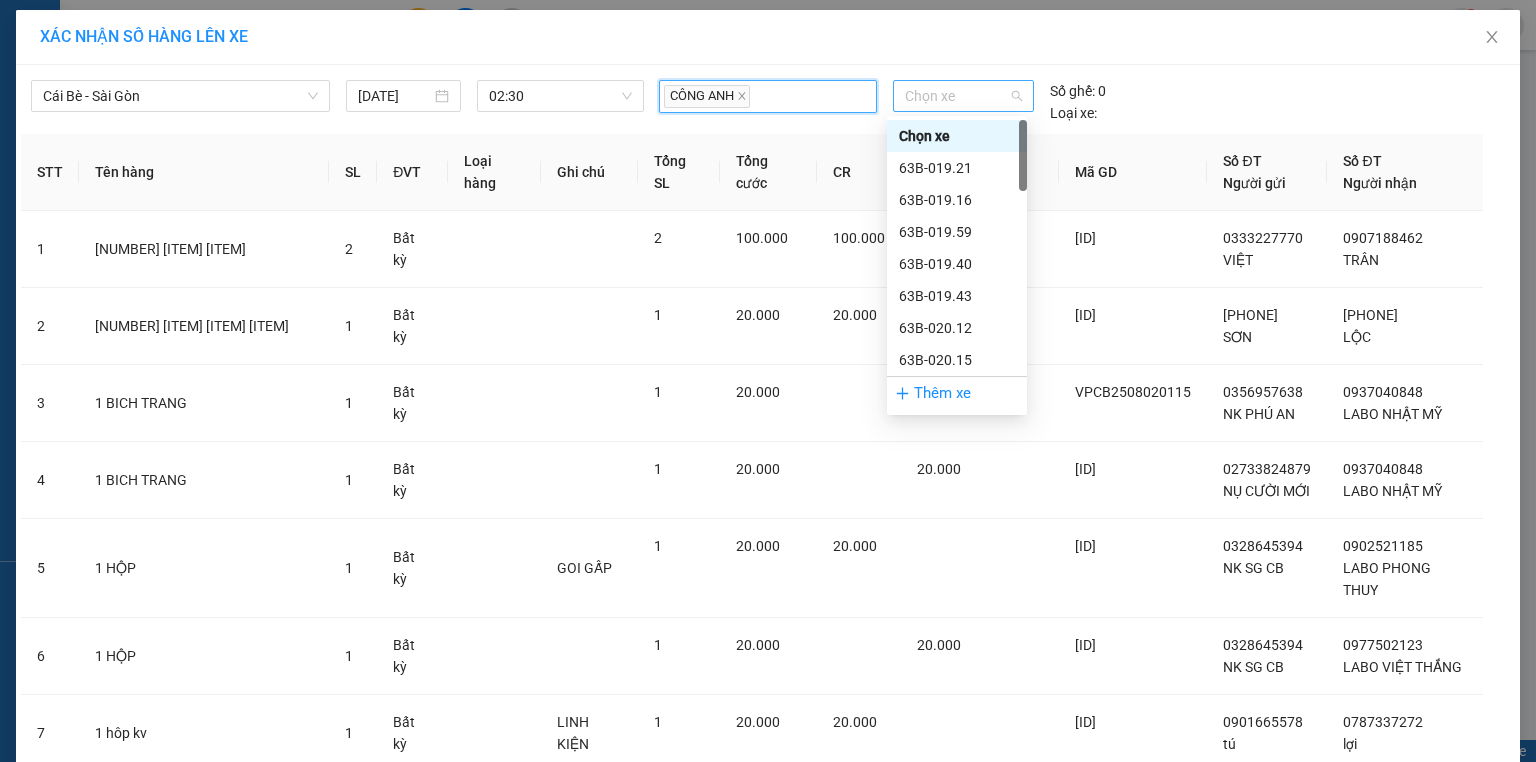 click on "Chọn xe" at bounding box center [963, 96] 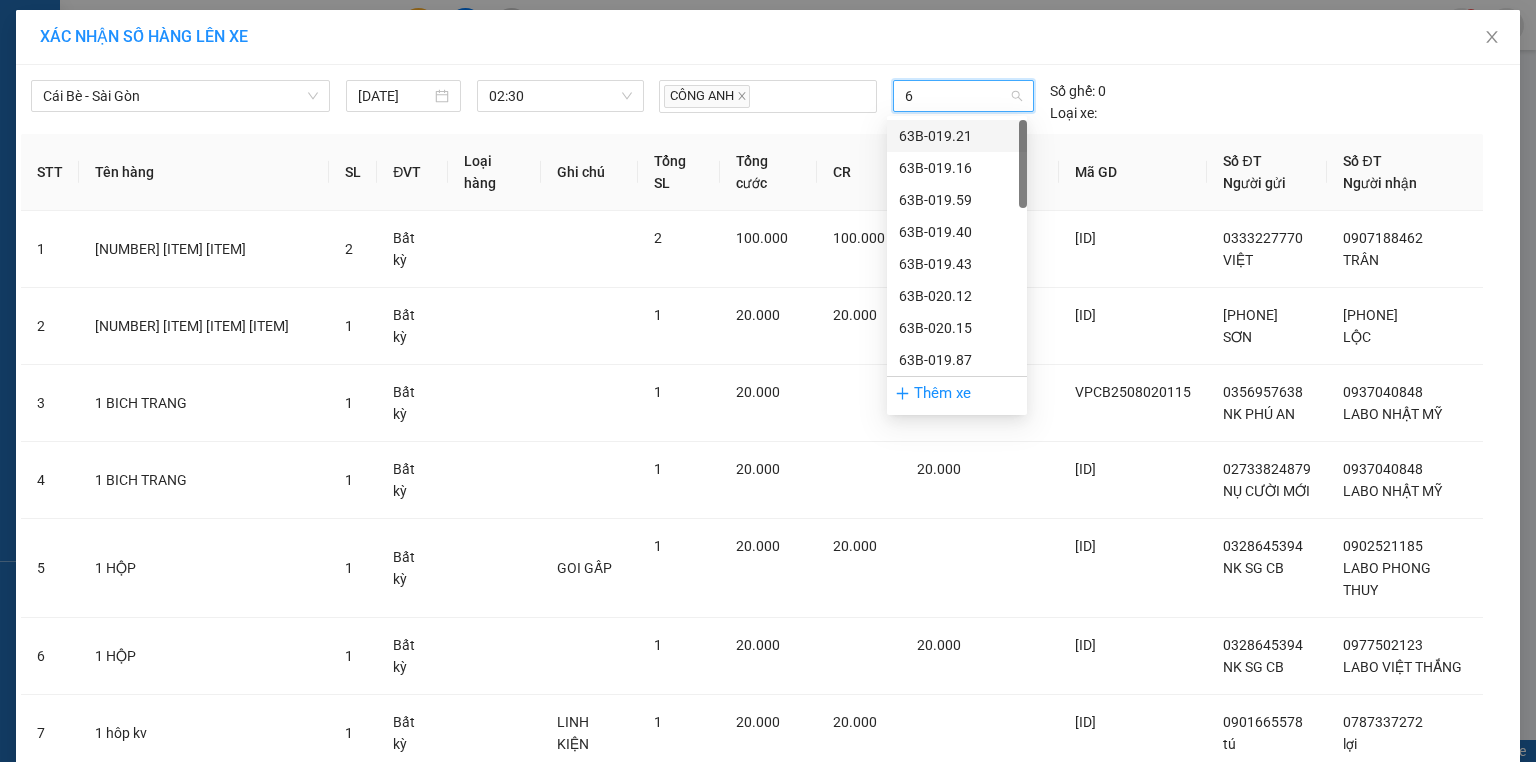 type on "69" 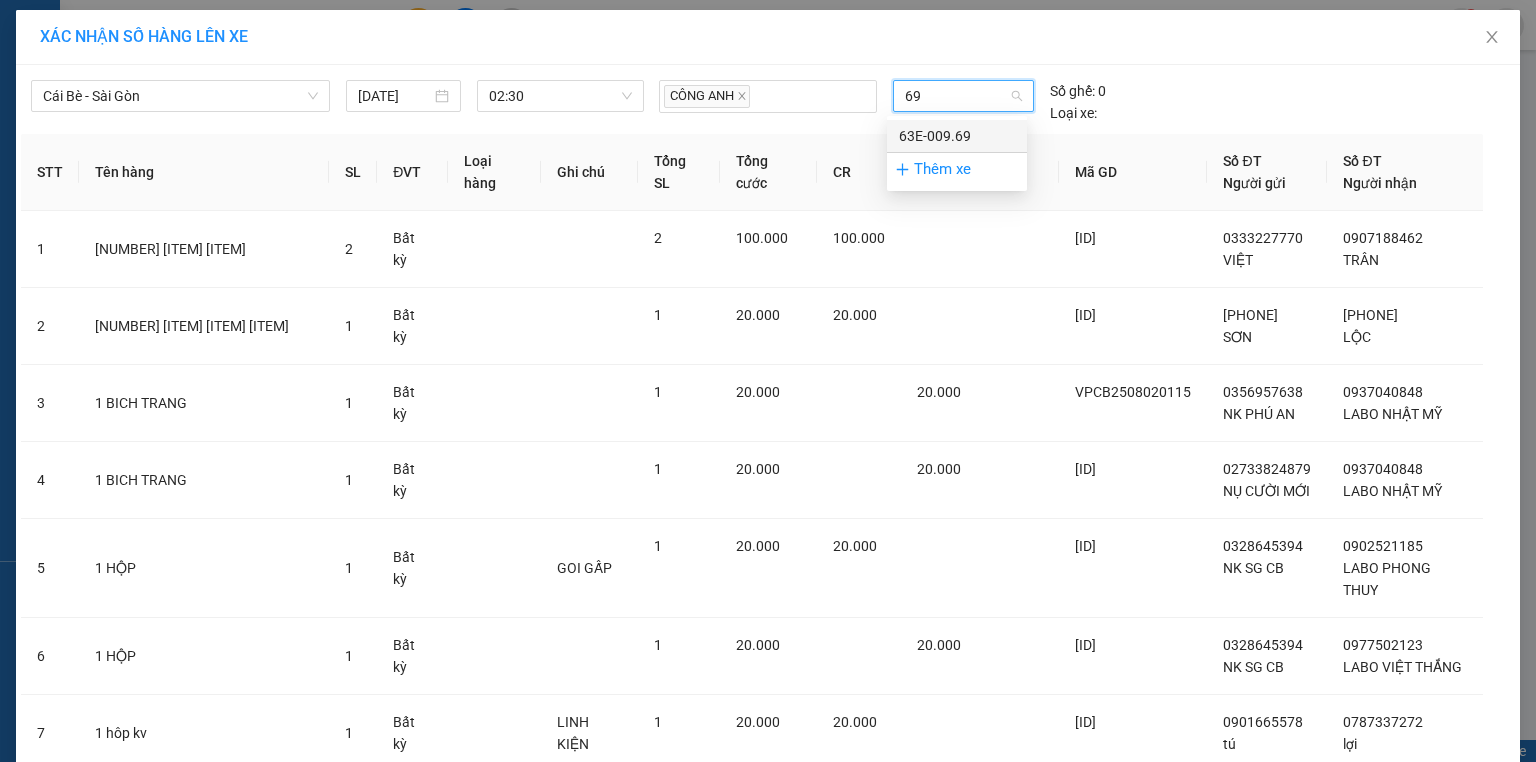 click on "63E-009.69" at bounding box center (957, 136) 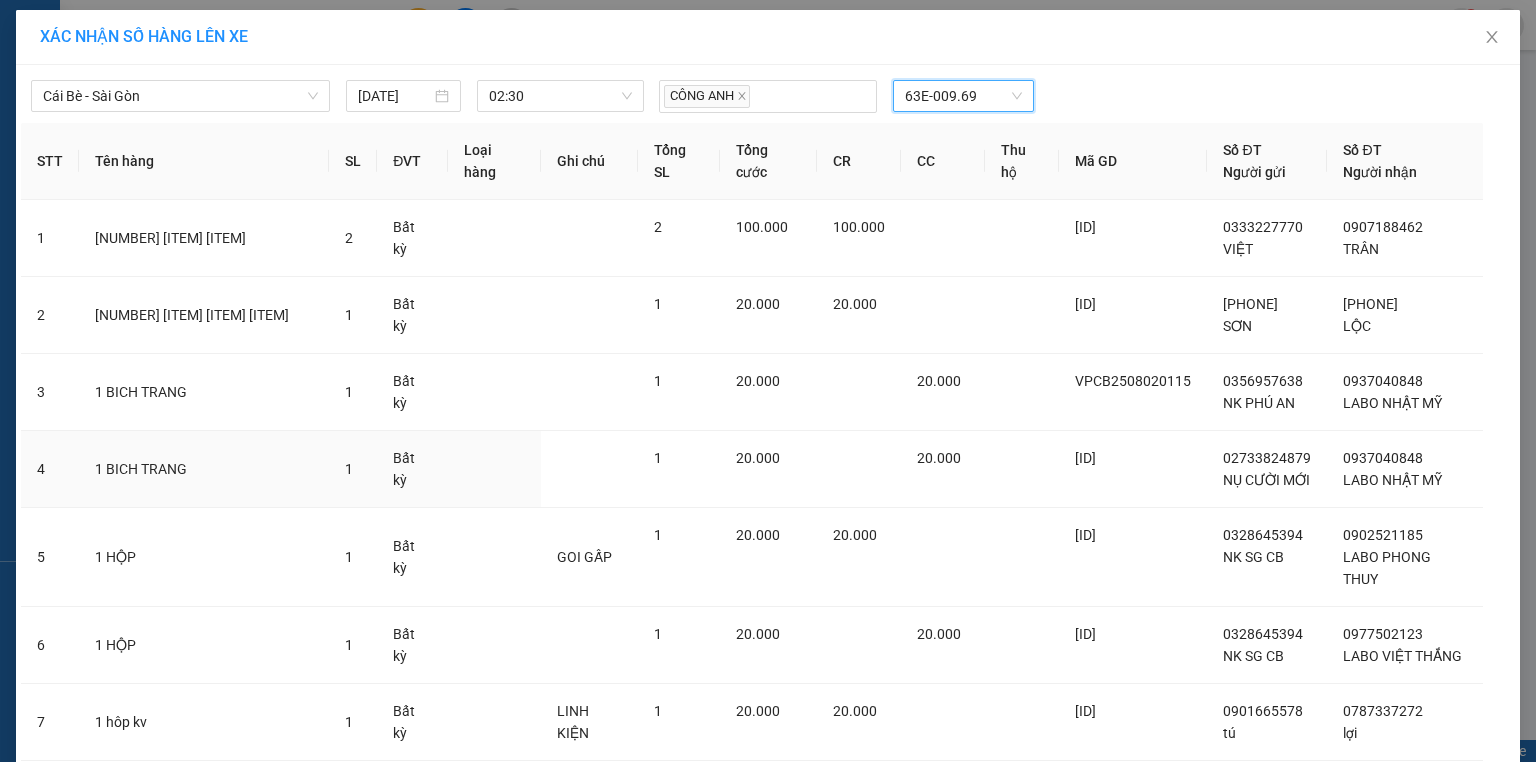 scroll, scrollTop: 350, scrollLeft: 0, axis: vertical 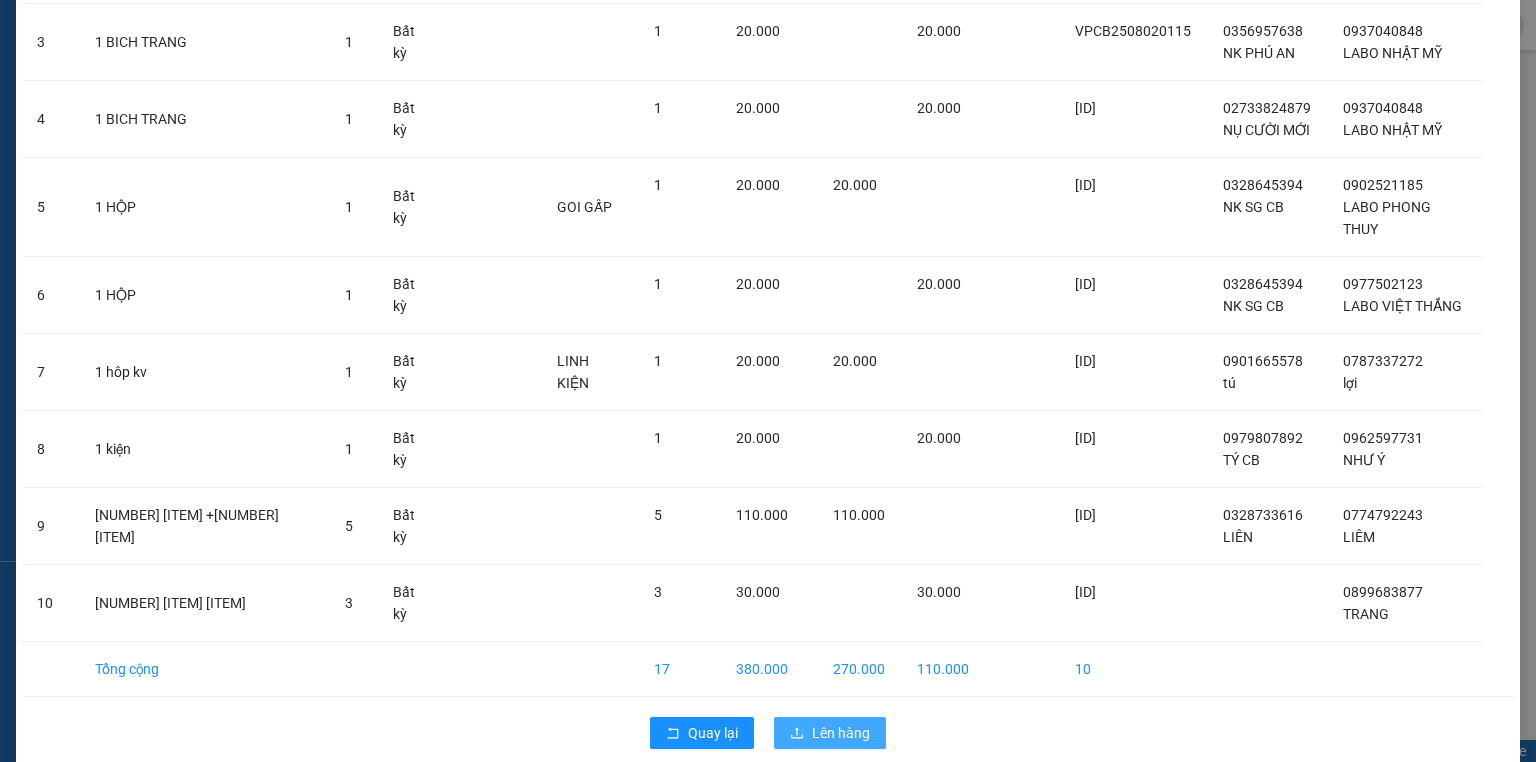 click on "Lên hàng" at bounding box center [841, 733] 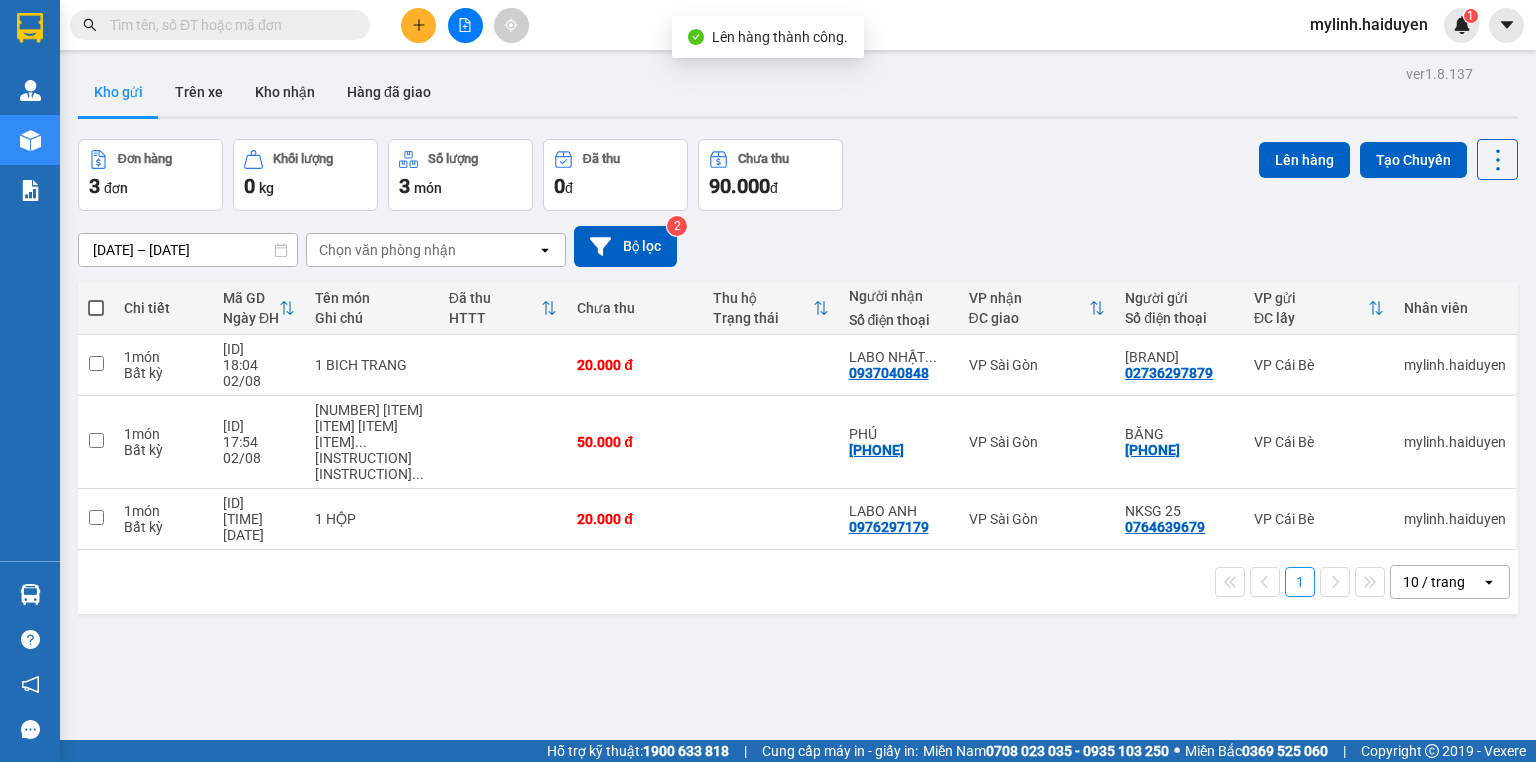 click at bounding box center (96, 308) 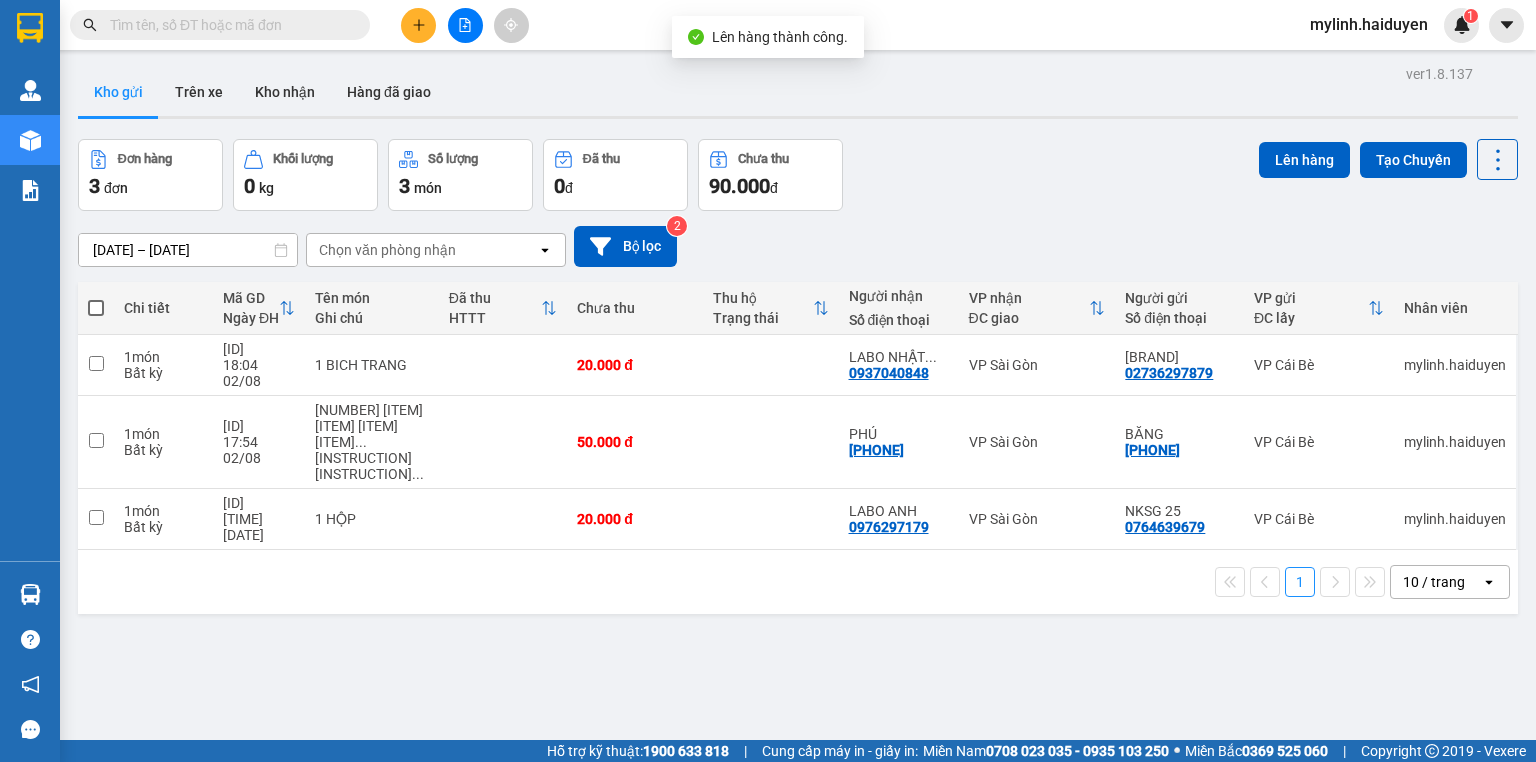 click at bounding box center (96, 298) 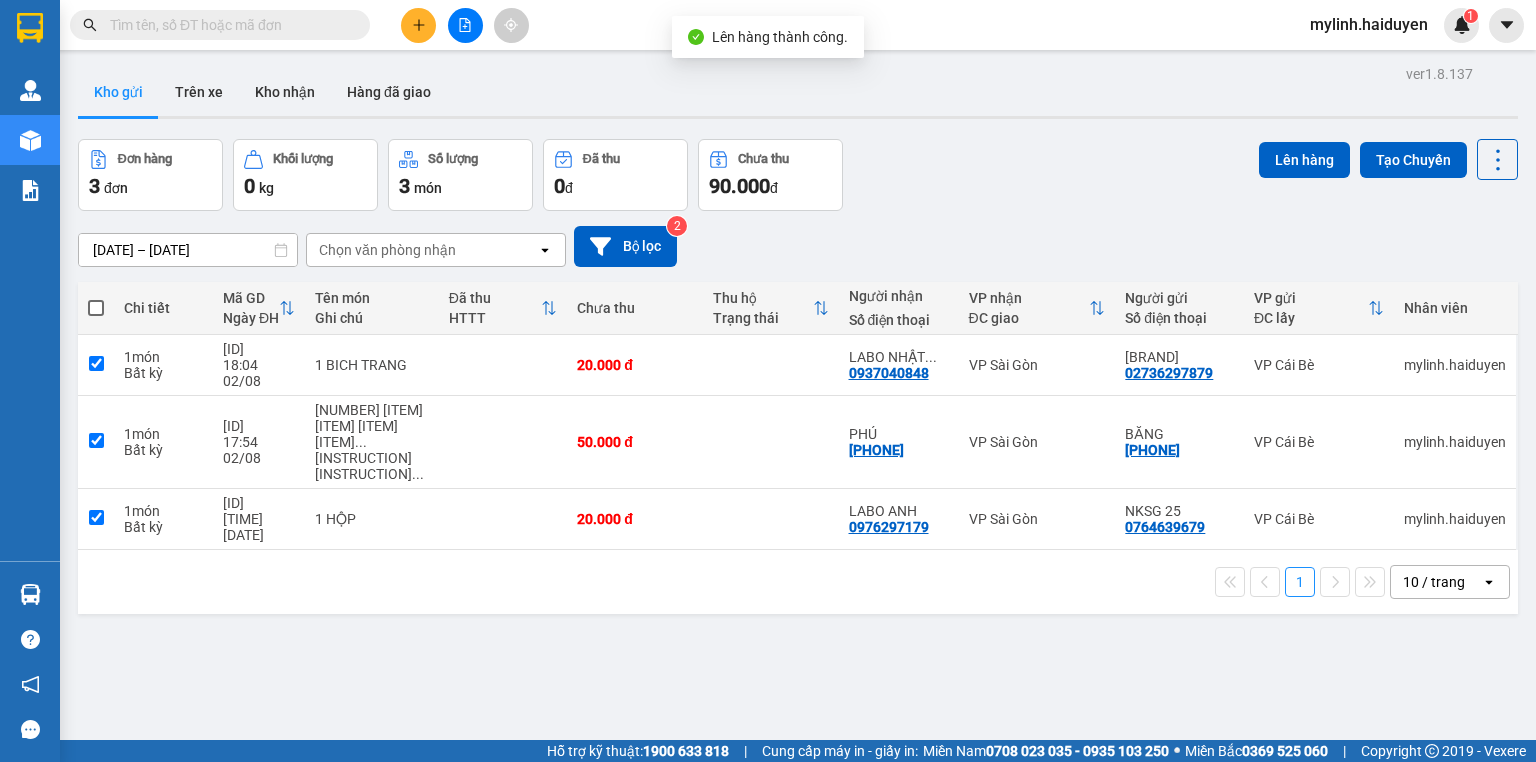 checkbox on "true" 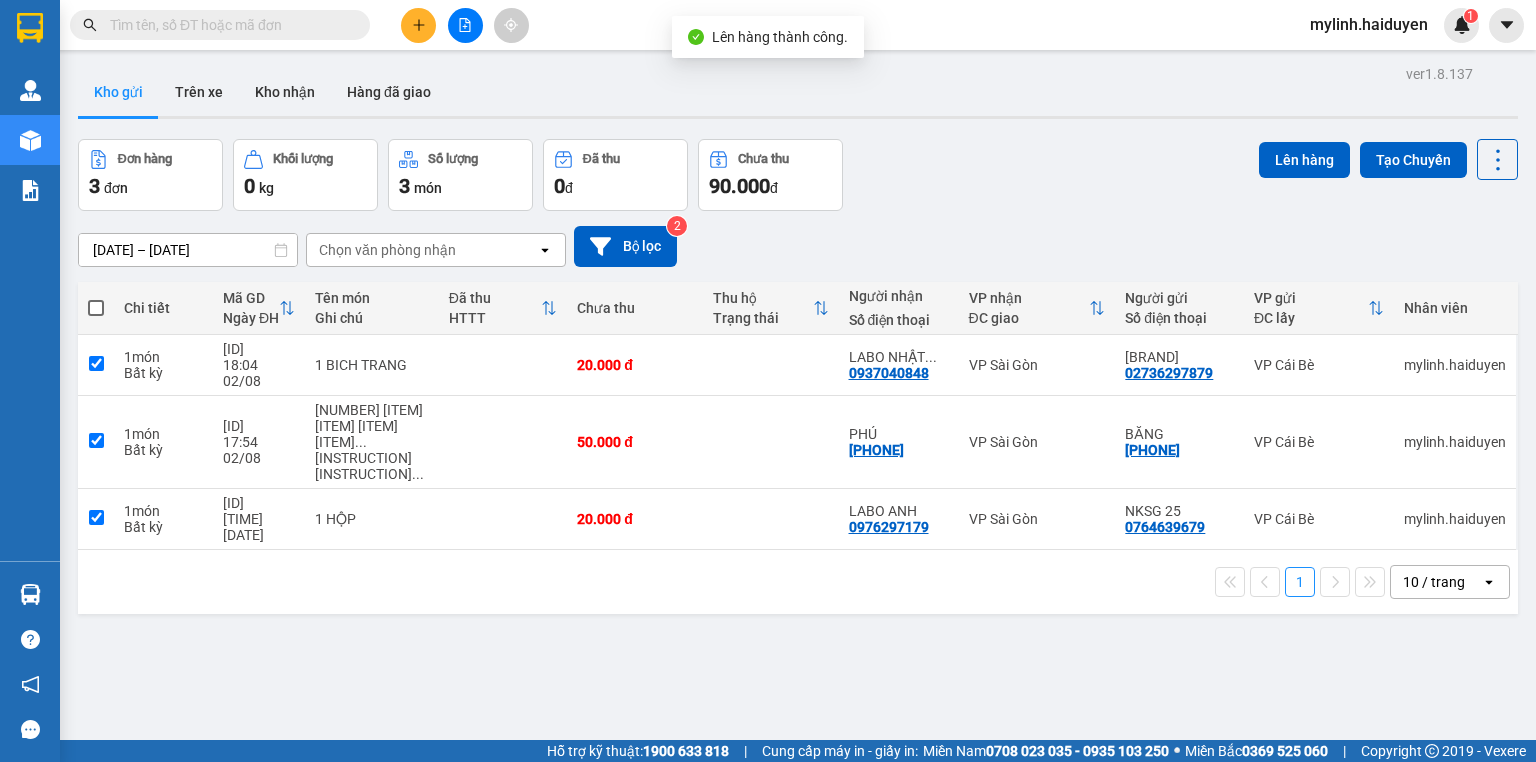 checkbox on "true" 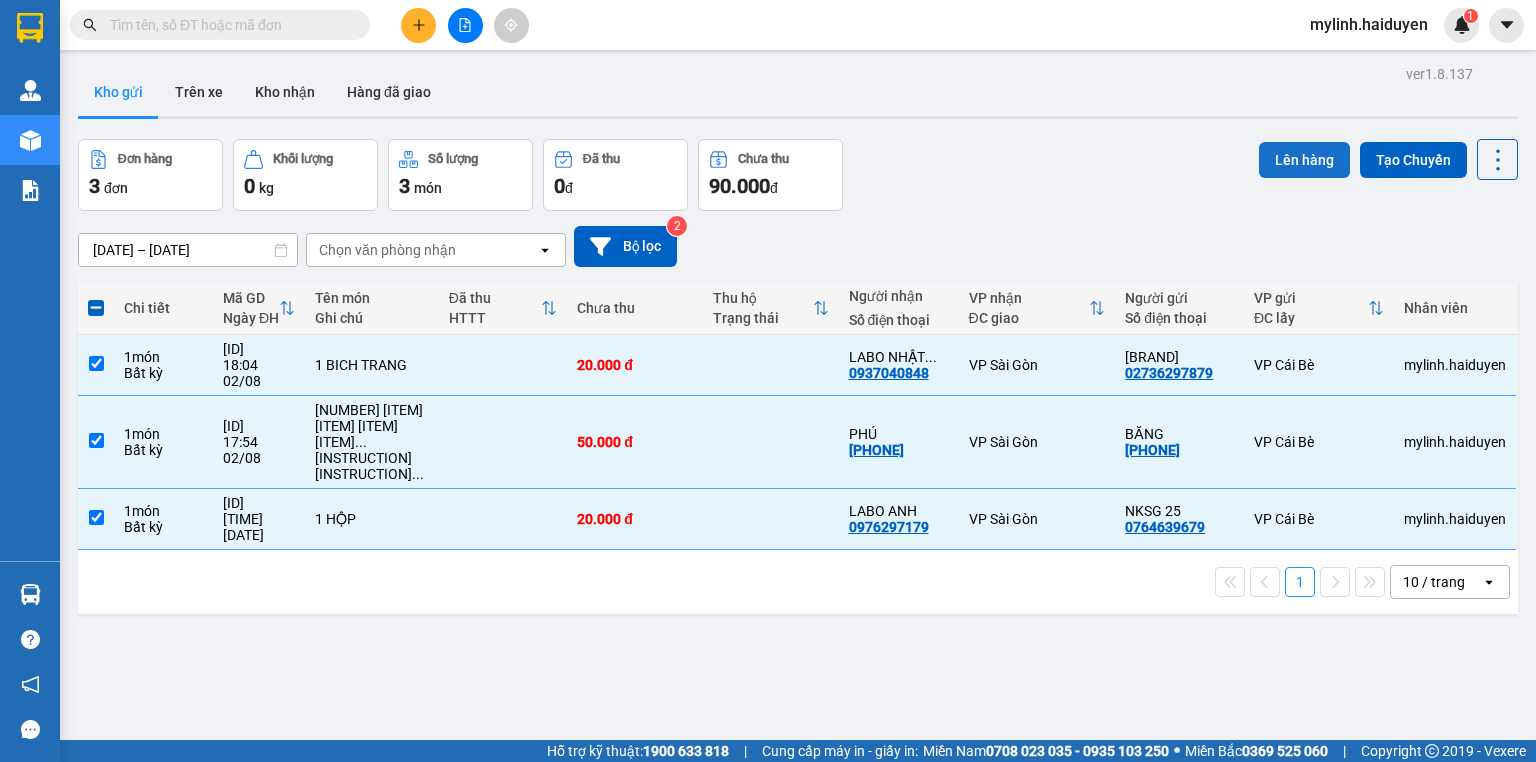 click on "Lên hàng" at bounding box center (1304, 160) 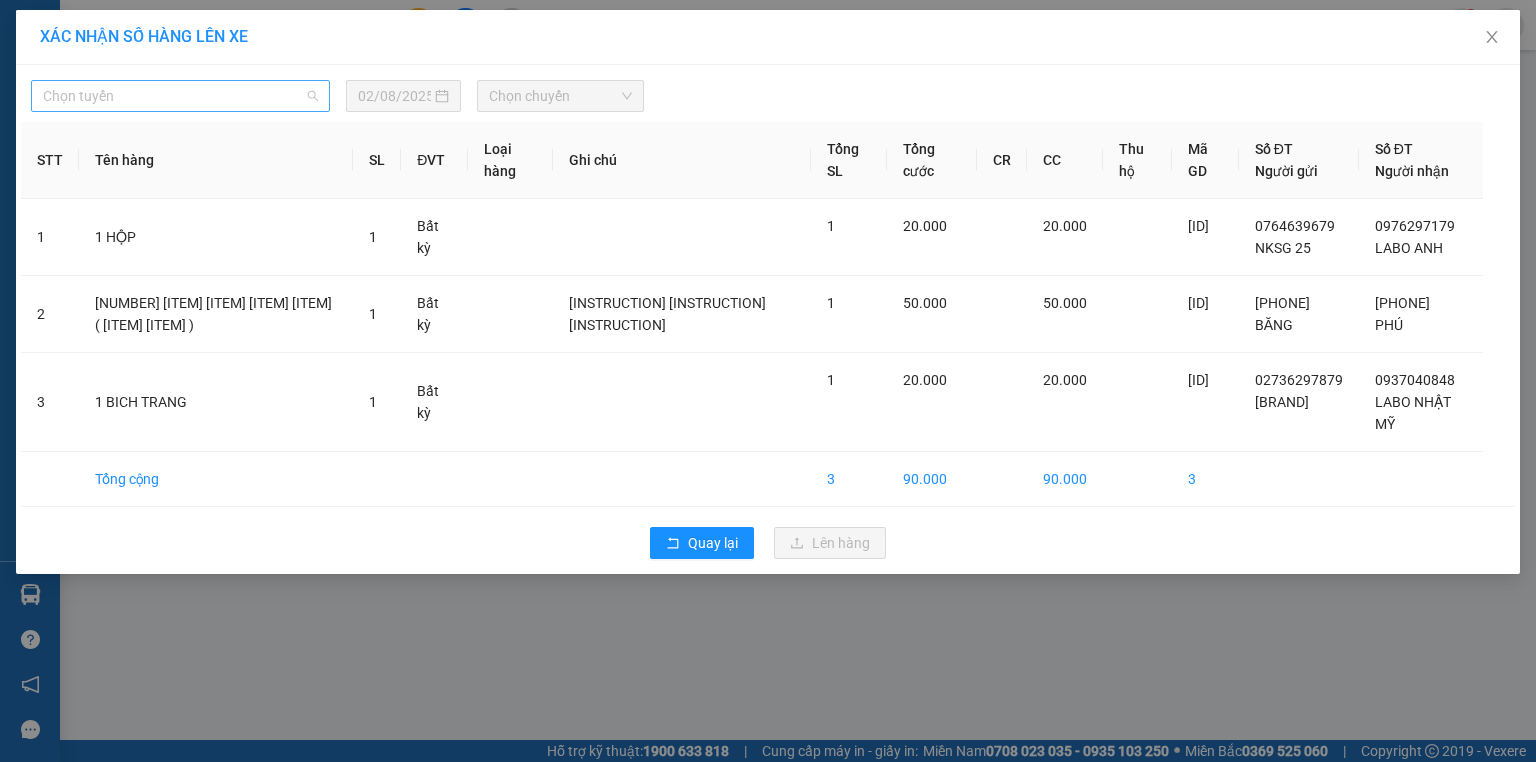 click on "Chọn tuyến" at bounding box center (180, 96) 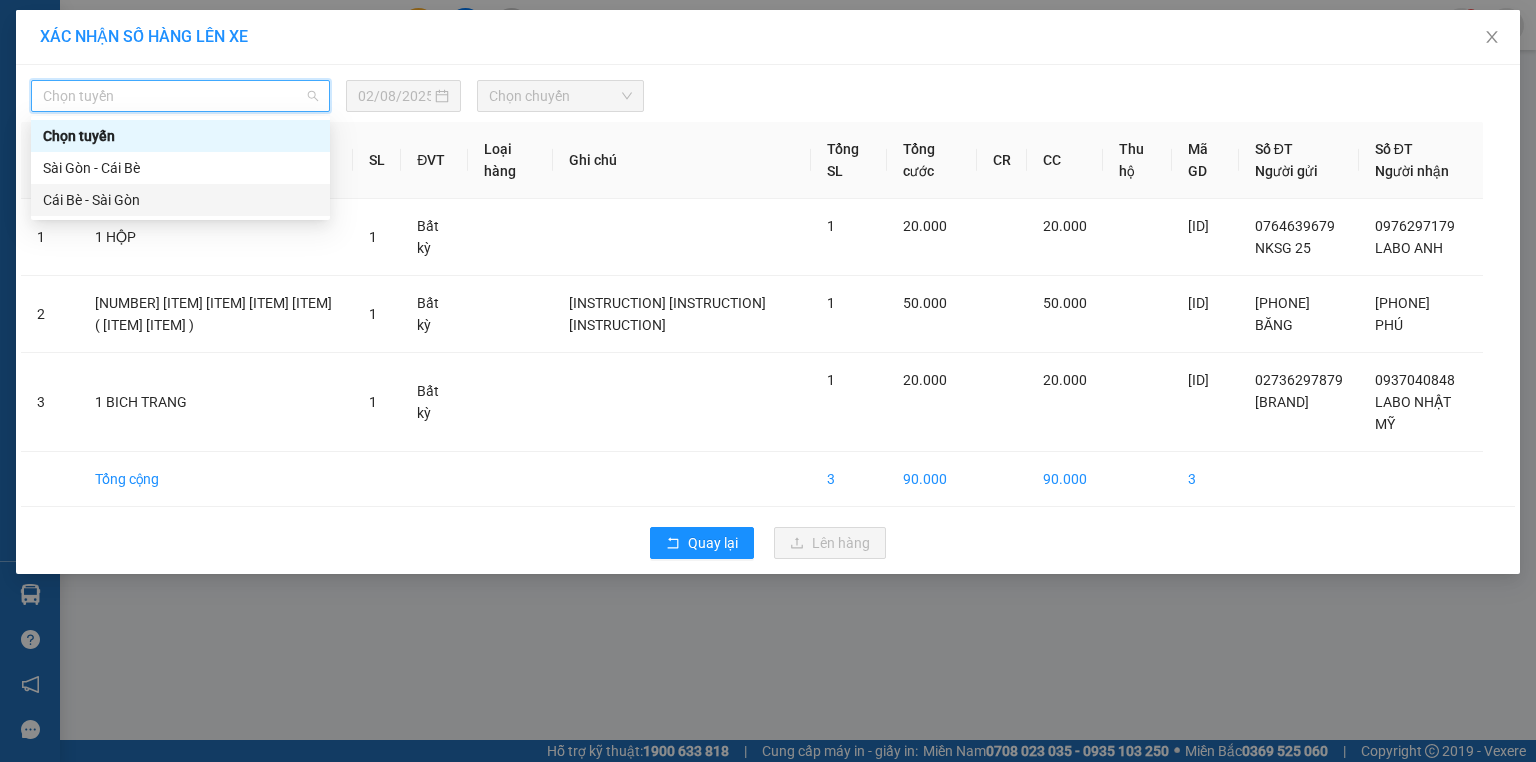 click on "Cái Bè - Sài Gòn" at bounding box center [180, 200] 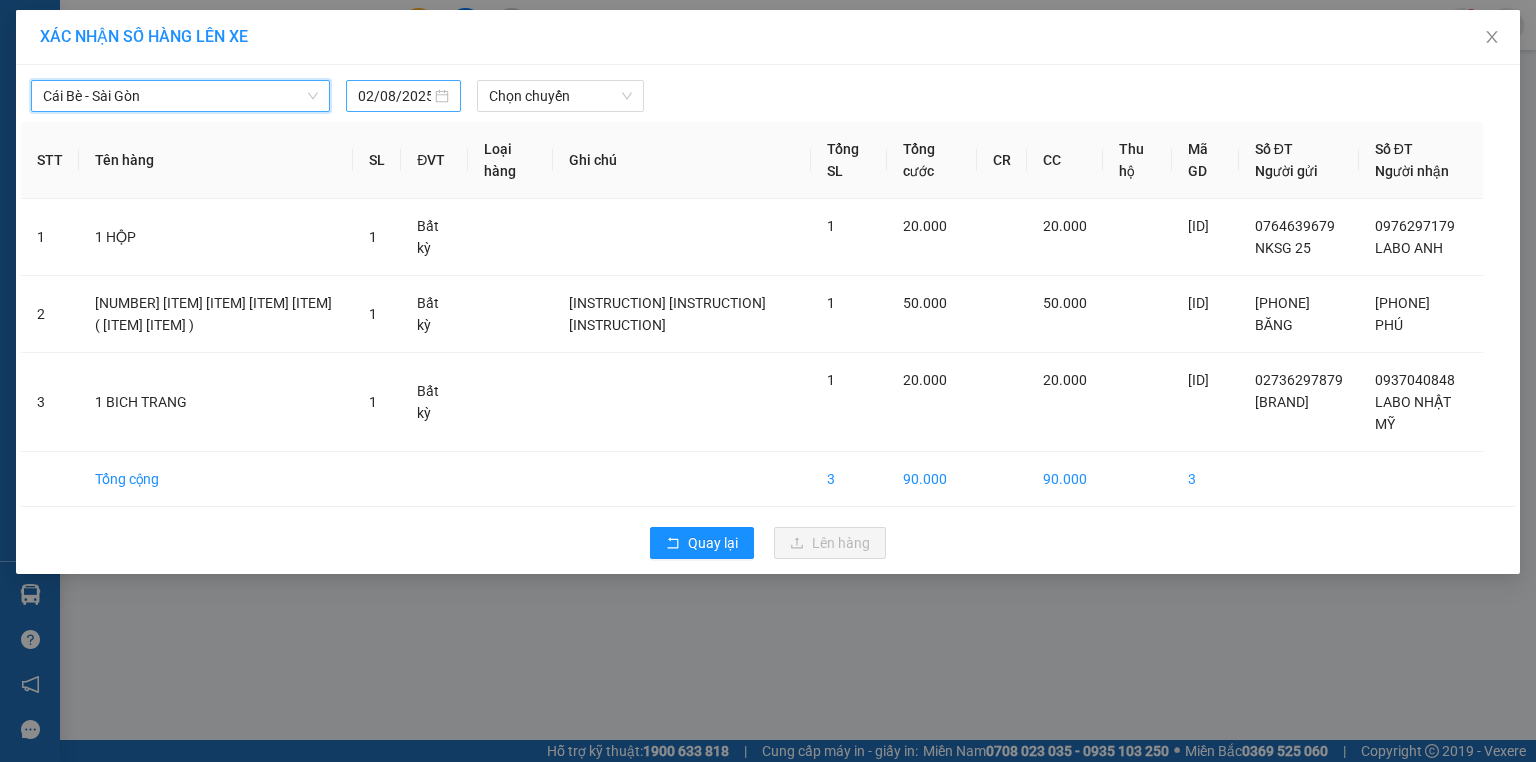 click on "02/08/2025" at bounding box center (394, 96) 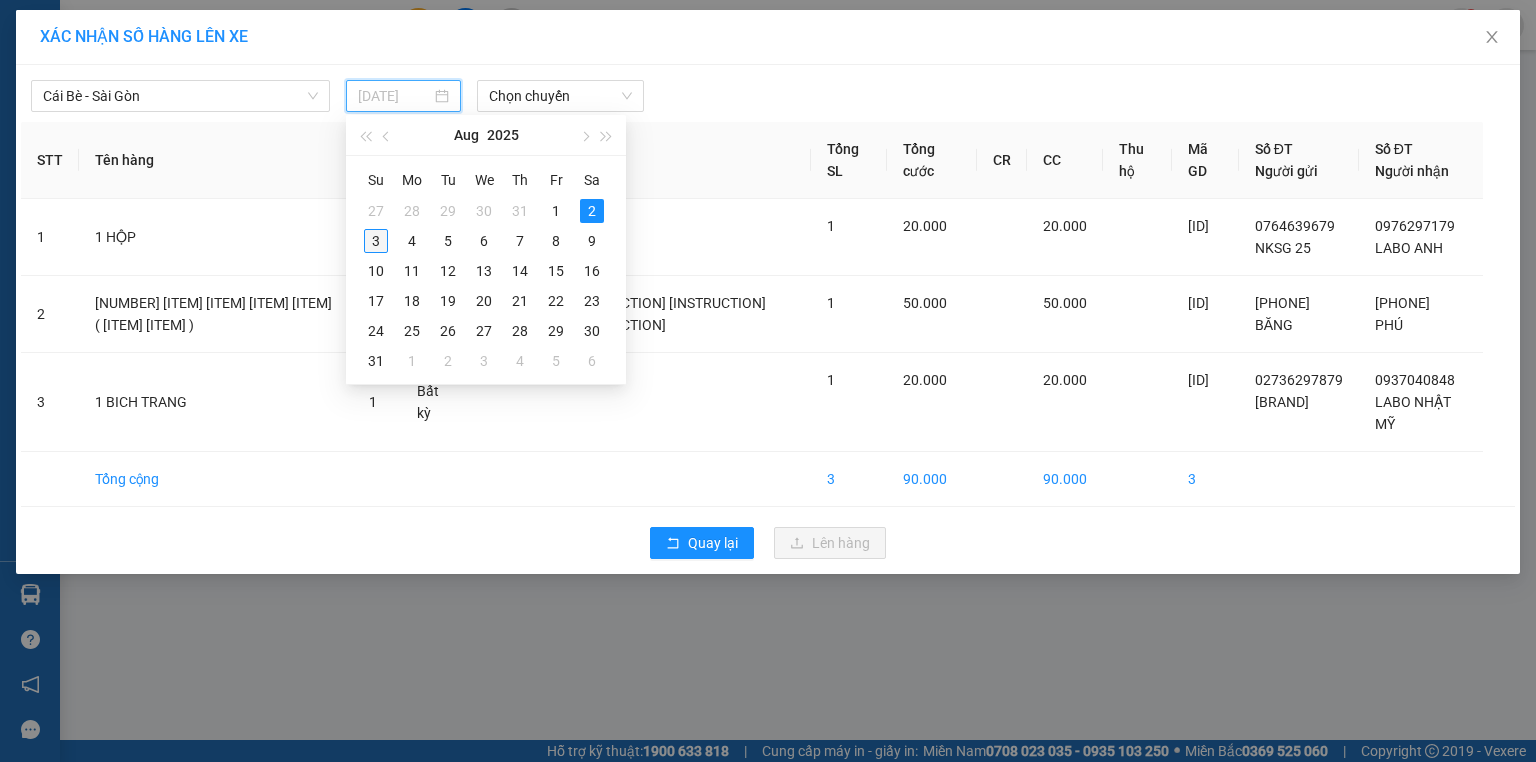 click on "3" at bounding box center (376, 241) 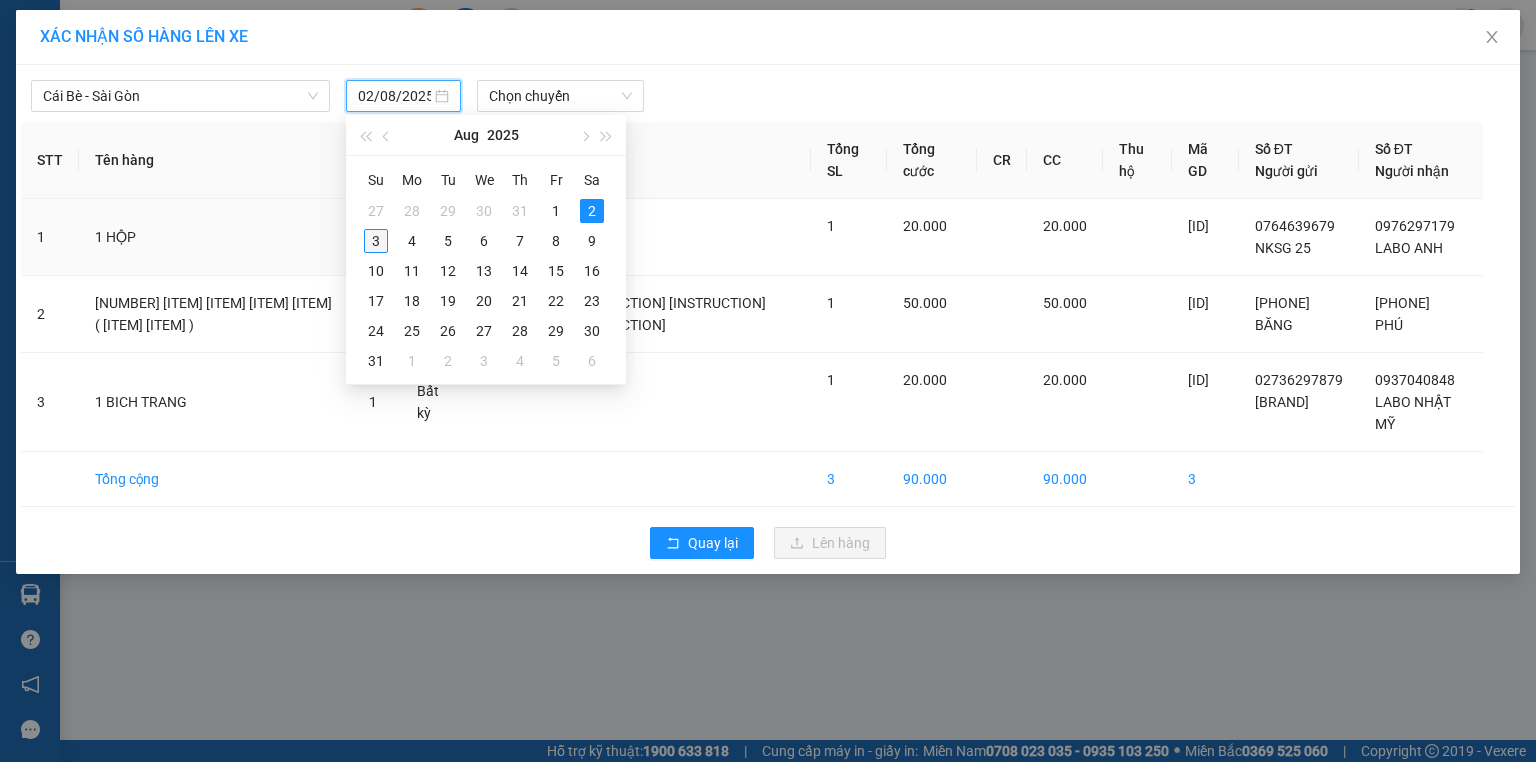 type on "[DATE]" 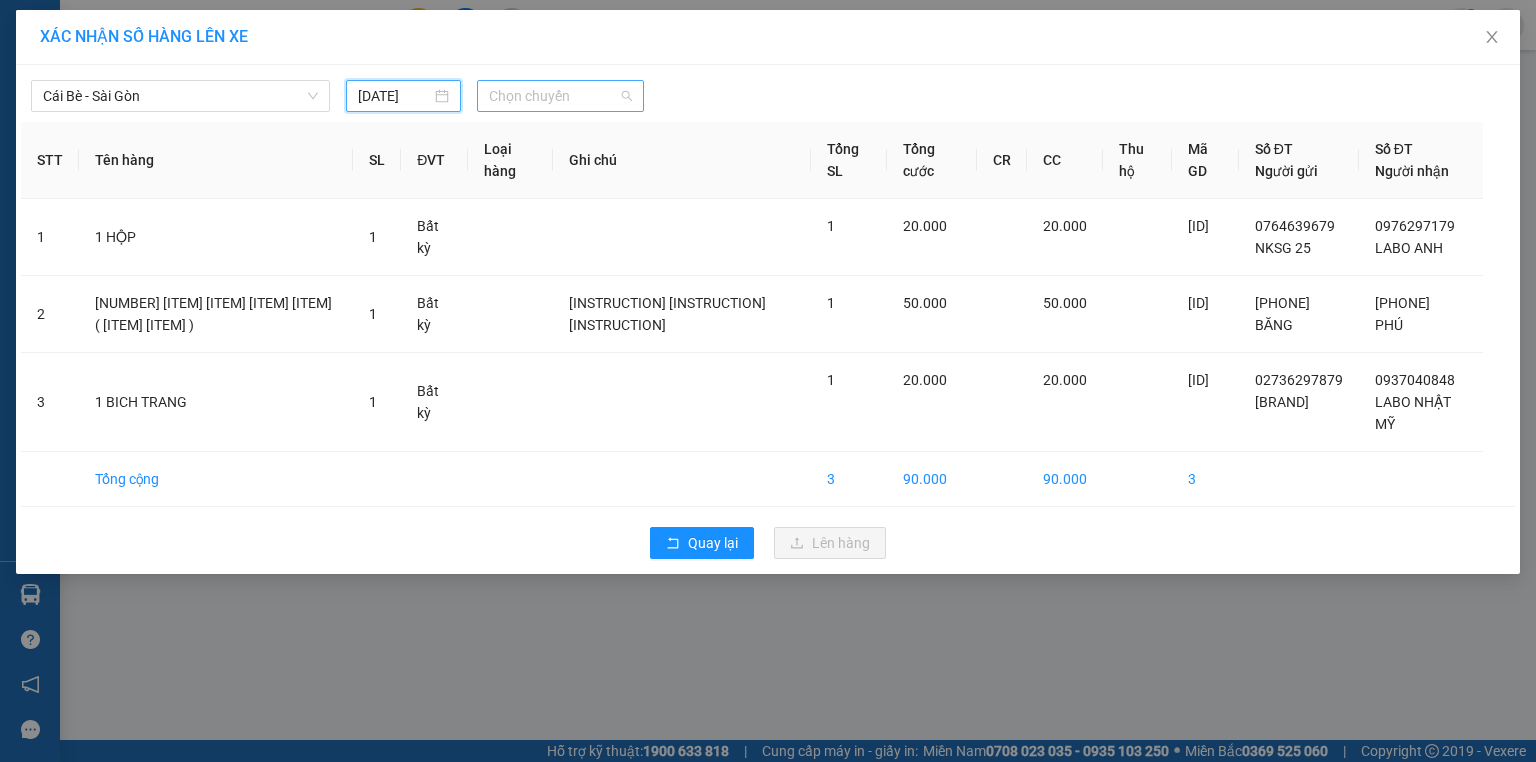 click on "Chọn chuyến" at bounding box center (561, 96) 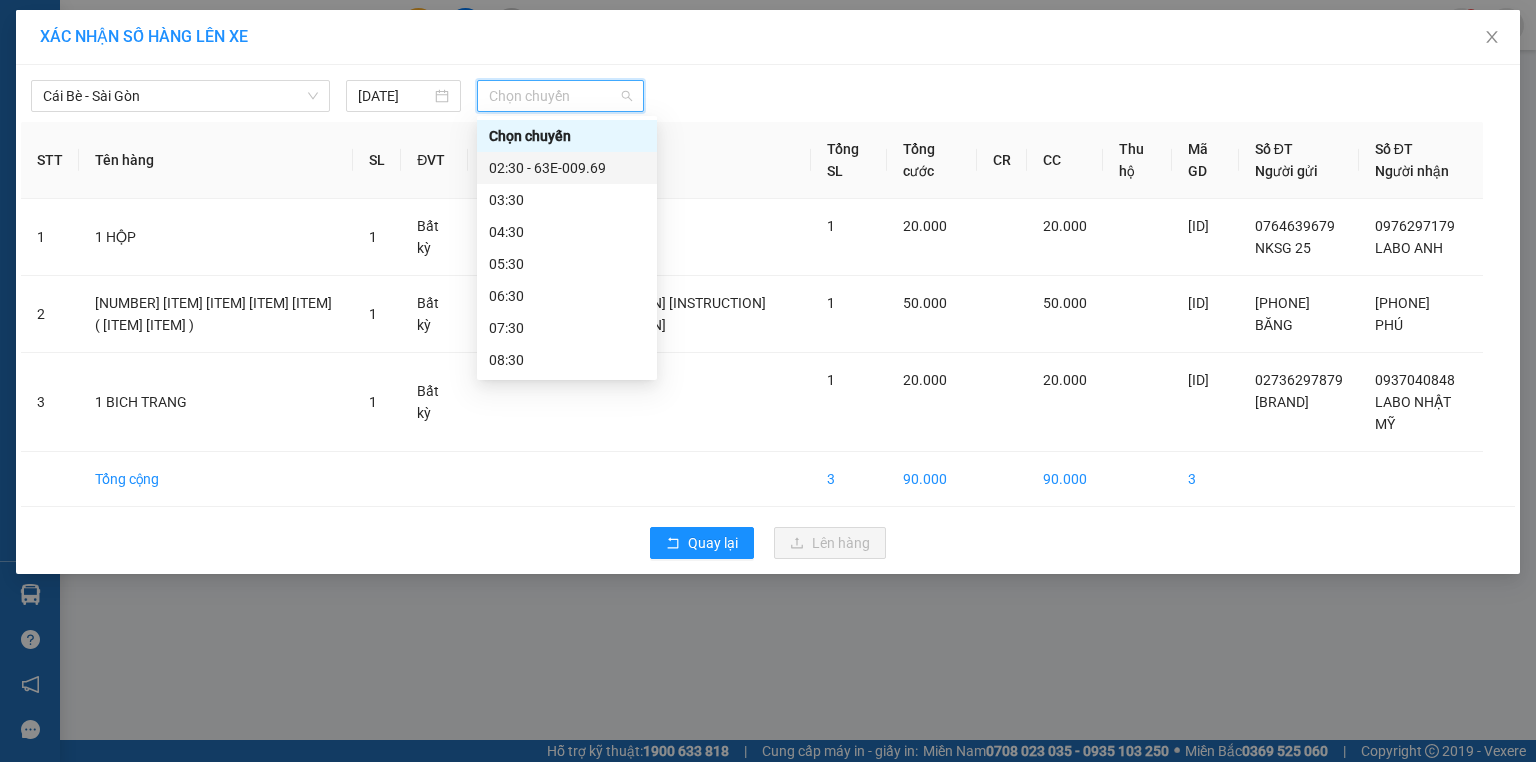 click on "02:30     - 63E-009.69" at bounding box center [567, 168] 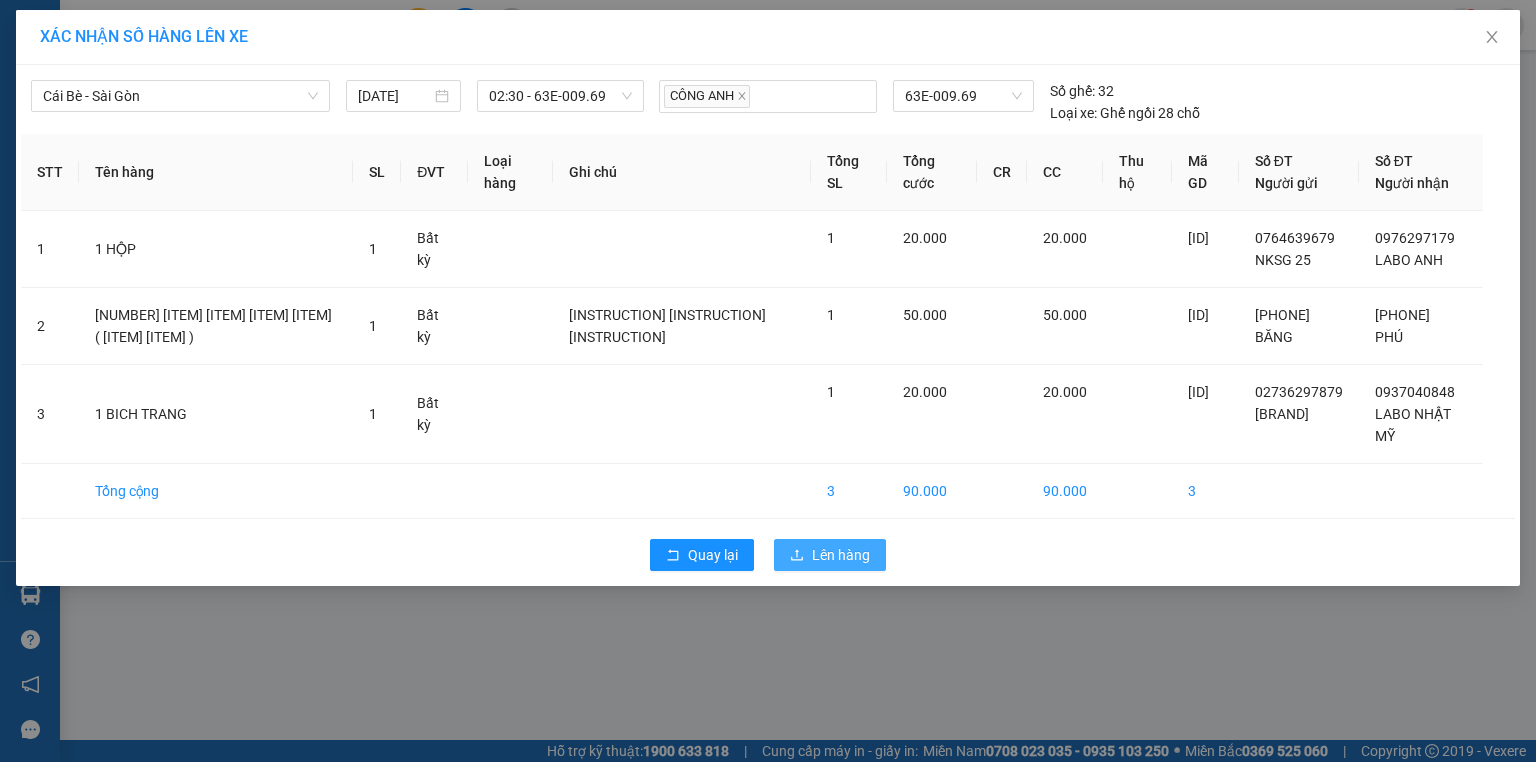 click on "Lên hàng" at bounding box center (841, 555) 